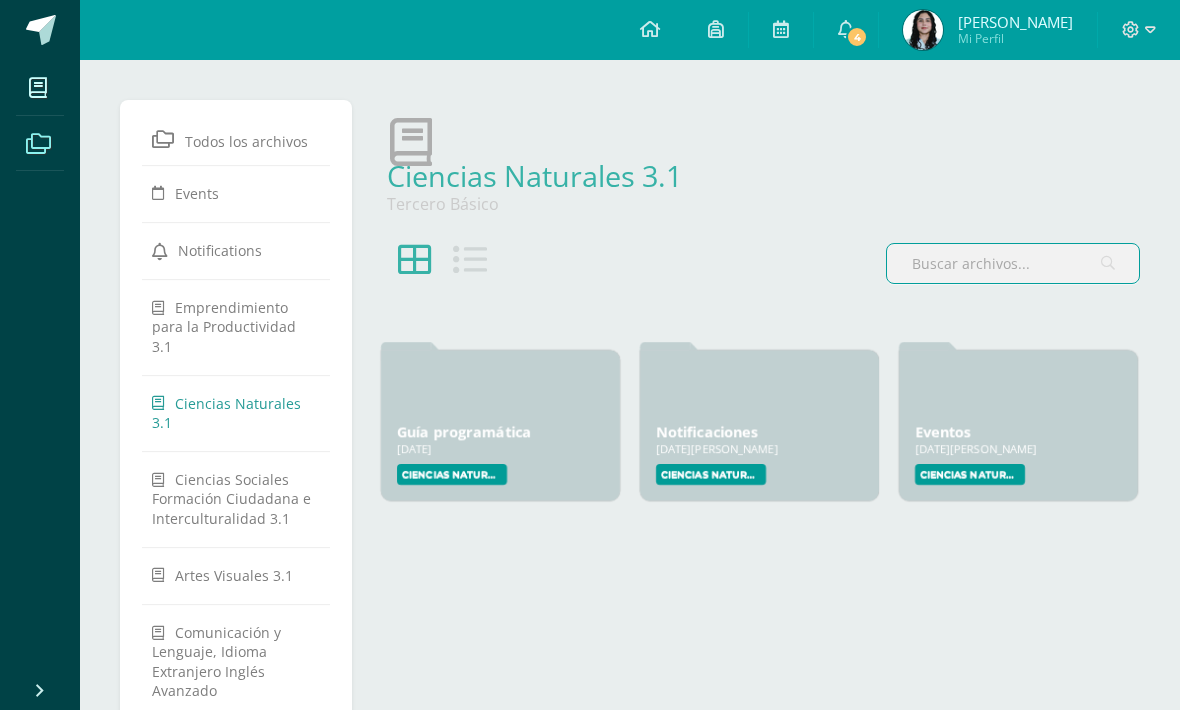 scroll, scrollTop: 111, scrollLeft: 0, axis: vertical 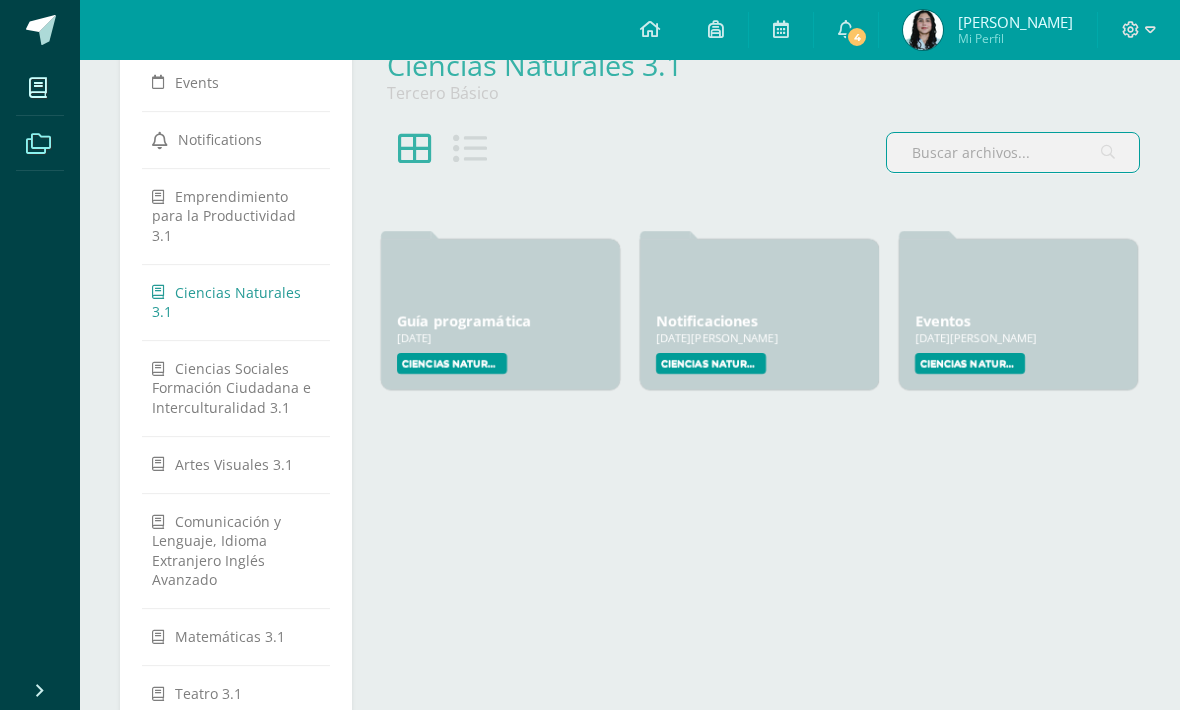 click at bounding box center (923, 30) 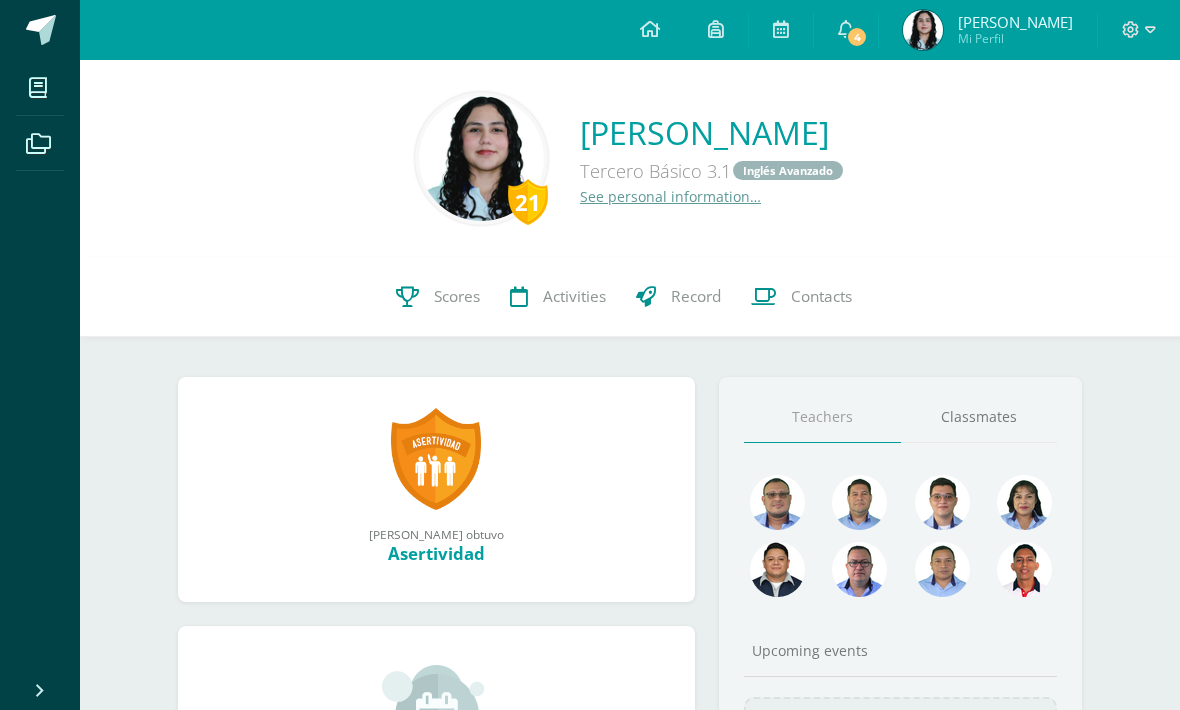scroll, scrollTop: 0, scrollLeft: 0, axis: both 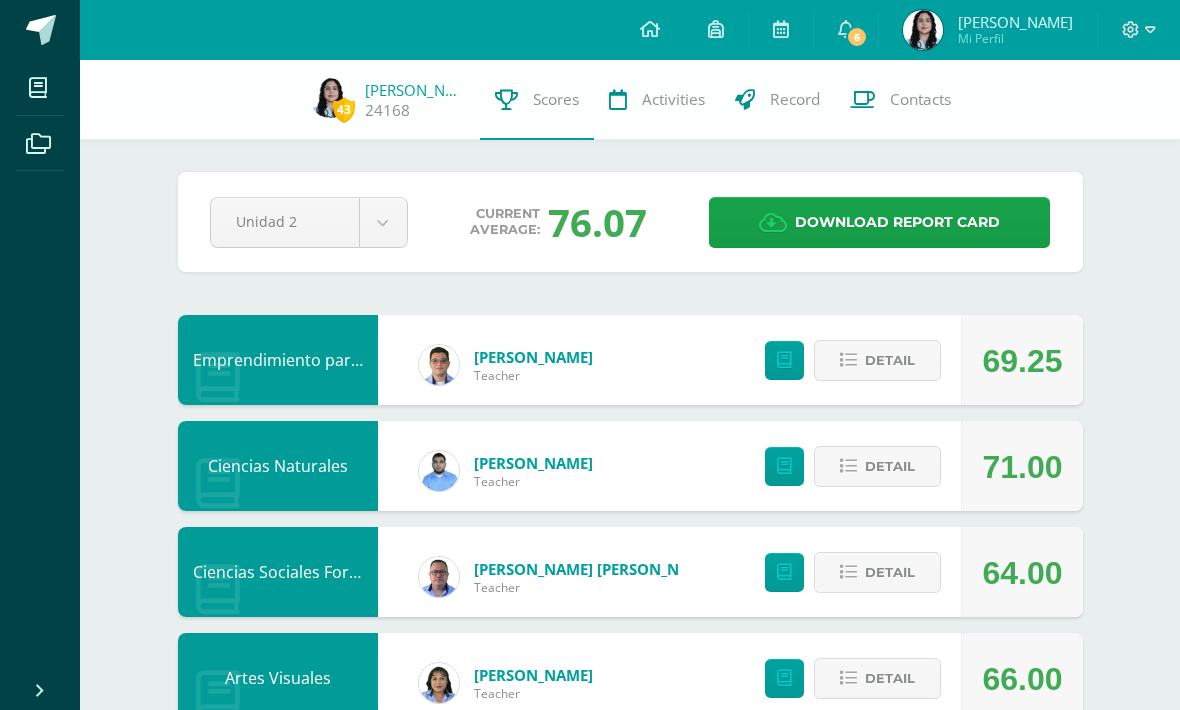 click at bounding box center (848, 360) 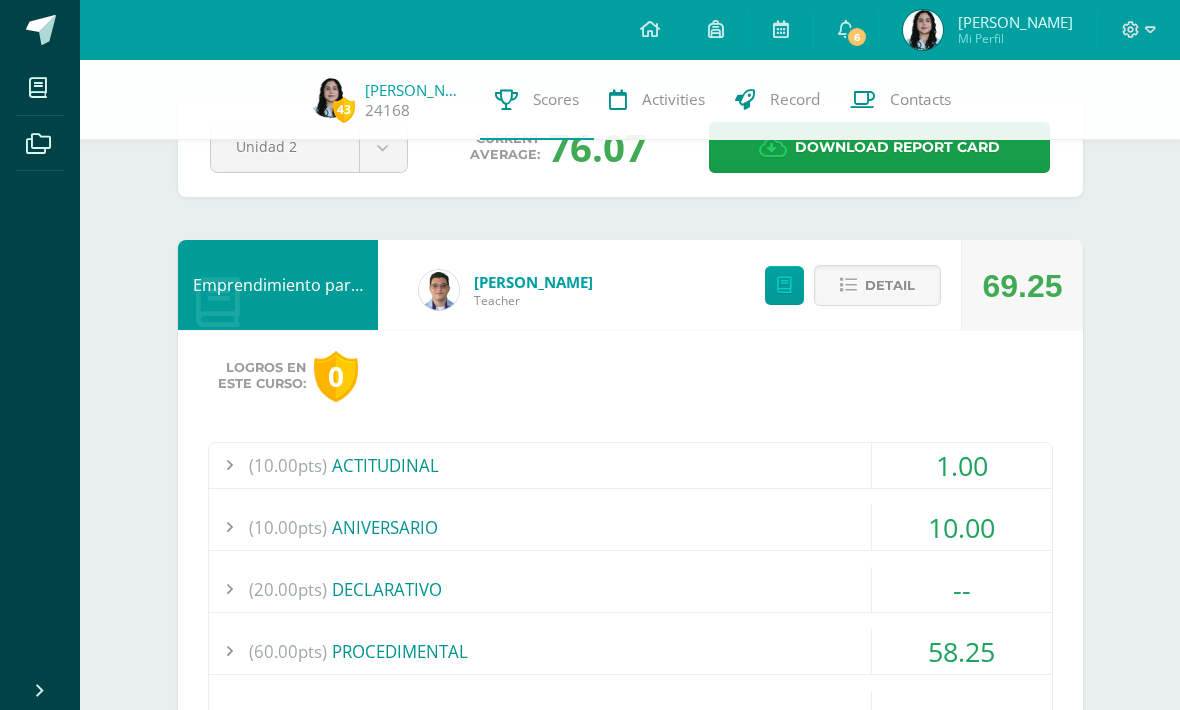 scroll, scrollTop: 71, scrollLeft: 0, axis: vertical 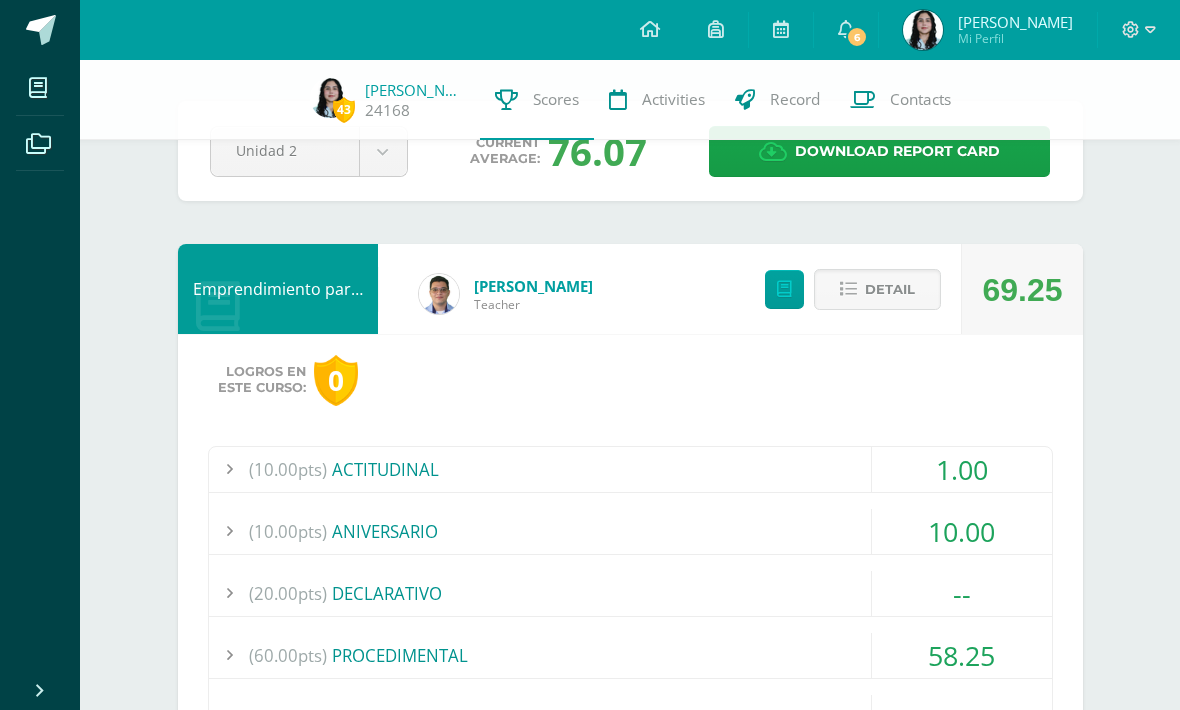 click at bounding box center (848, 289) 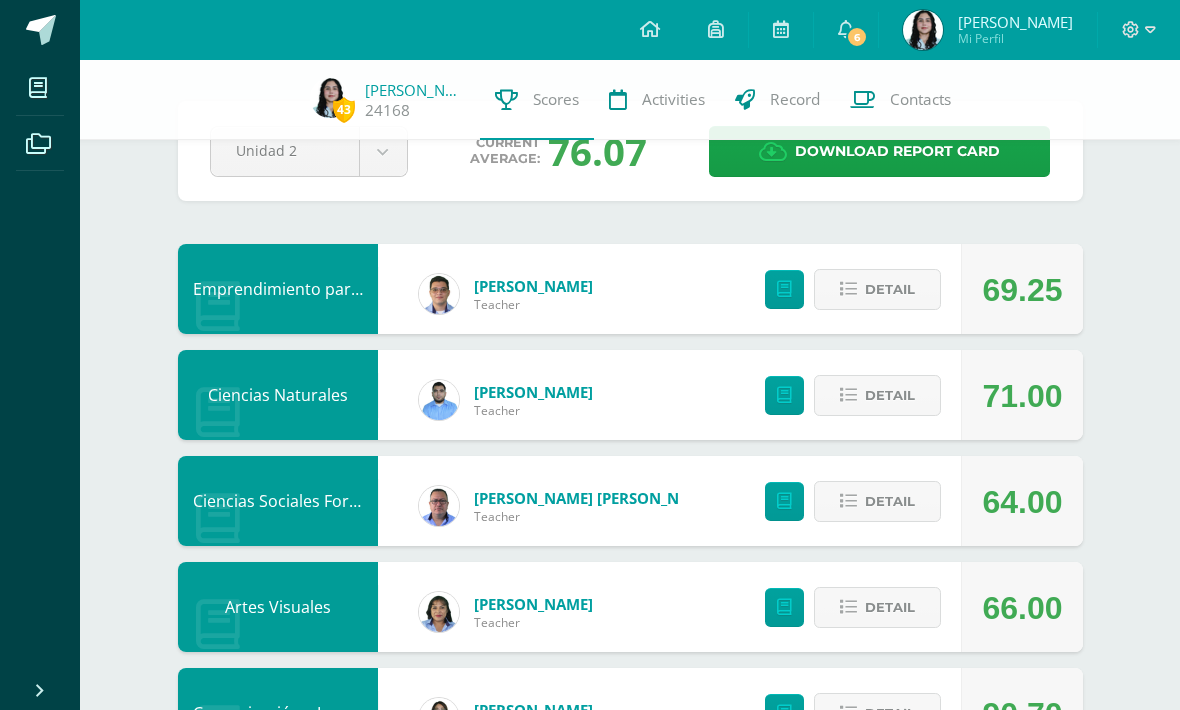 click at bounding box center (848, 395) 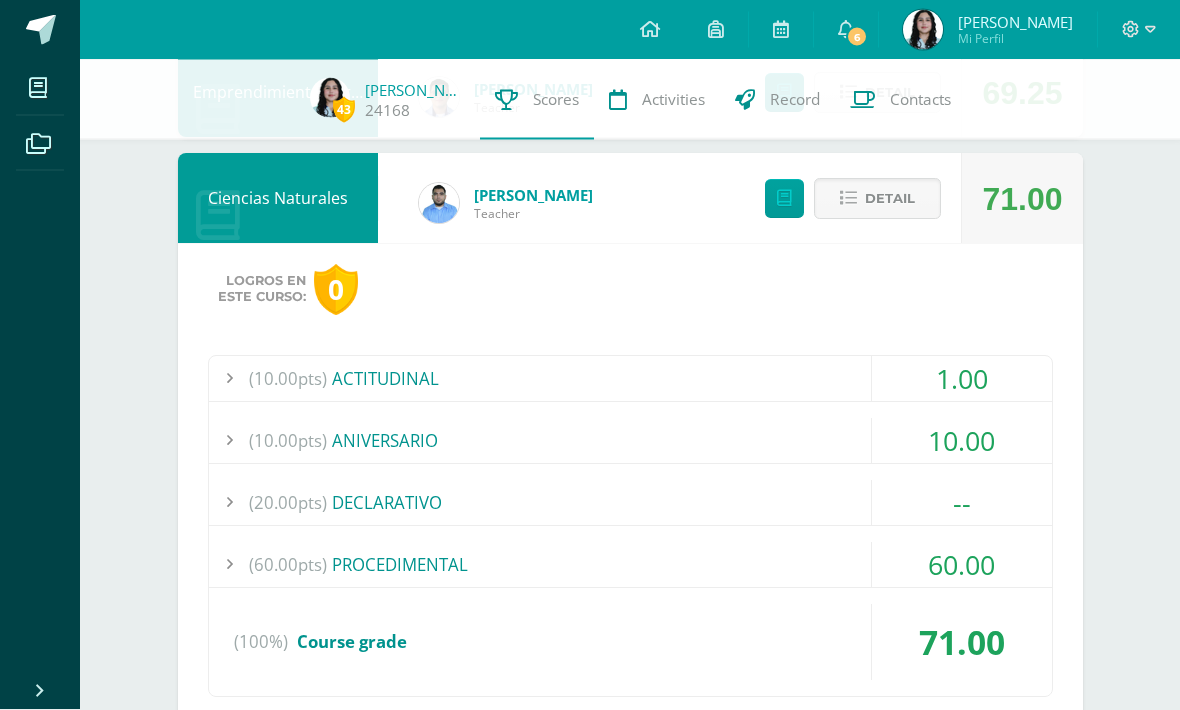 scroll, scrollTop: 272, scrollLeft: 0, axis: vertical 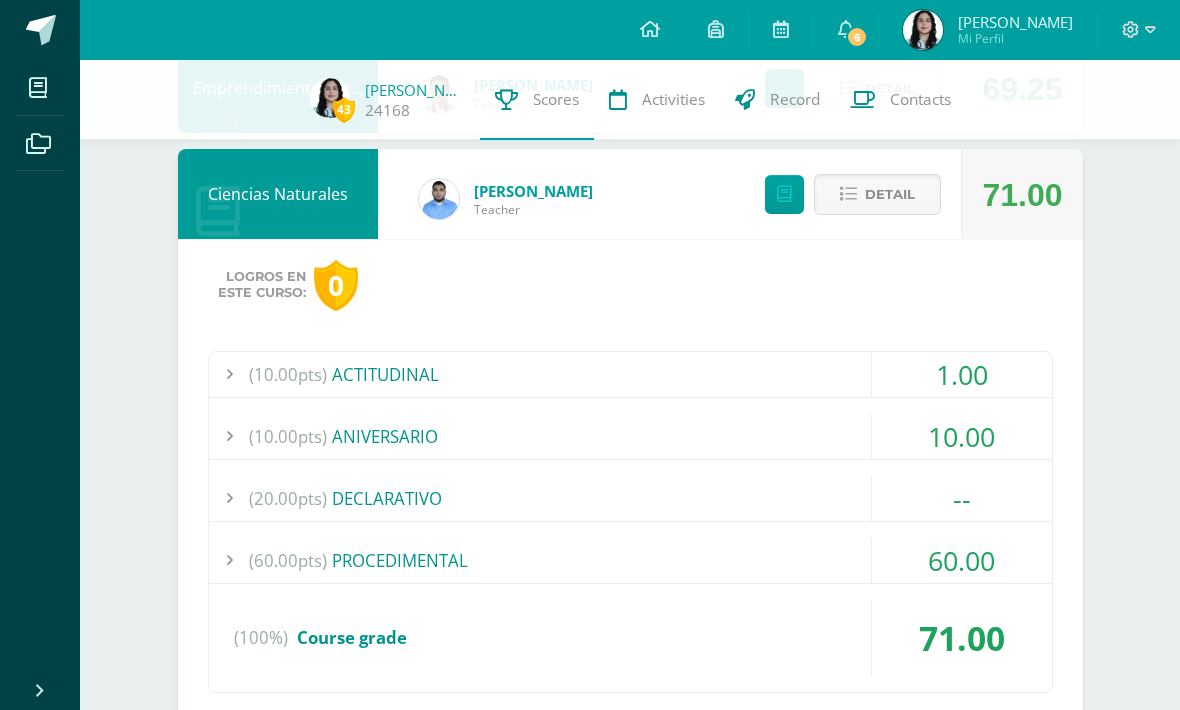 click at bounding box center [848, 194] 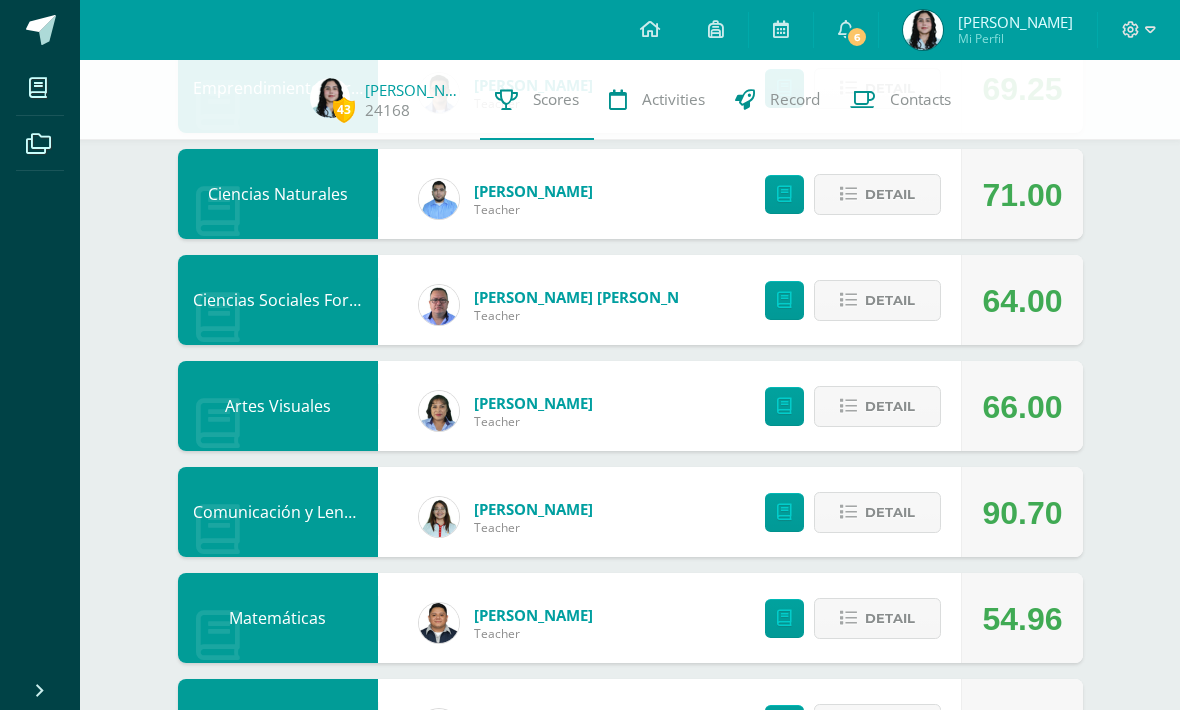 click at bounding box center [848, 300] 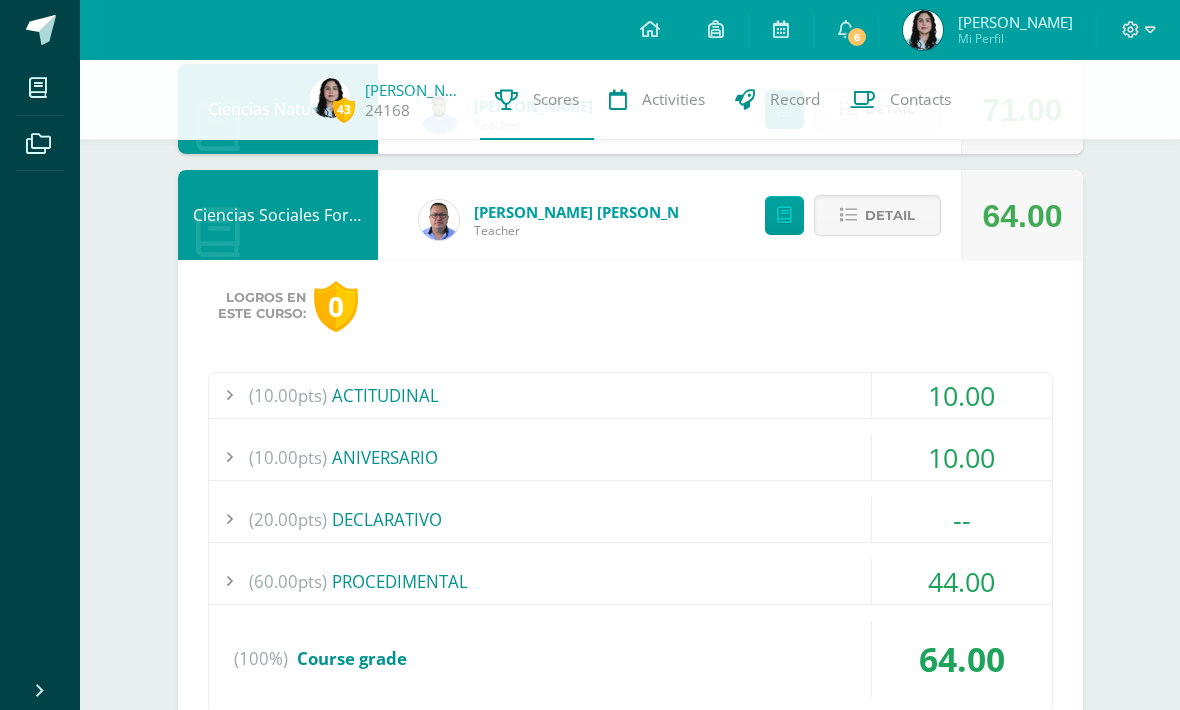 scroll, scrollTop: 358, scrollLeft: 0, axis: vertical 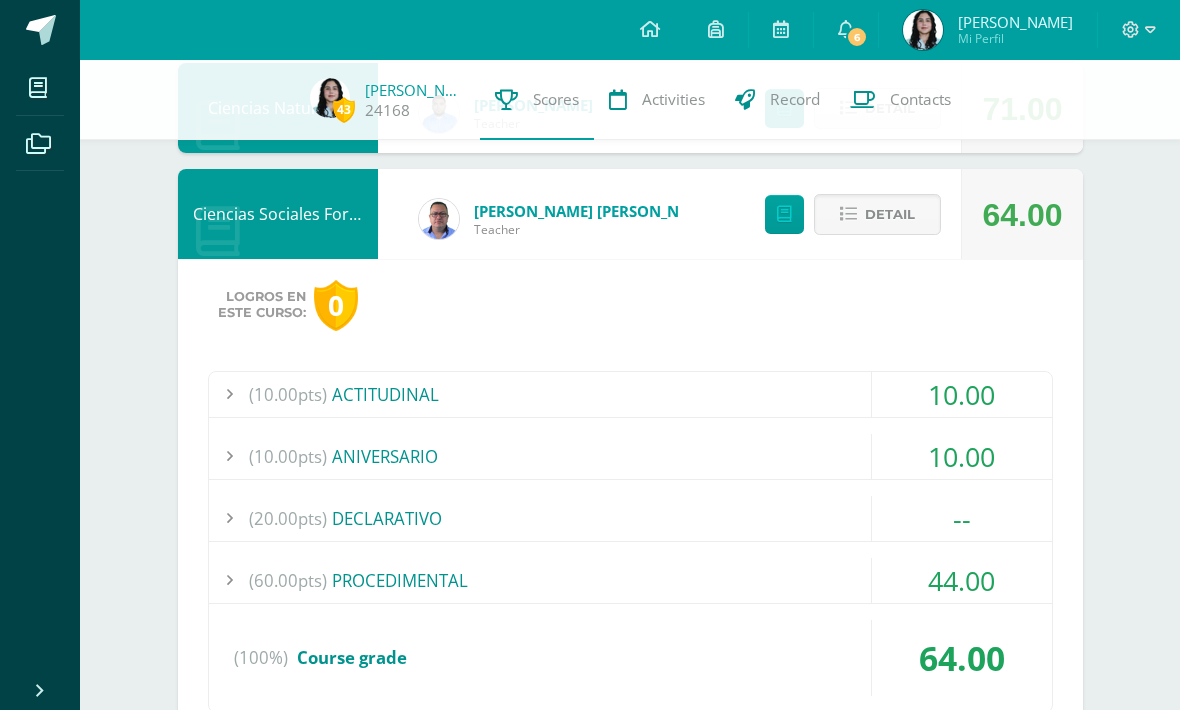 click on "(60.00pts)
PROCEDIMENTAL" at bounding box center [630, 580] 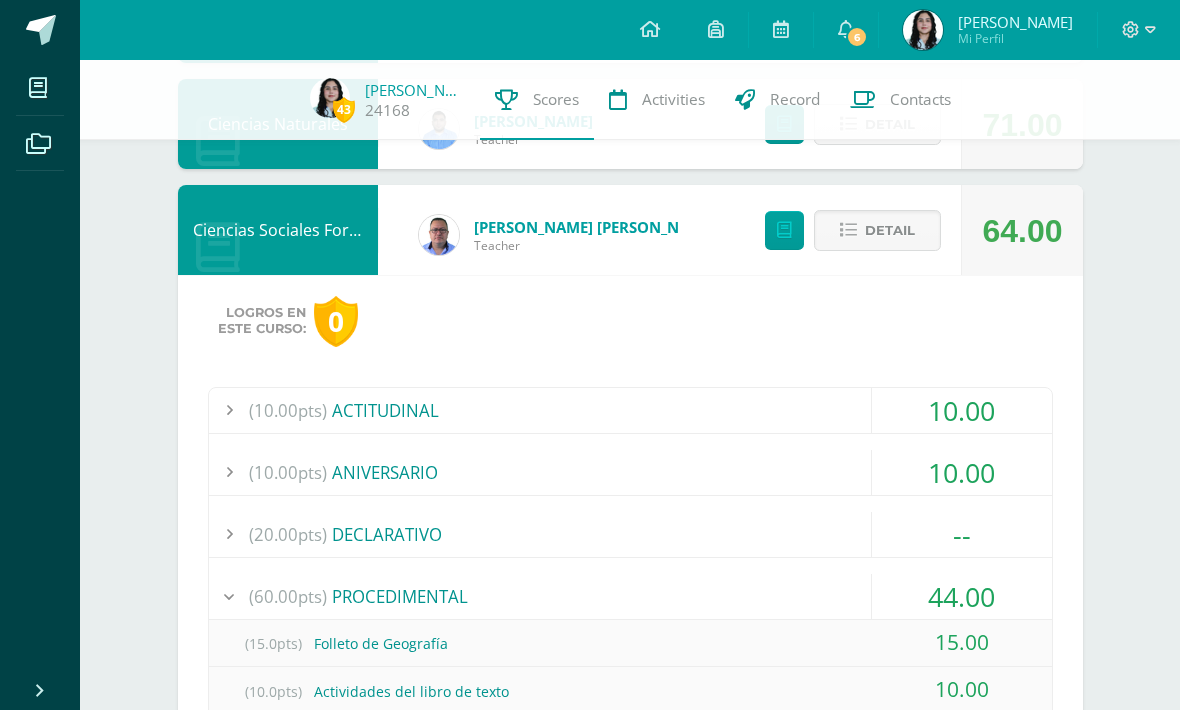 scroll, scrollTop: 313, scrollLeft: 0, axis: vertical 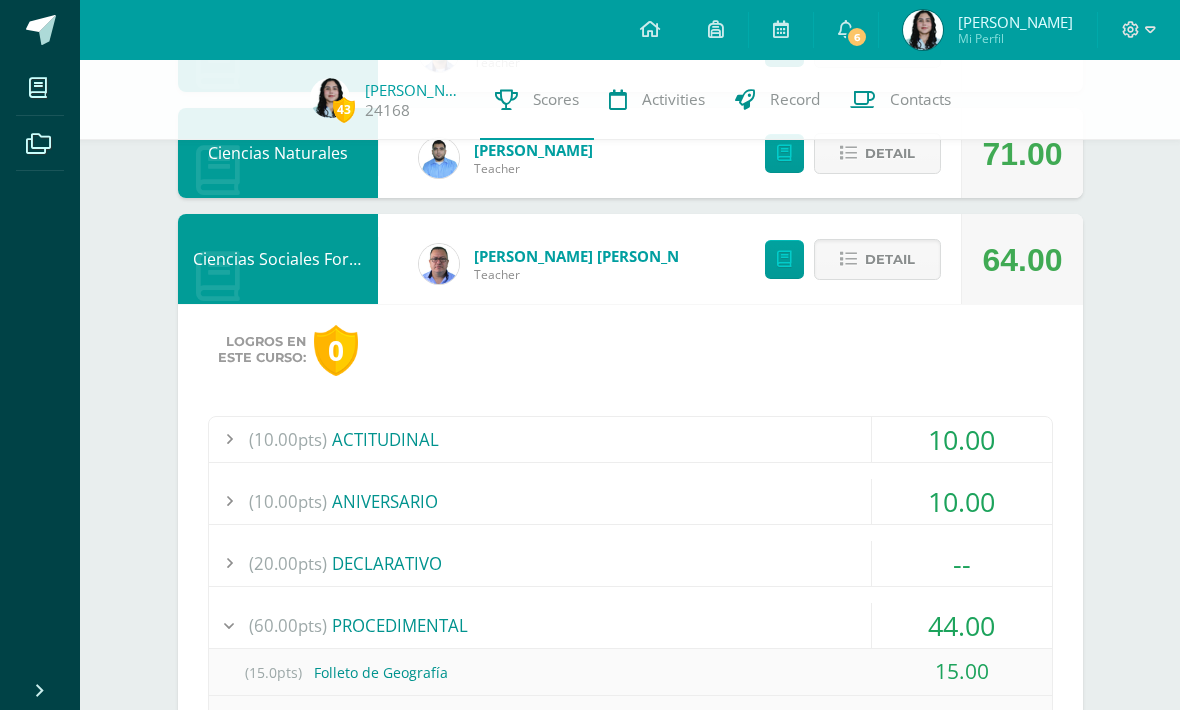 click at bounding box center (848, 259) 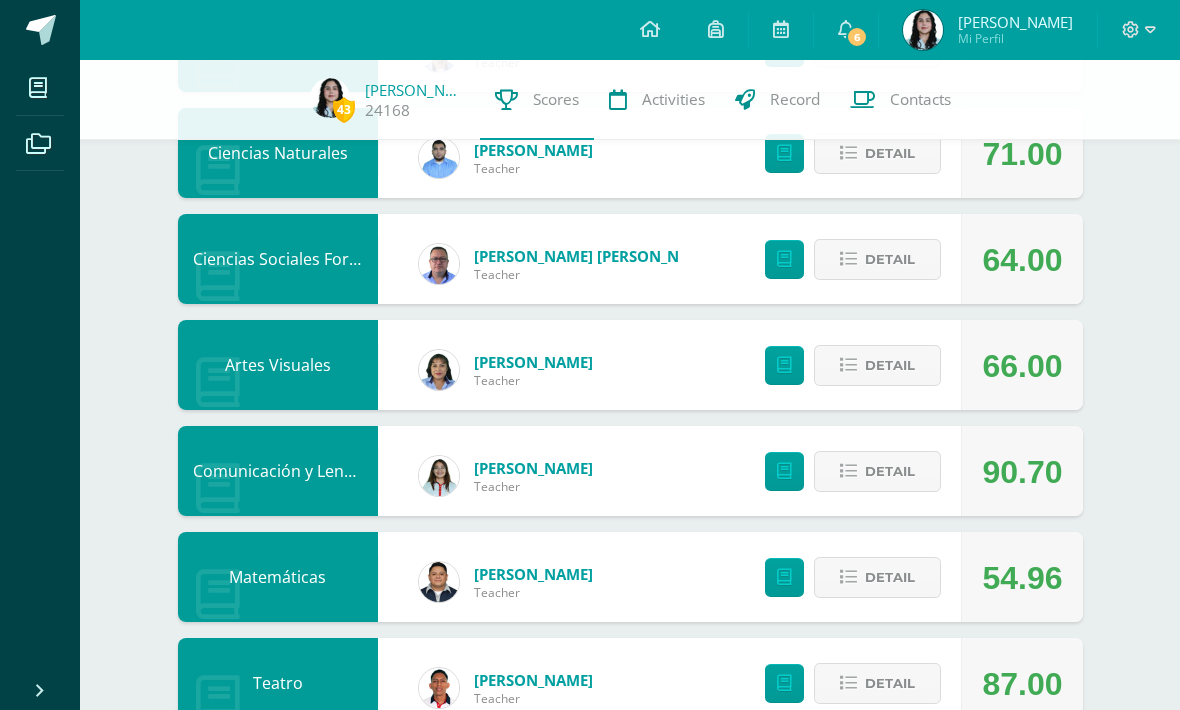 click on "Detail" at bounding box center (877, 365) 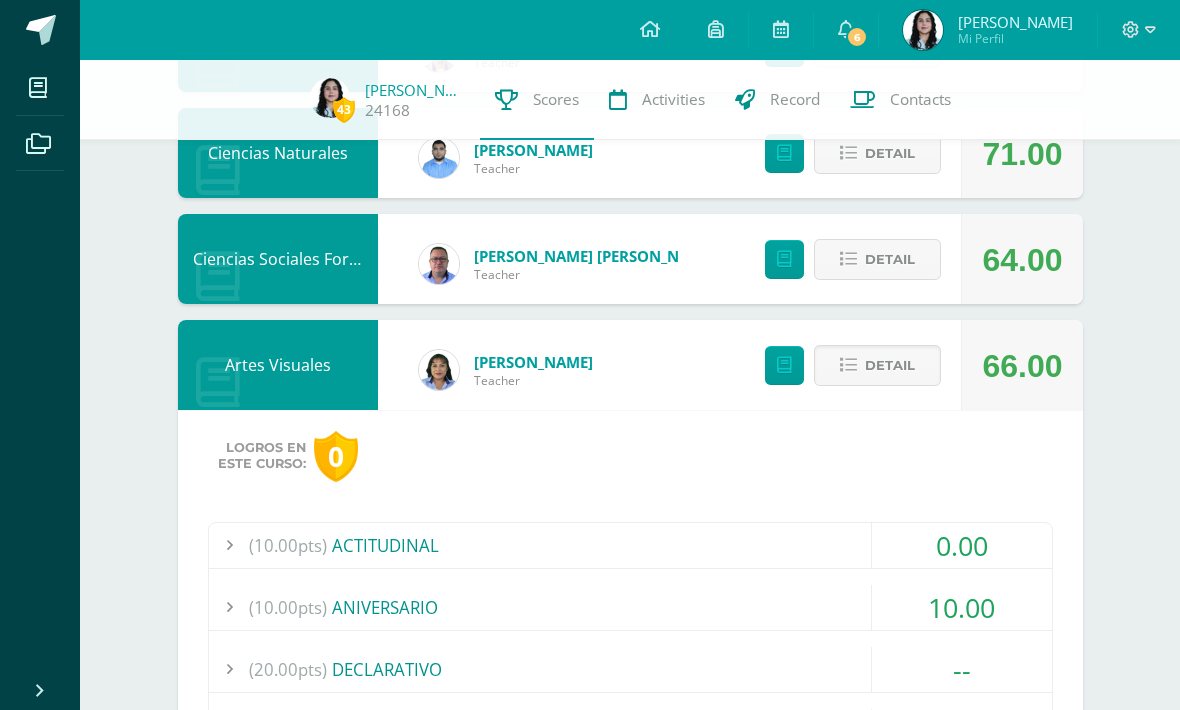 click on "(10.00pts)" at bounding box center (288, 545) 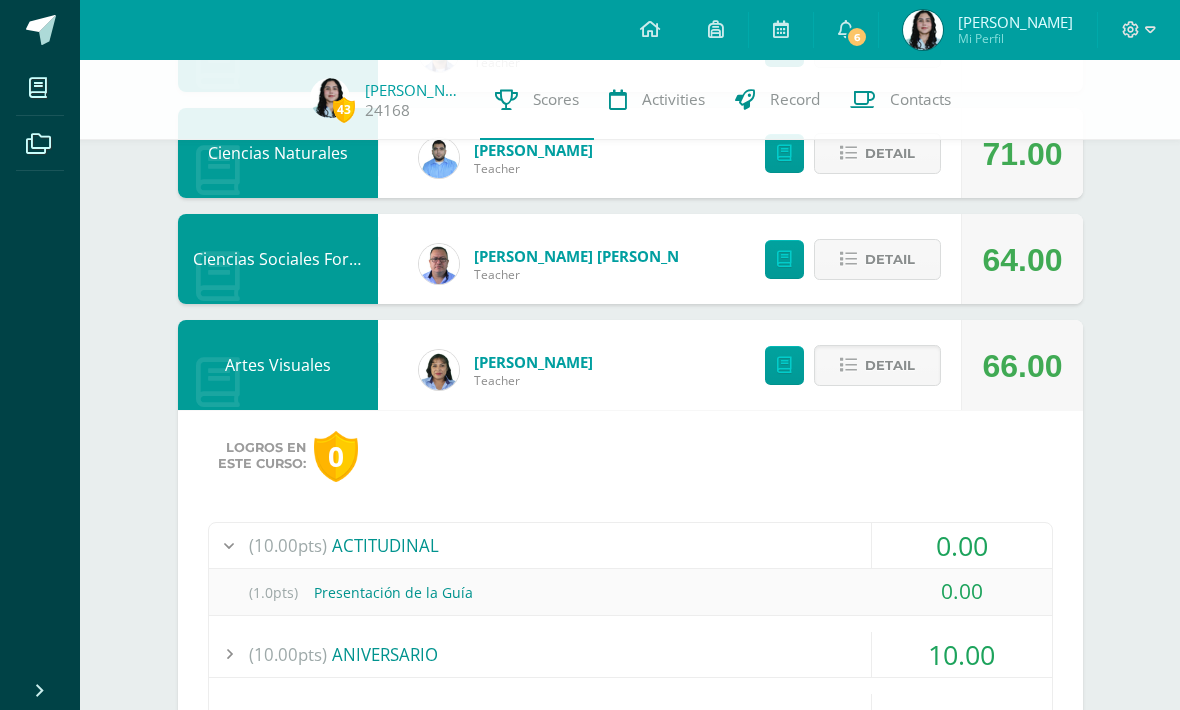 click on "(10.00pts)" at bounding box center [288, 545] 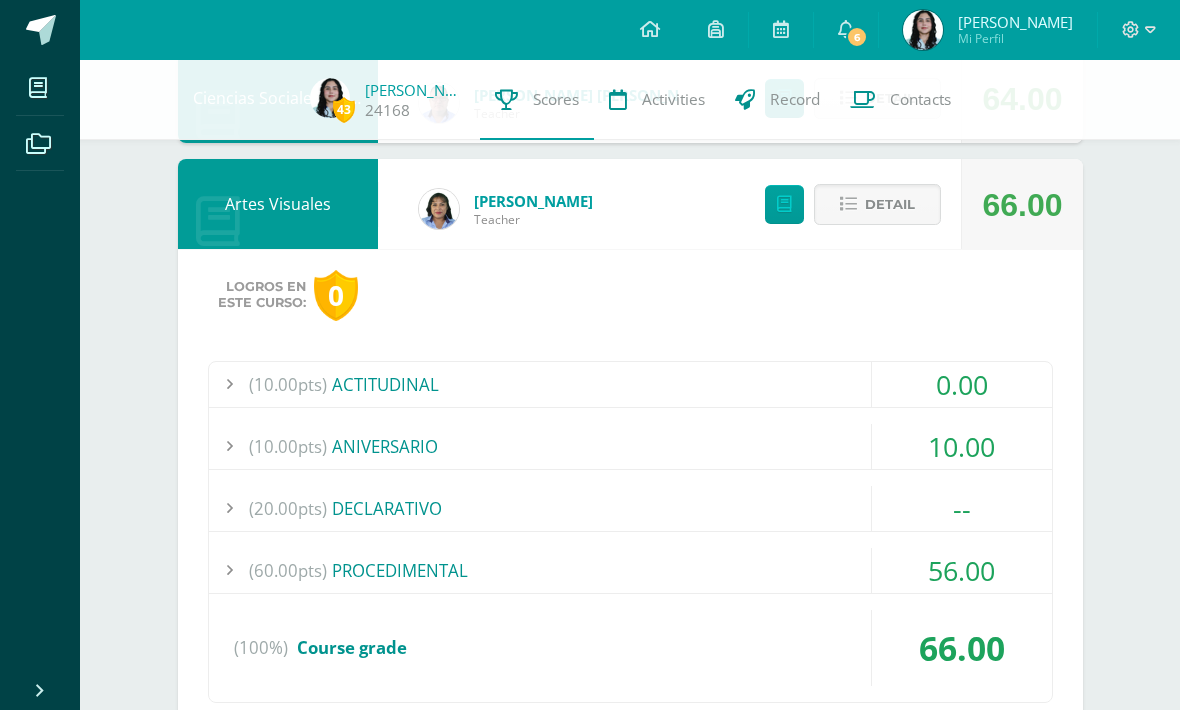 scroll, scrollTop: 473, scrollLeft: 0, axis: vertical 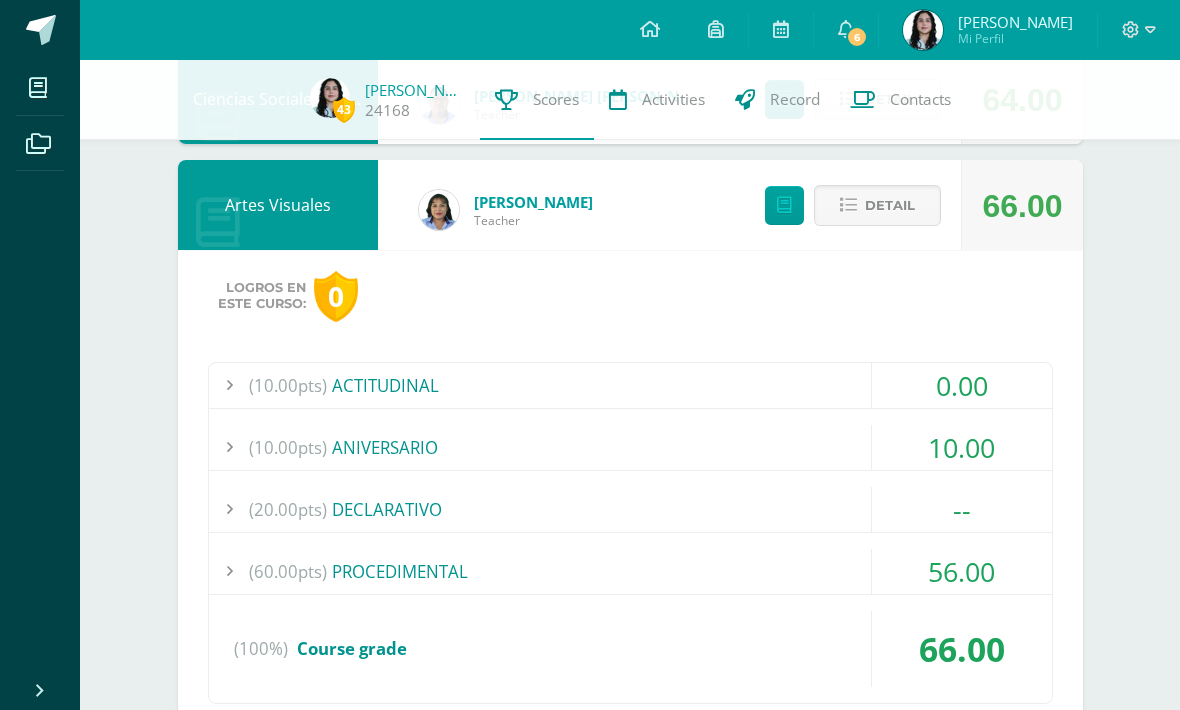 click on "(60.00pts)" at bounding box center [288, 571] 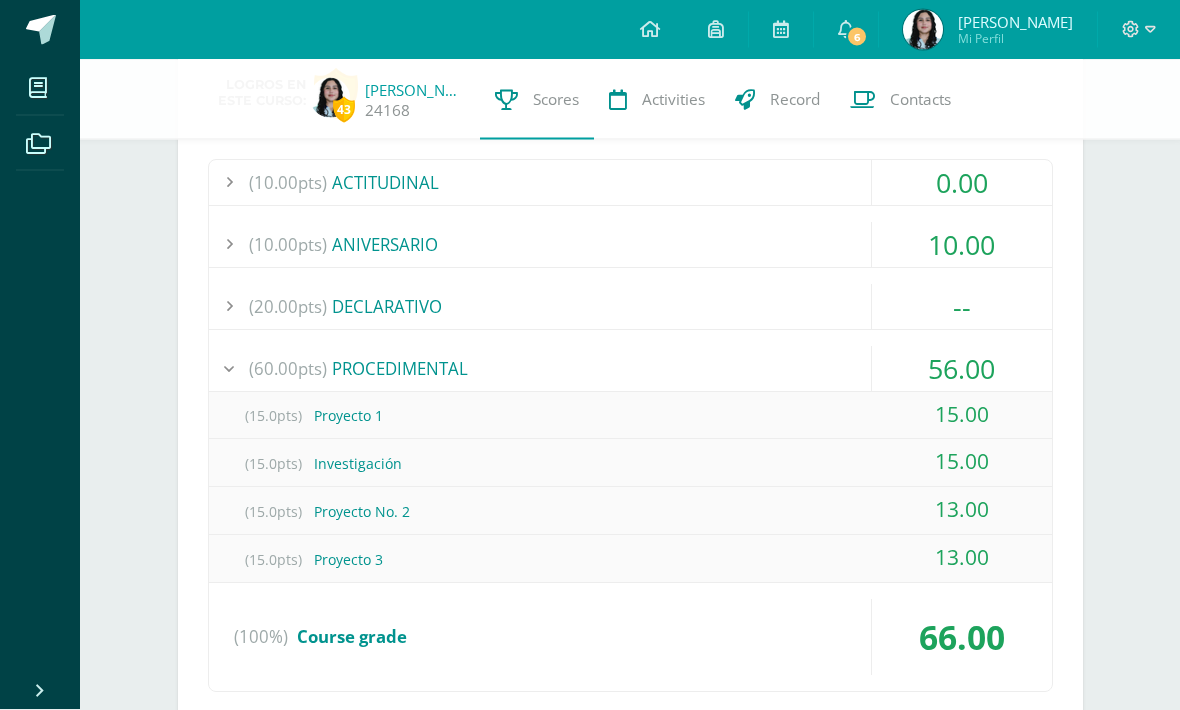 scroll, scrollTop: 677, scrollLeft: 0, axis: vertical 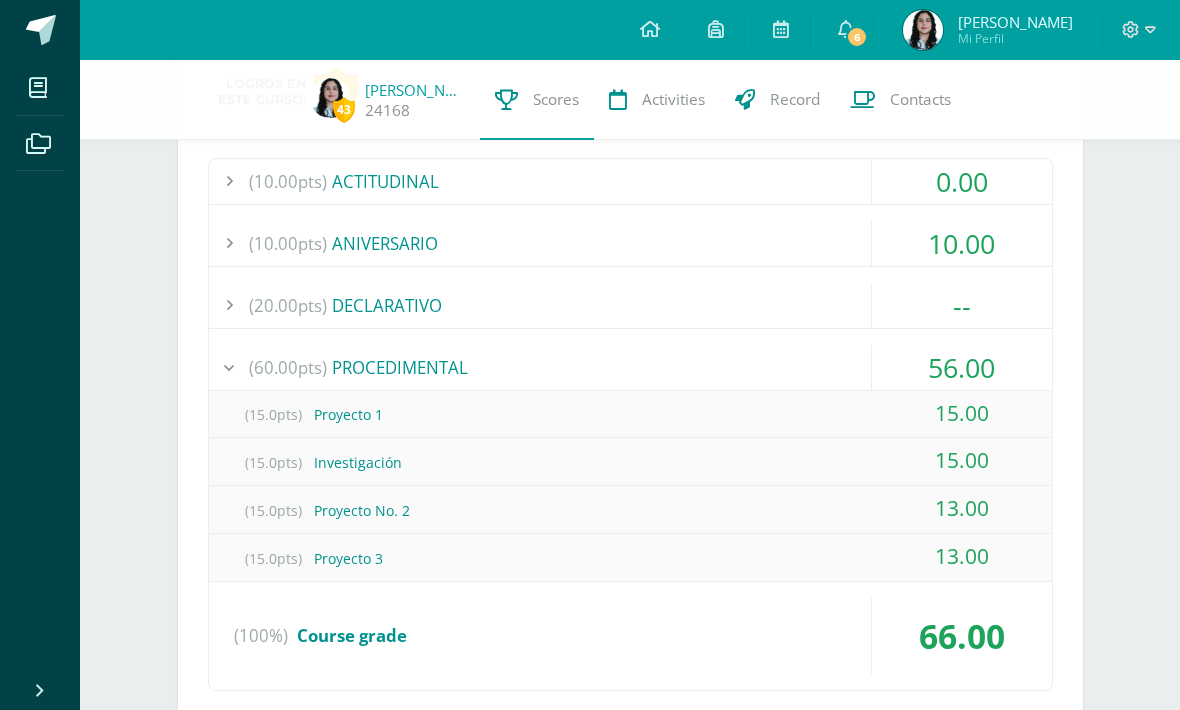click at bounding box center (229, 367) 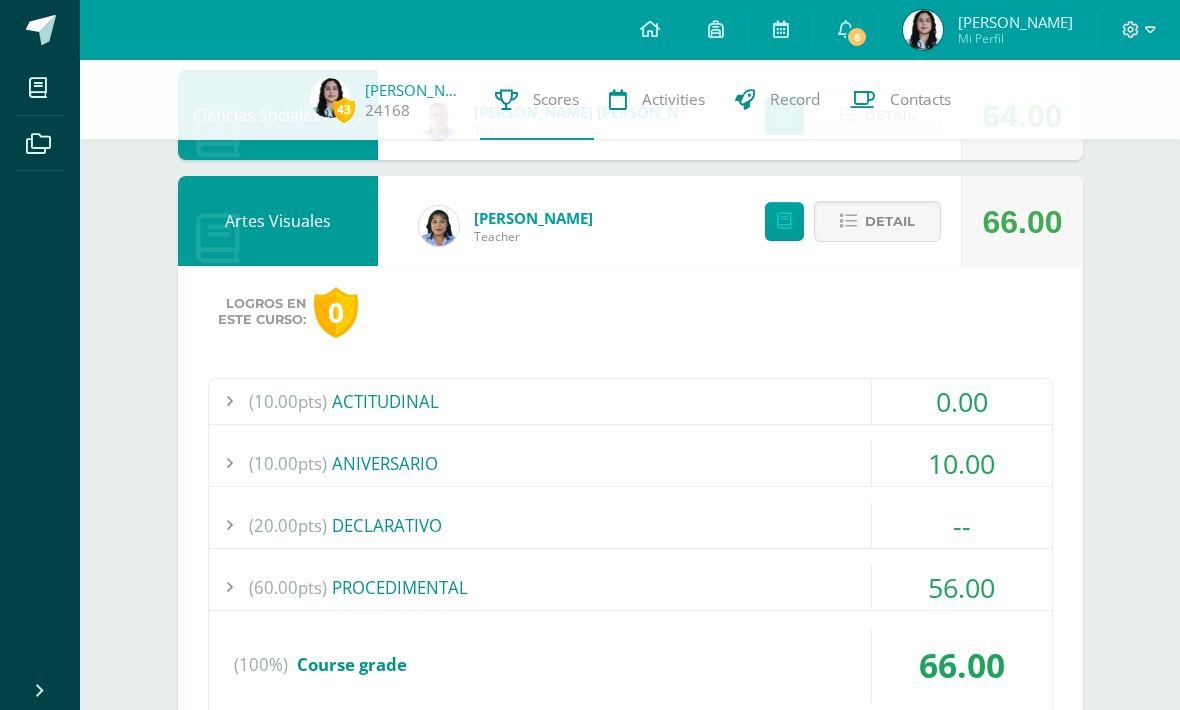 scroll, scrollTop: 455, scrollLeft: 0, axis: vertical 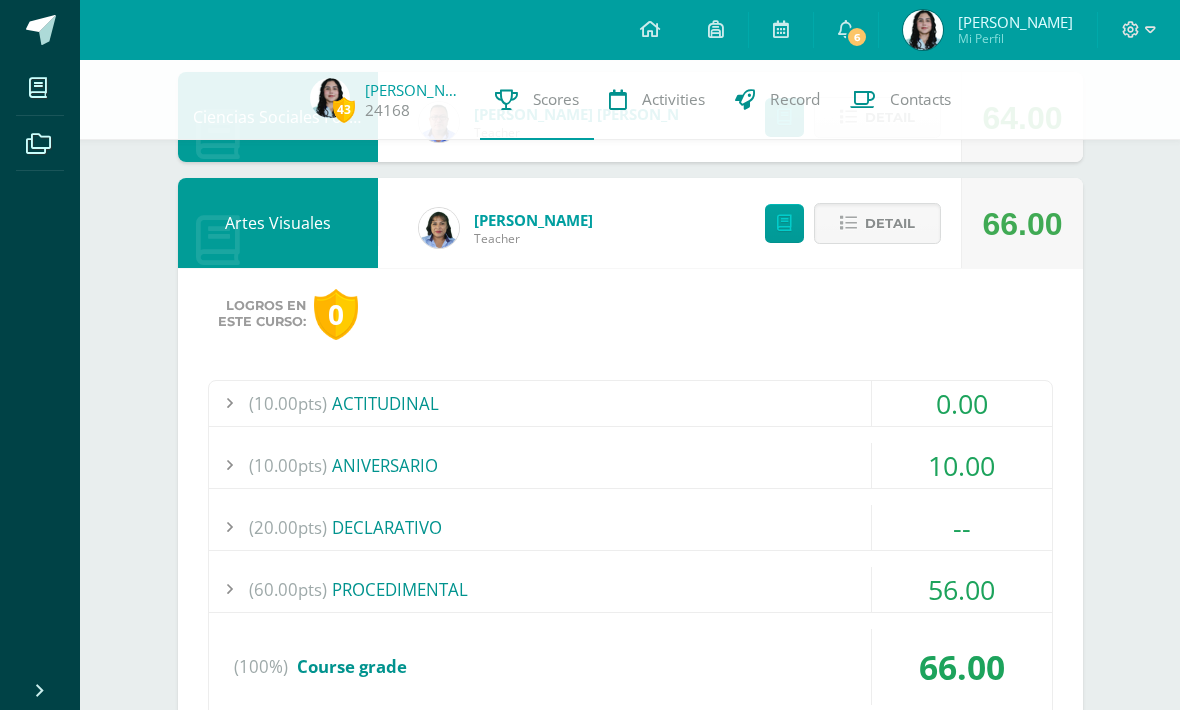 click on "Detail" at bounding box center (877, 223) 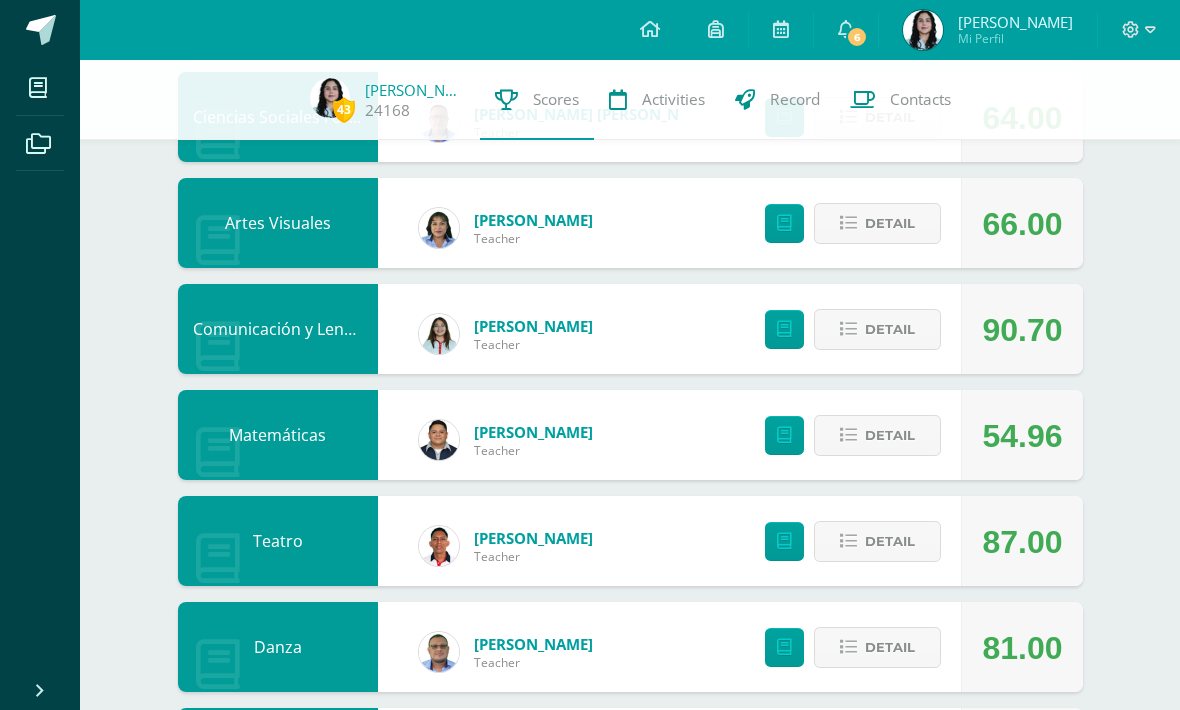 click on "Detail" at bounding box center [877, 329] 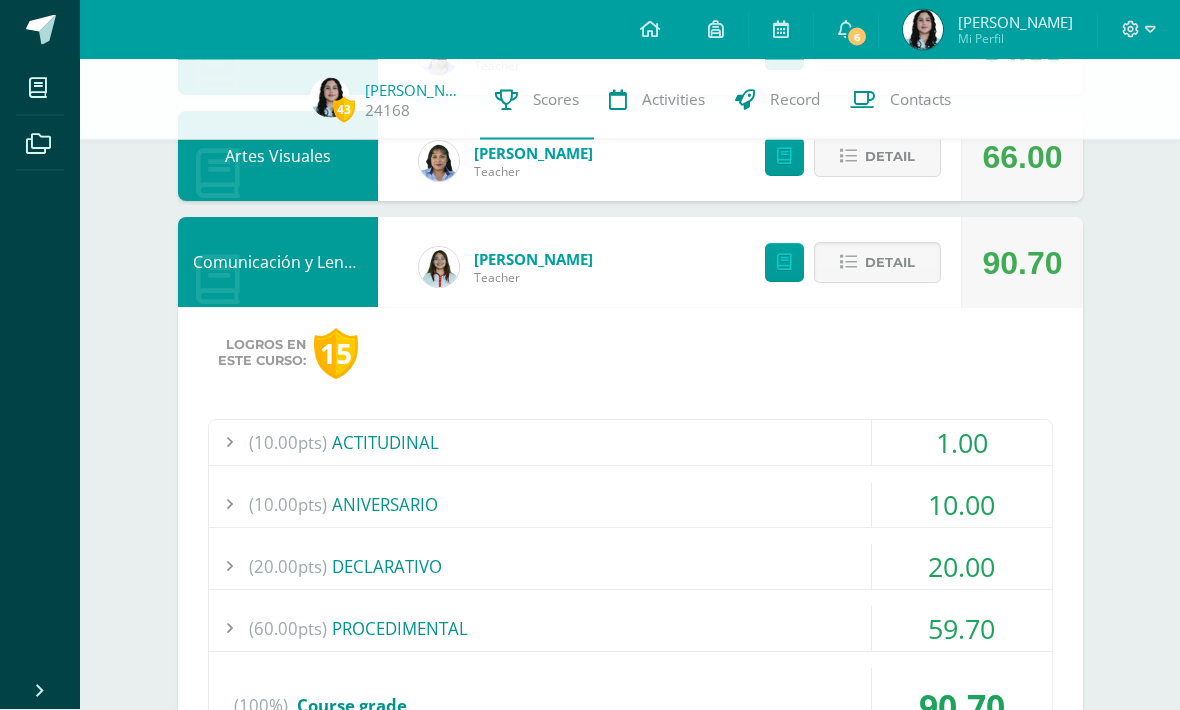 scroll, scrollTop: 525, scrollLeft: 0, axis: vertical 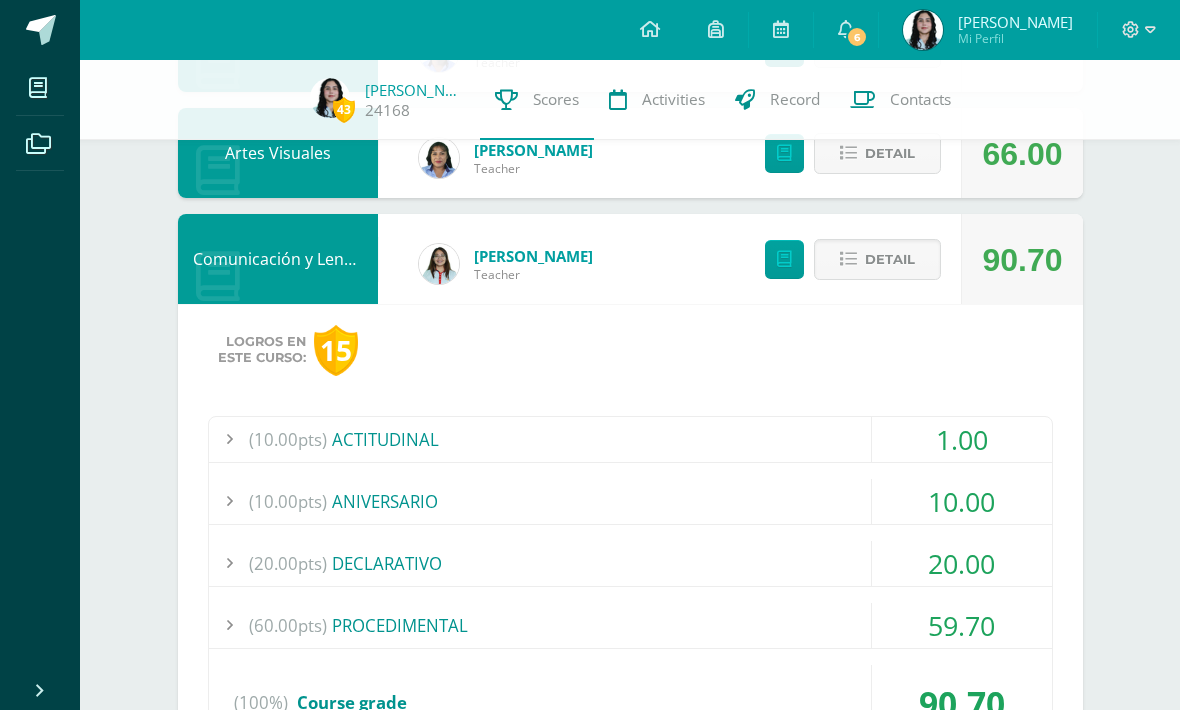 click on "(60.00pts)" at bounding box center (288, 625) 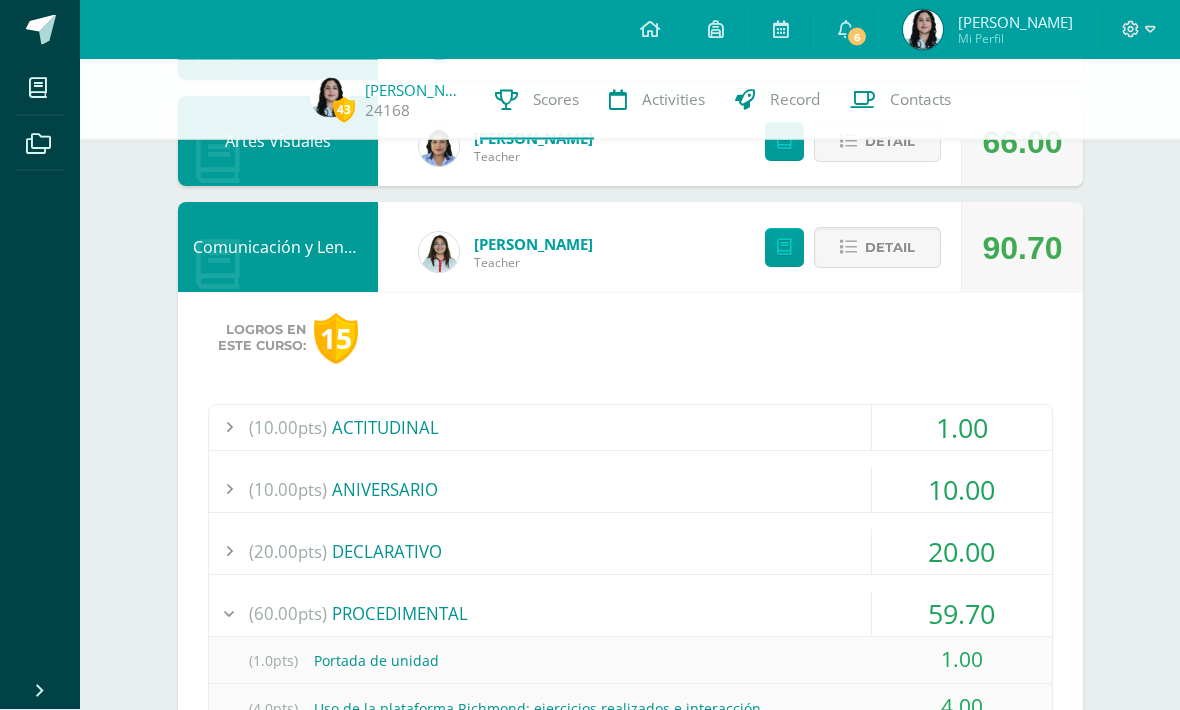 scroll, scrollTop: 564, scrollLeft: 0, axis: vertical 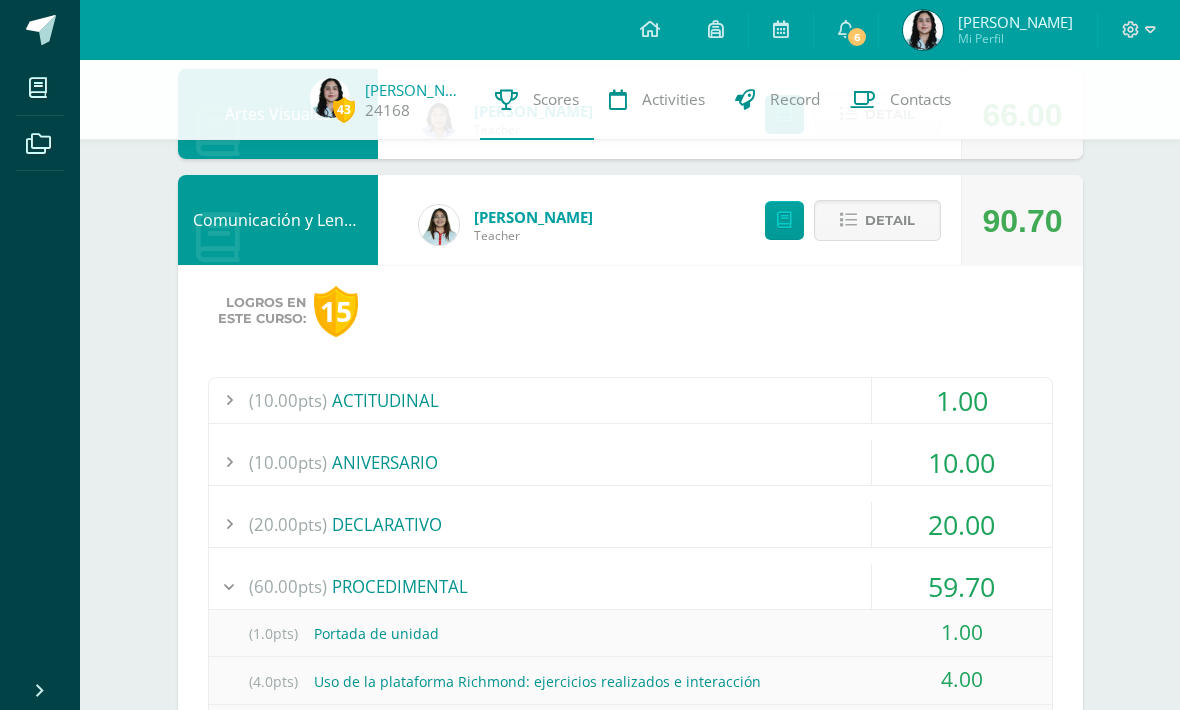 click on "Detail" at bounding box center (877, 220) 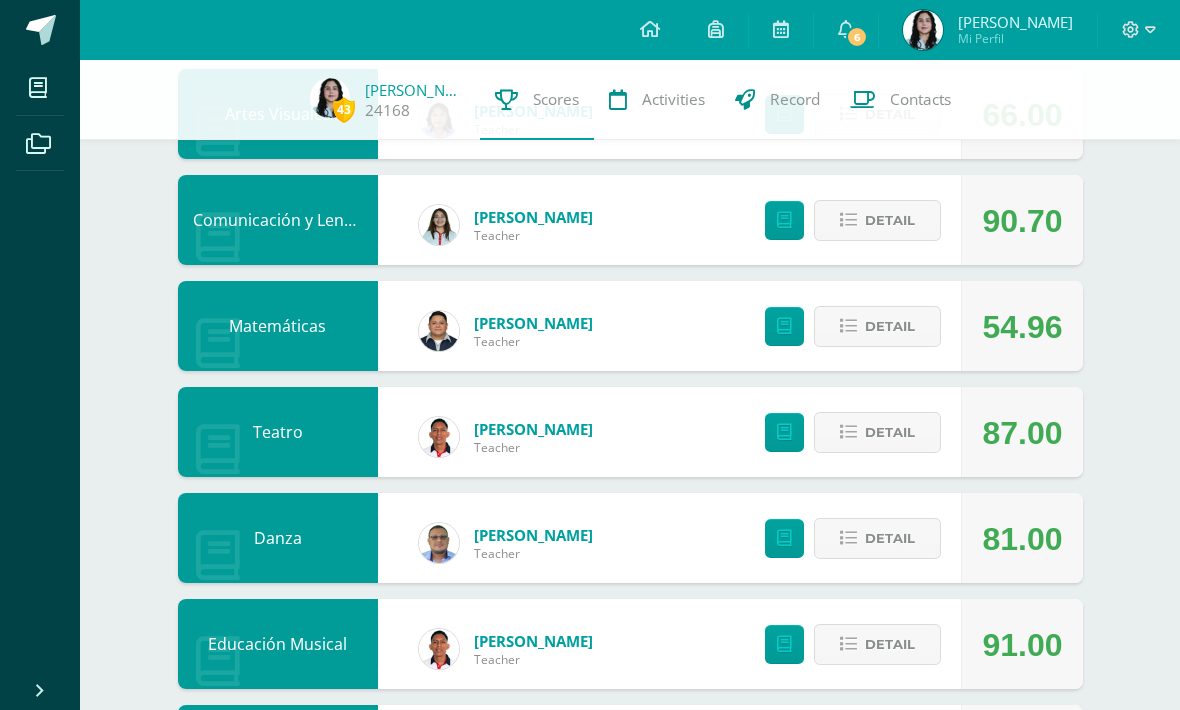 click on "Detail" at bounding box center [877, 326] 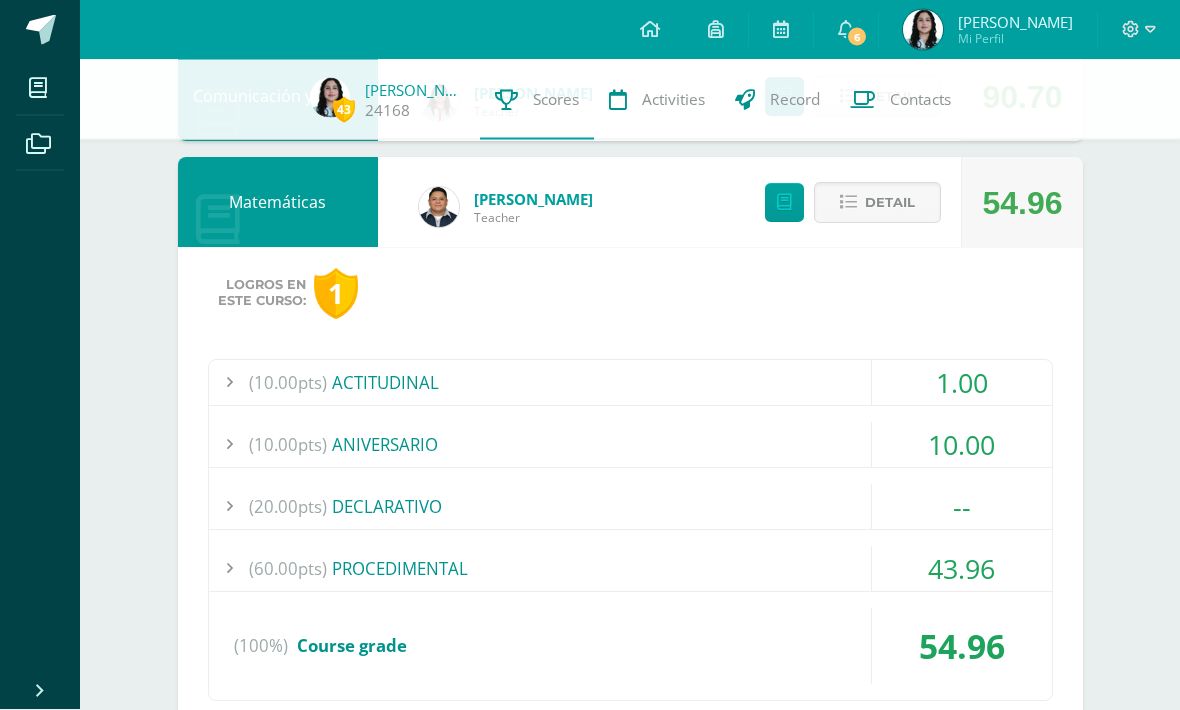 scroll, scrollTop: 697, scrollLeft: 0, axis: vertical 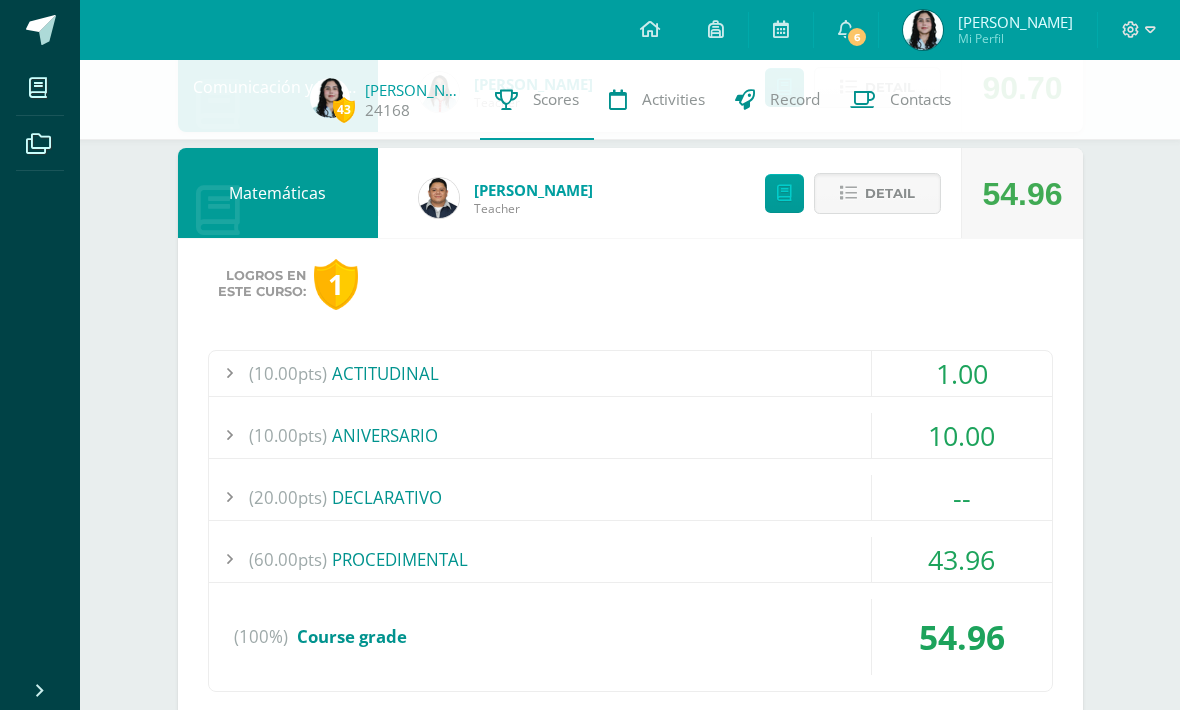 click on "(60.00pts)
PROCEDIMENTAL" at bounding box center [630, 559] 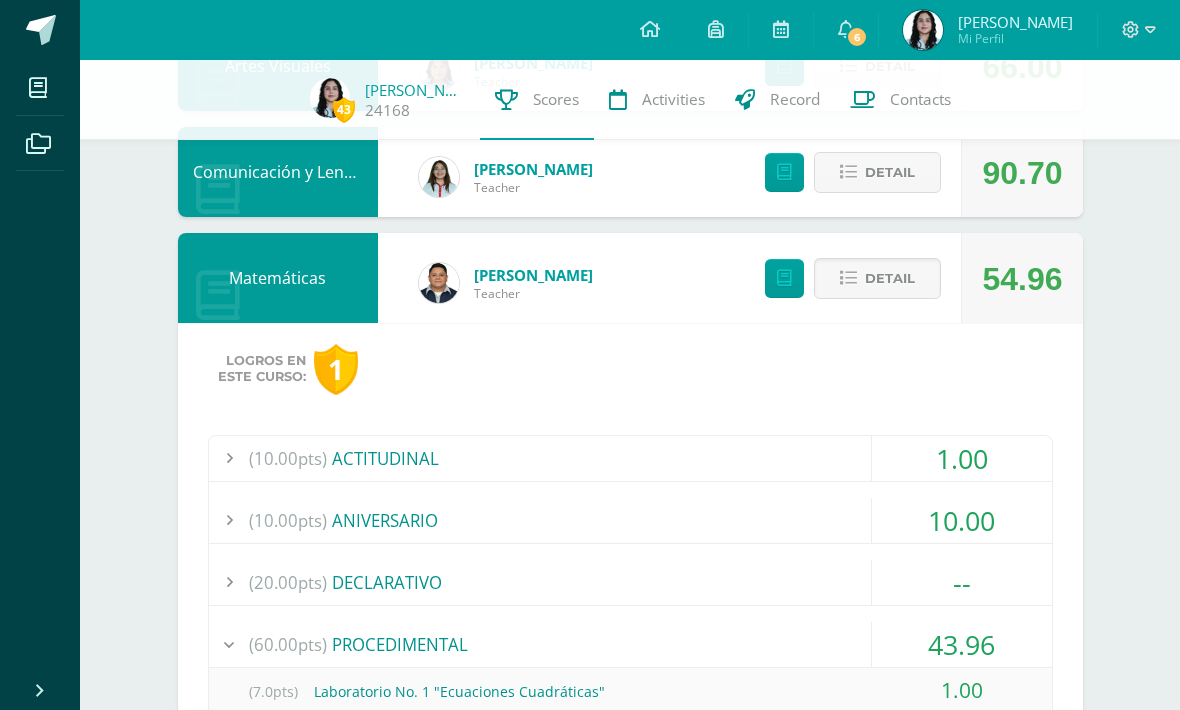 scroll, scrollTop: 615, scrollLeft: 0, axis: vertical 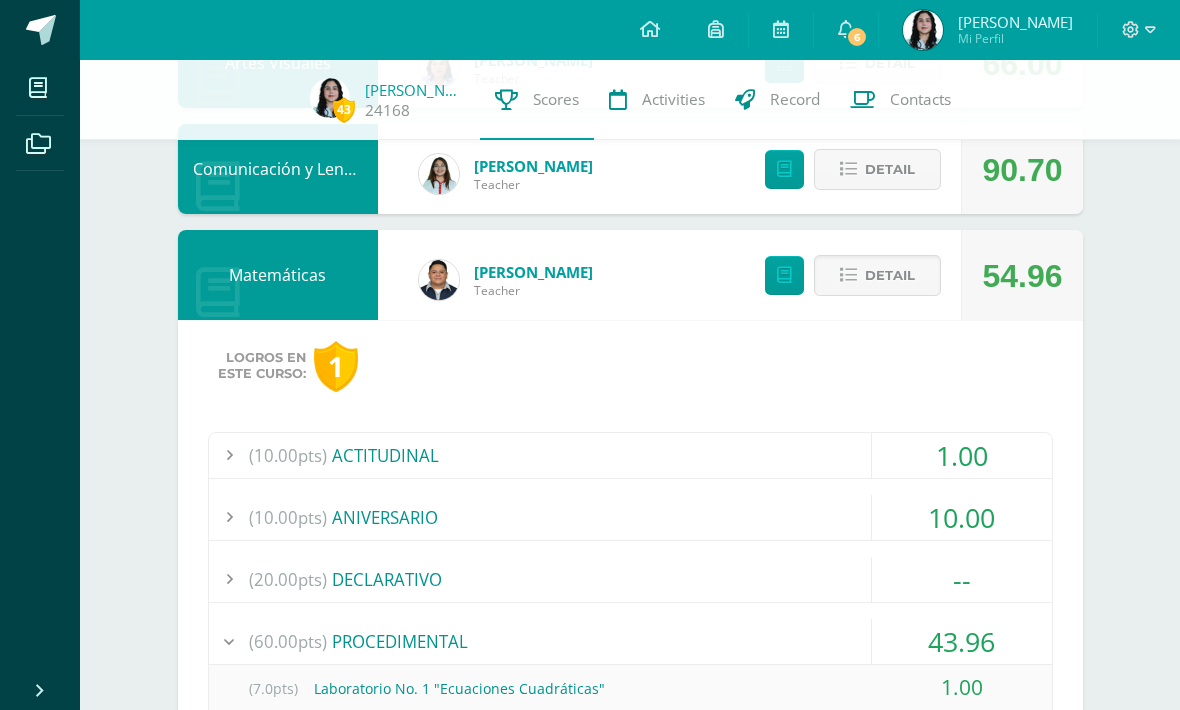 click at bounding box center (848, 275) 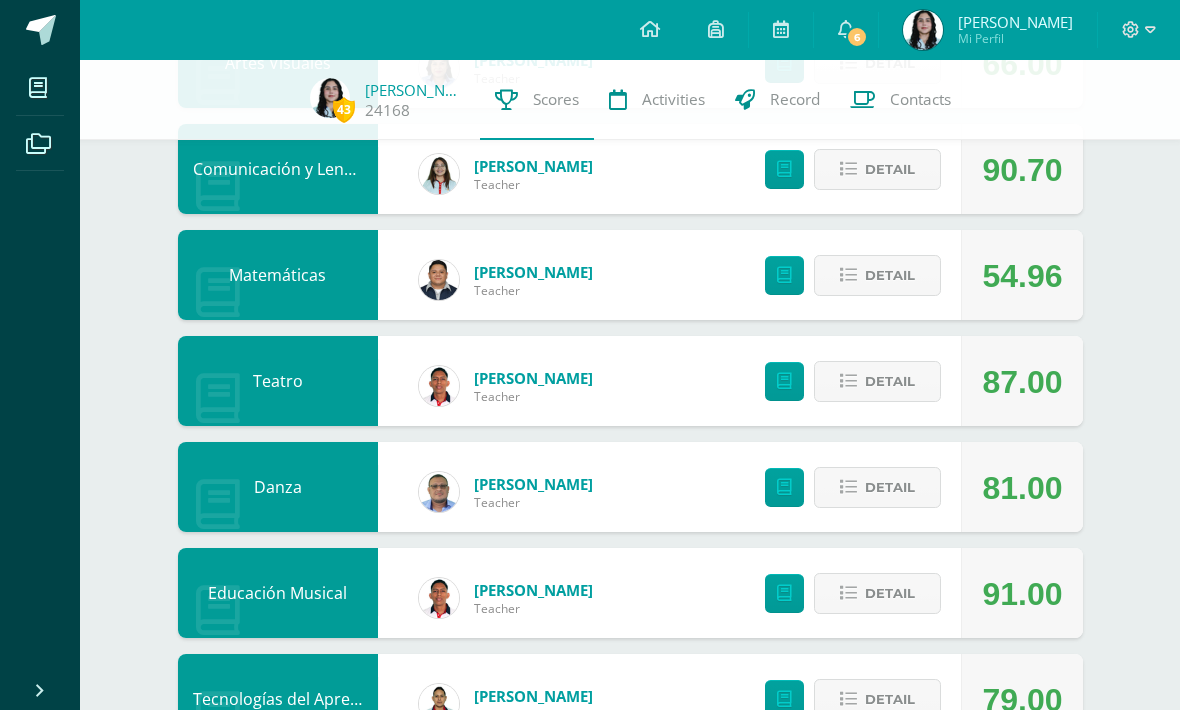 click on "Detail" at bounding box center [877, 381] 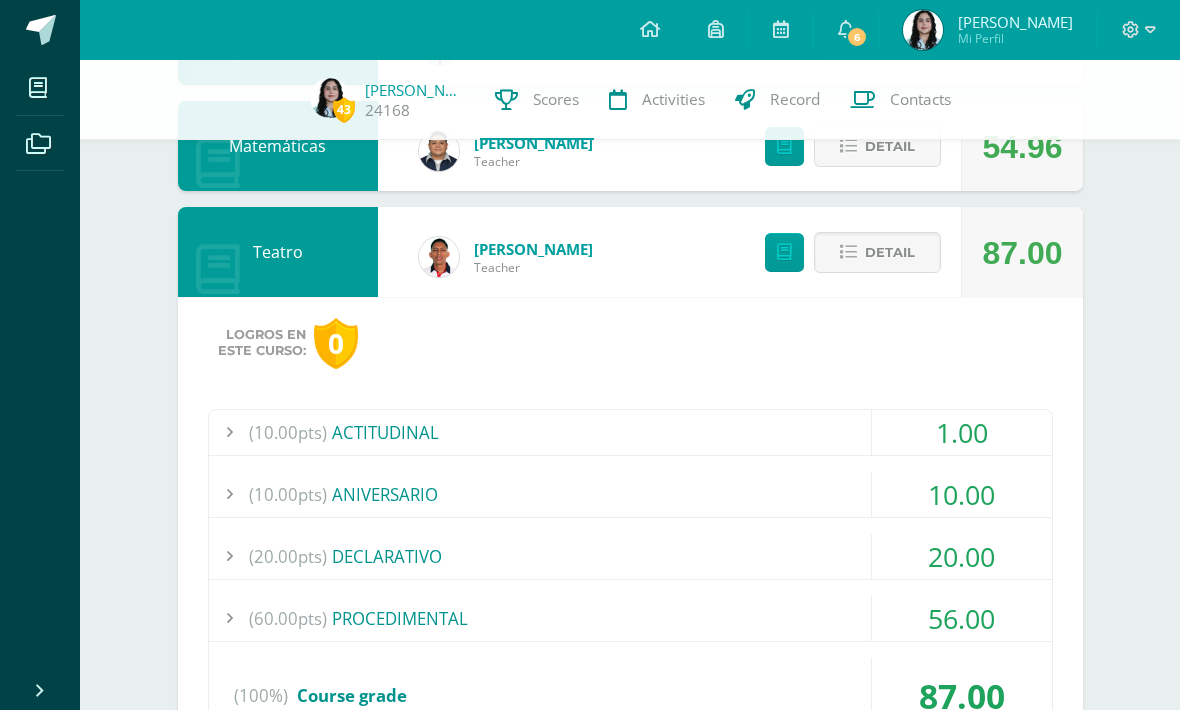 scroll, scrollTop: 751, scrollLeft: 0, axis: vertical 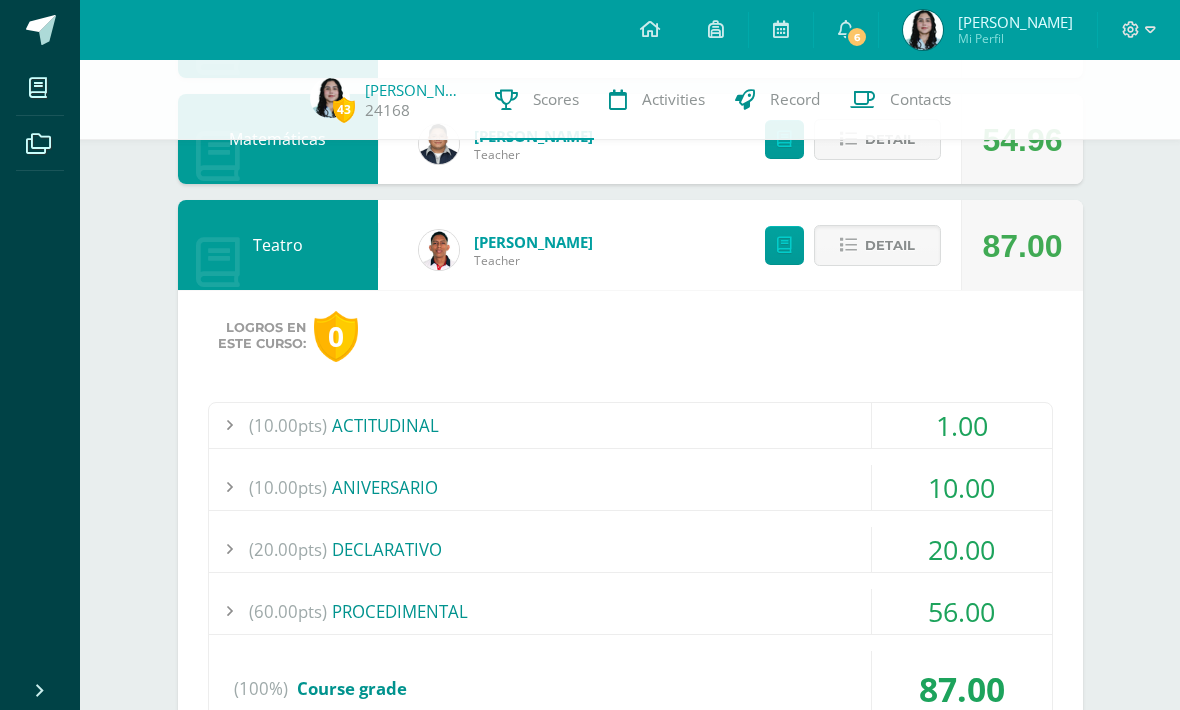 click at bounding box center (848, 245) 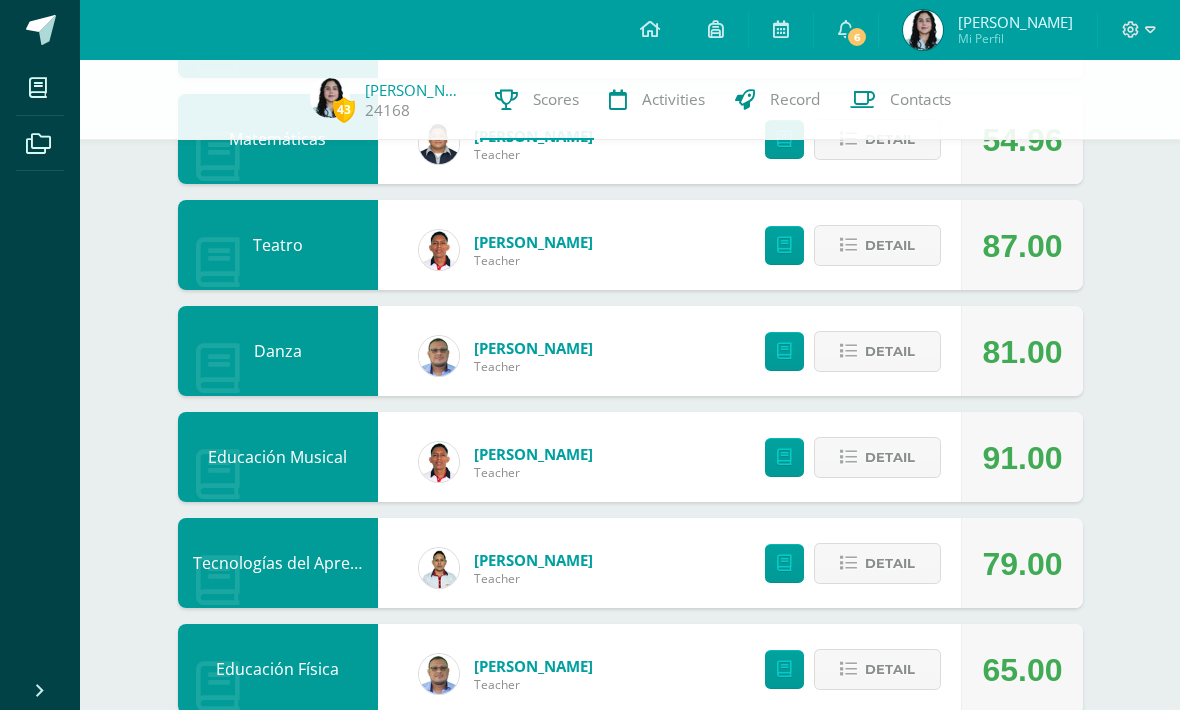 click at bounding box center (848, 351) 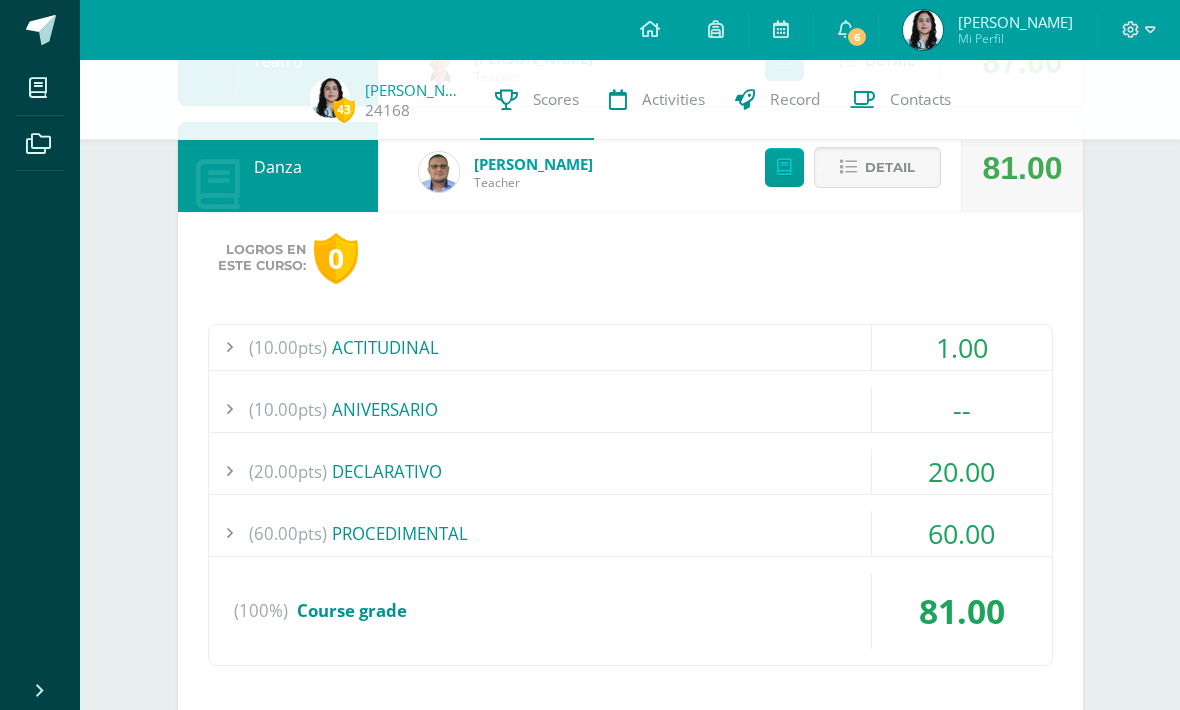 scroll, scrollTop: 934, scrollLeft: 0, axis: vertical 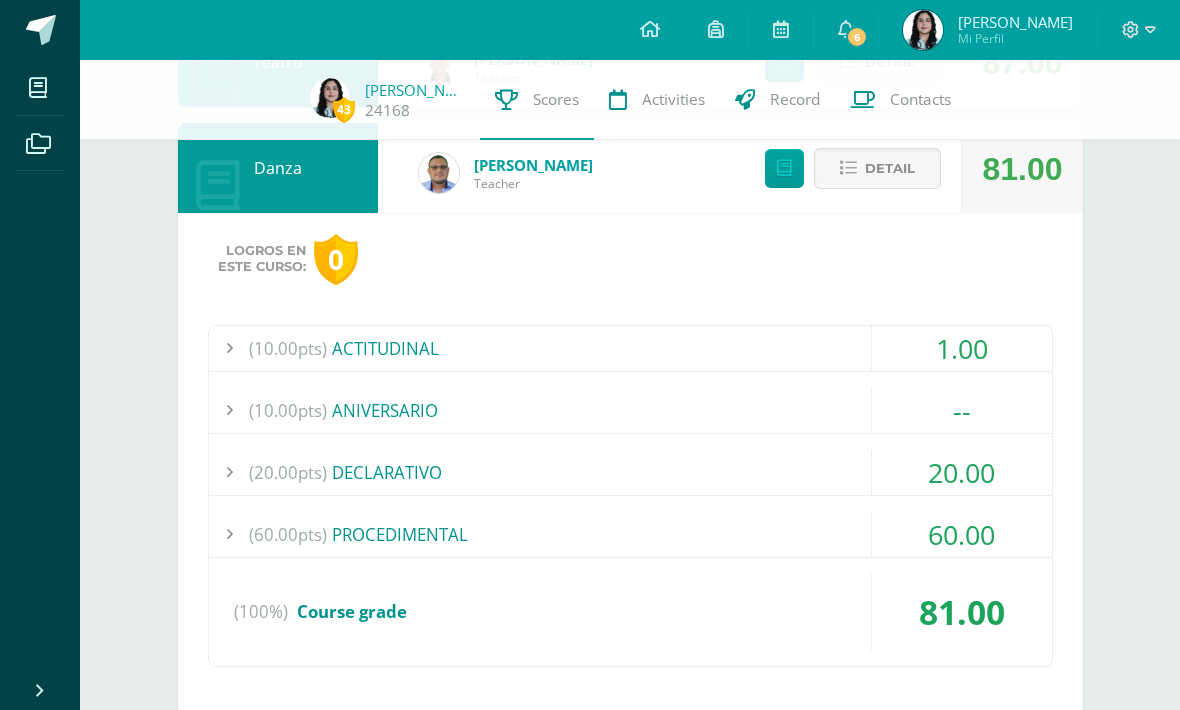 click on "60.00" at bounding box center (962, 534) 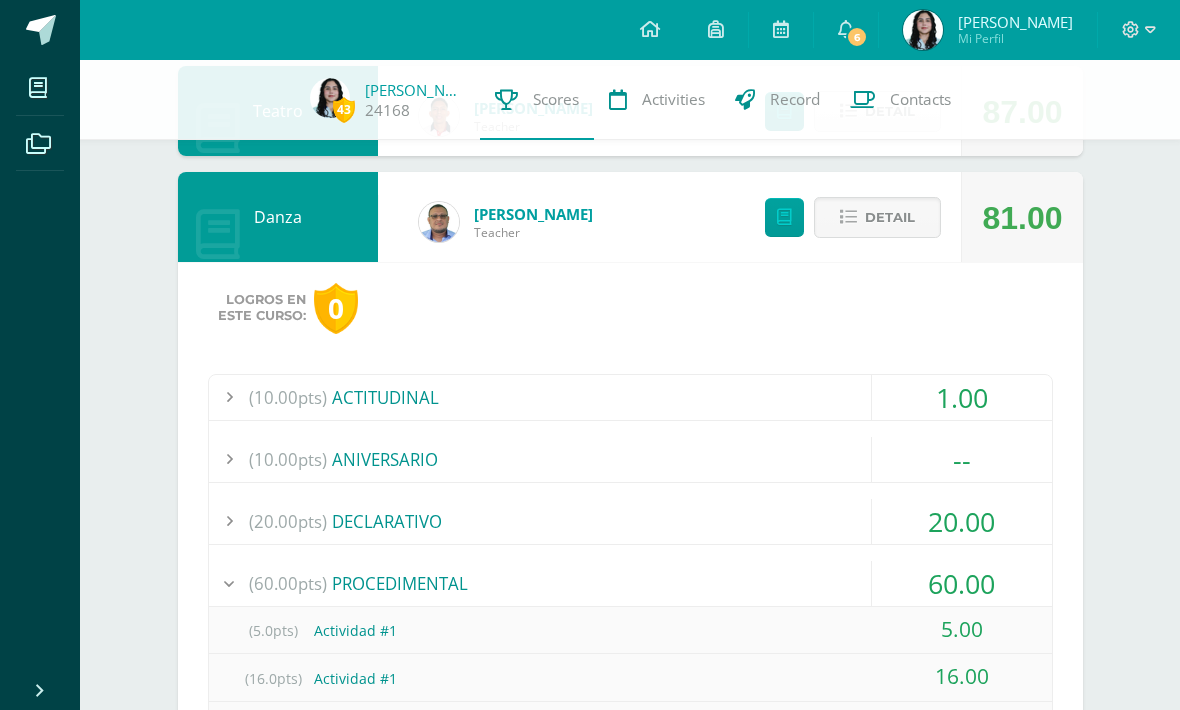 scroll, scrollTop: 886, scrollLeft: 0, axis: vertical 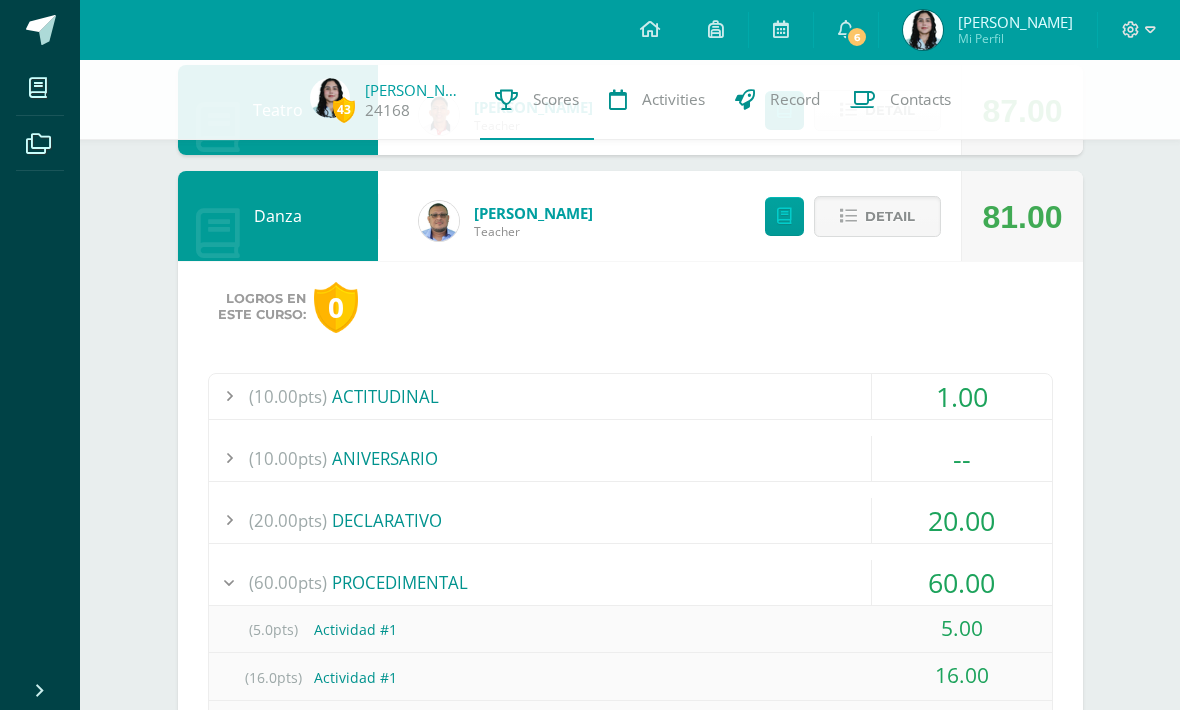 click on "Detail" at bounding box center (877, 216) 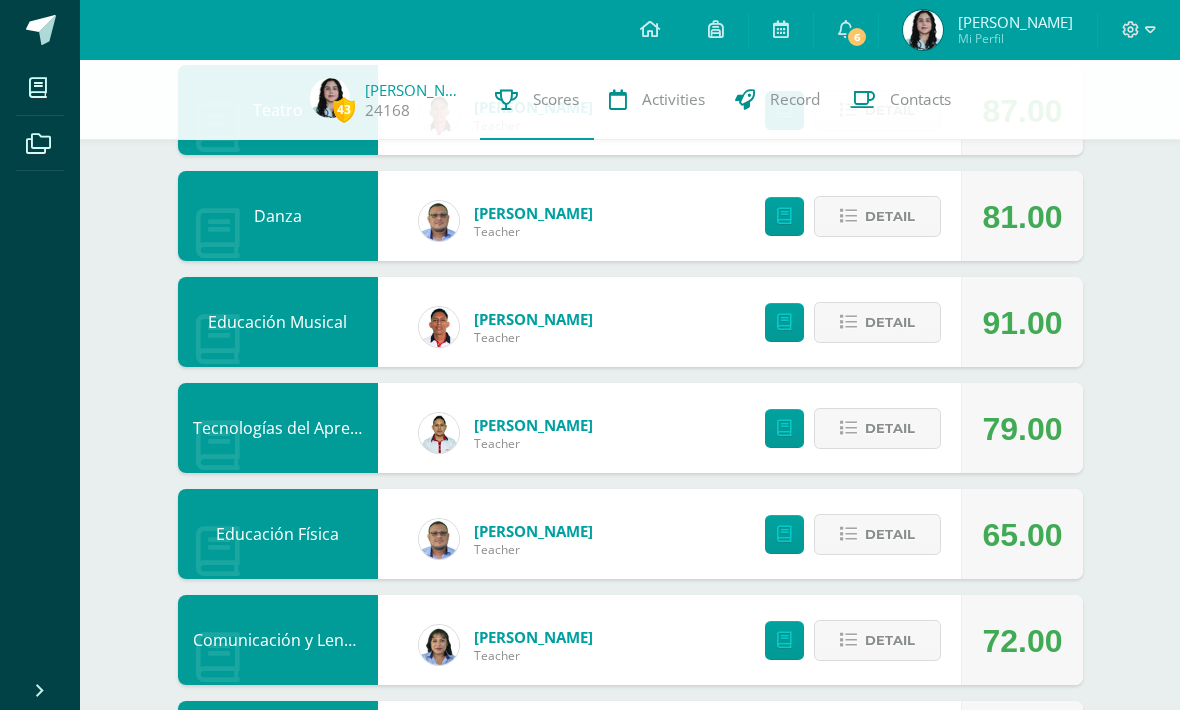 click at bounding box center (848, 322) 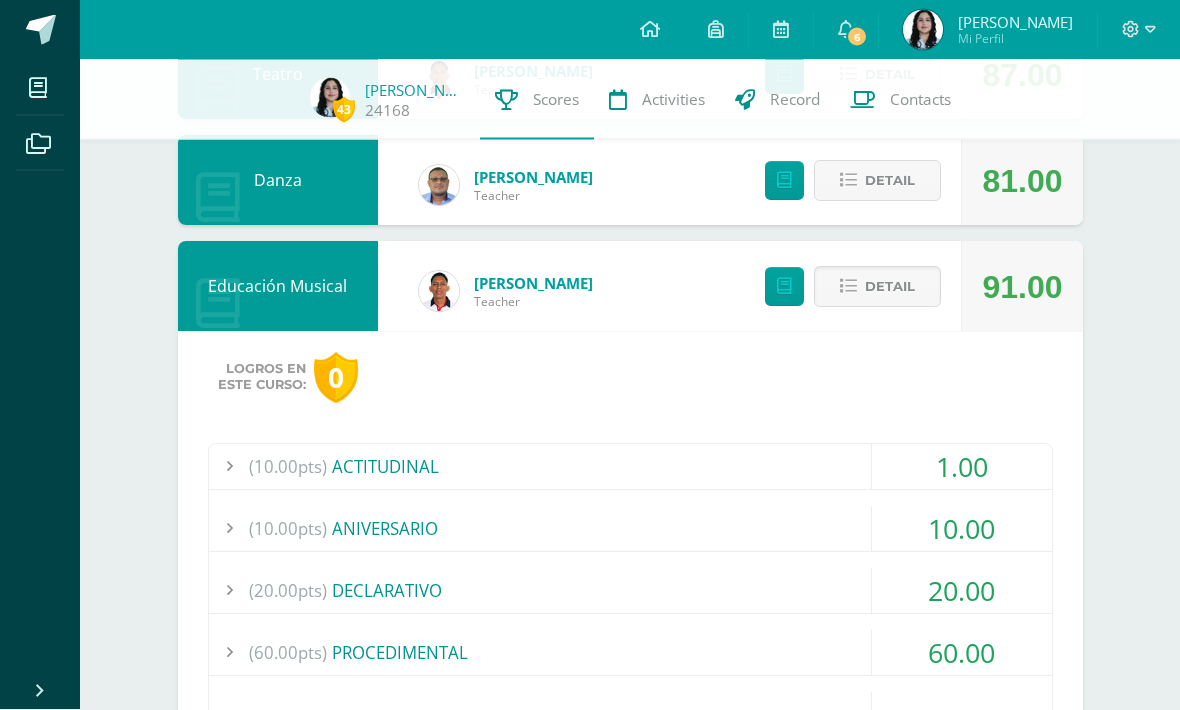 scroll, scrollTop: 981, scrollLeft: 0, axis: vertical 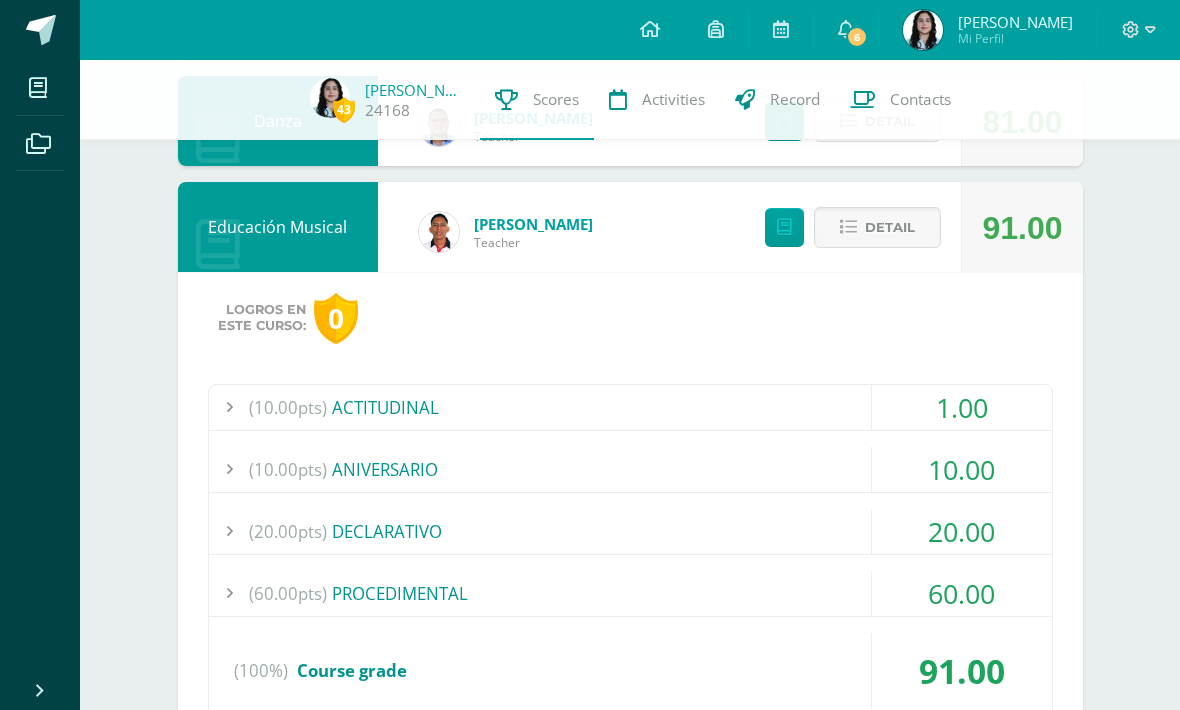 click on "(60.00pts)
PROCEDIMENTAL" at bounding box center [630, 593] 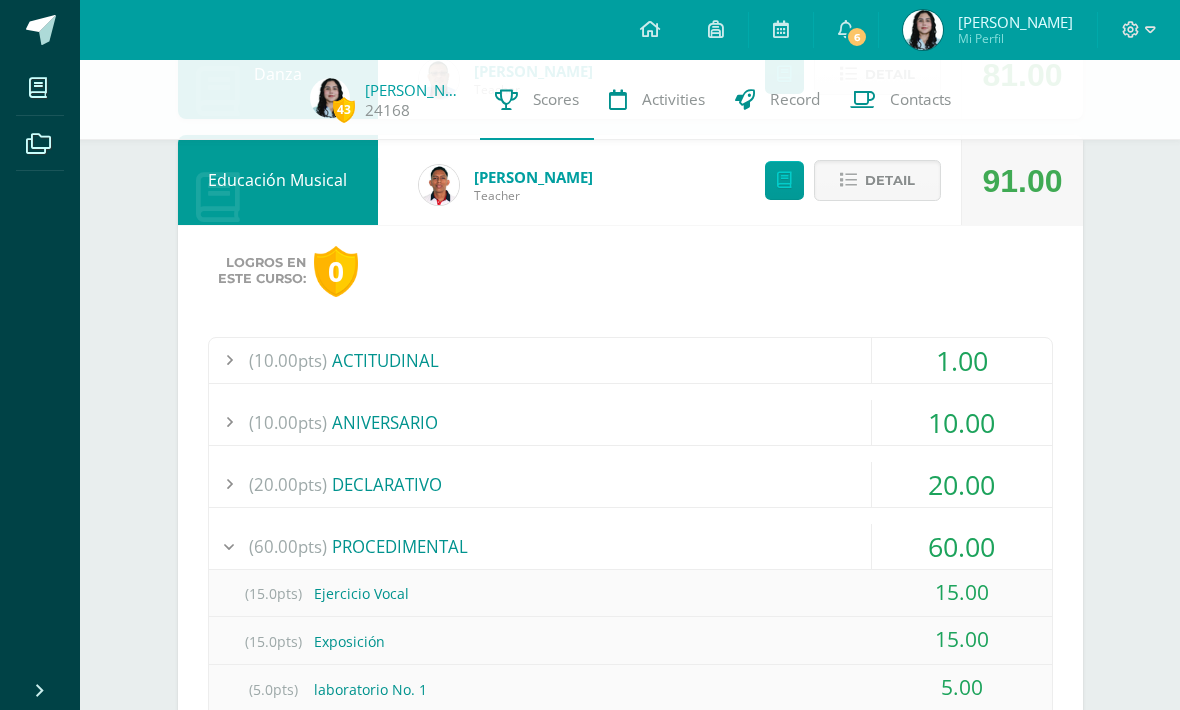 scroll, scrollTop: 990, scrollLeft: 0, axis: vertical 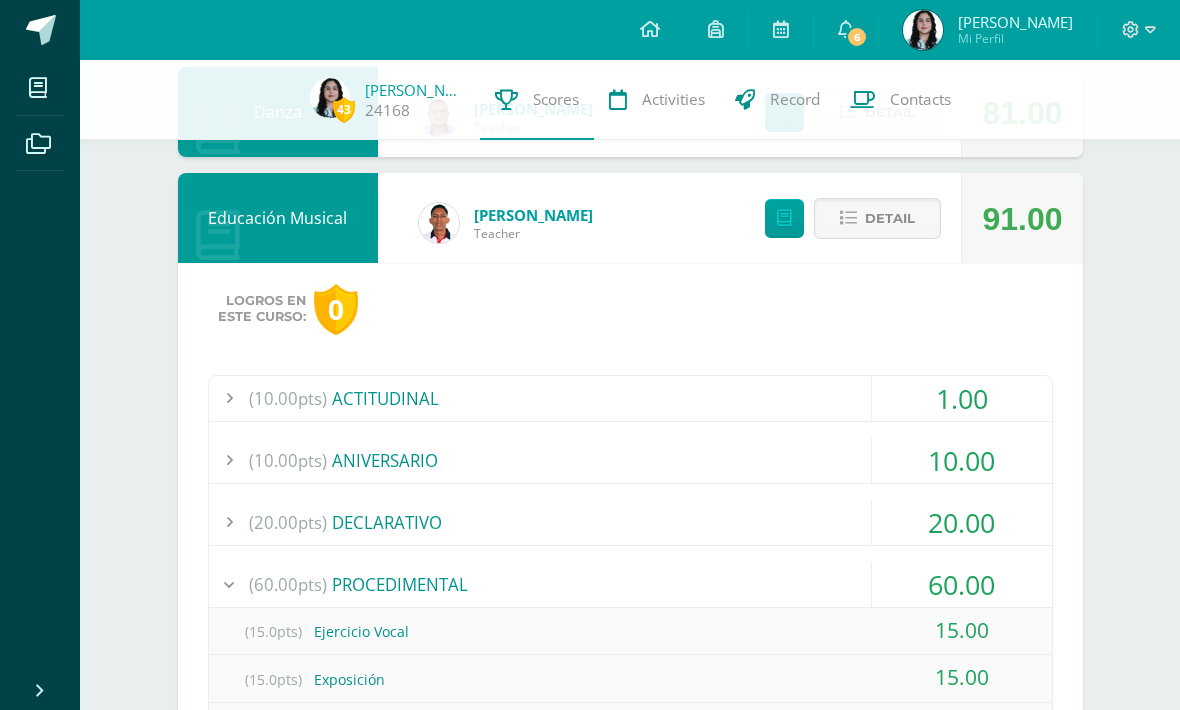 click at bounding box center [848, 218] 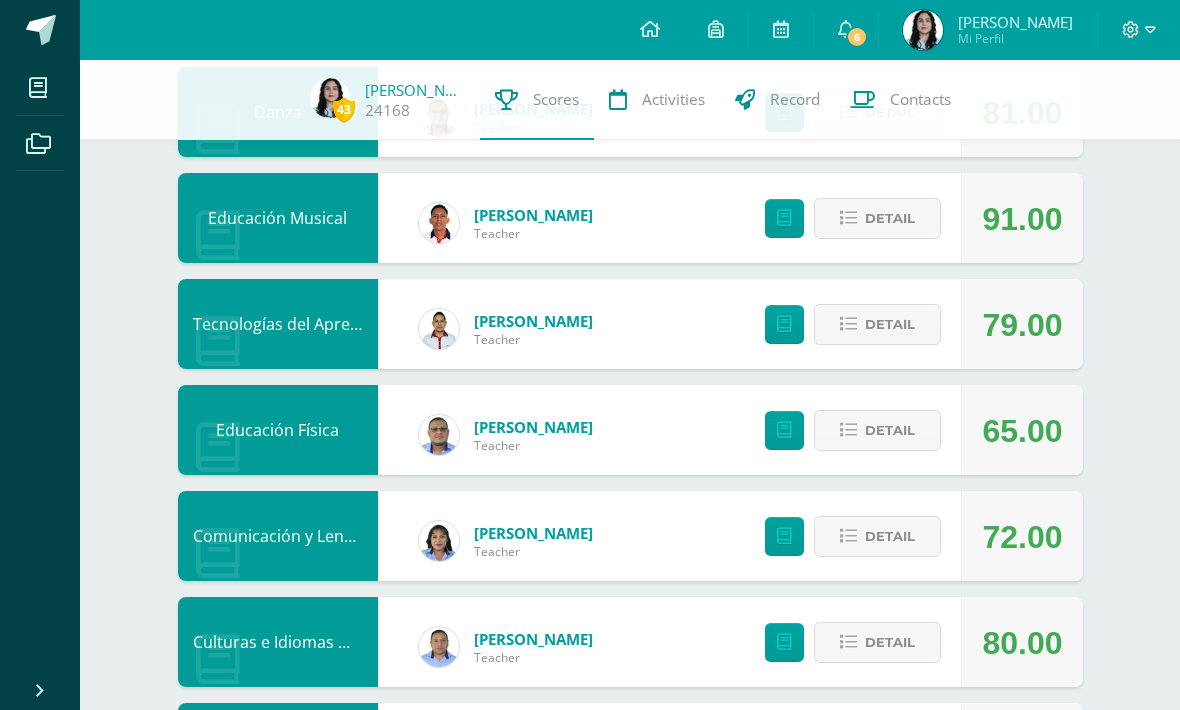 click on "Detail" at bounding box center (877, 324) 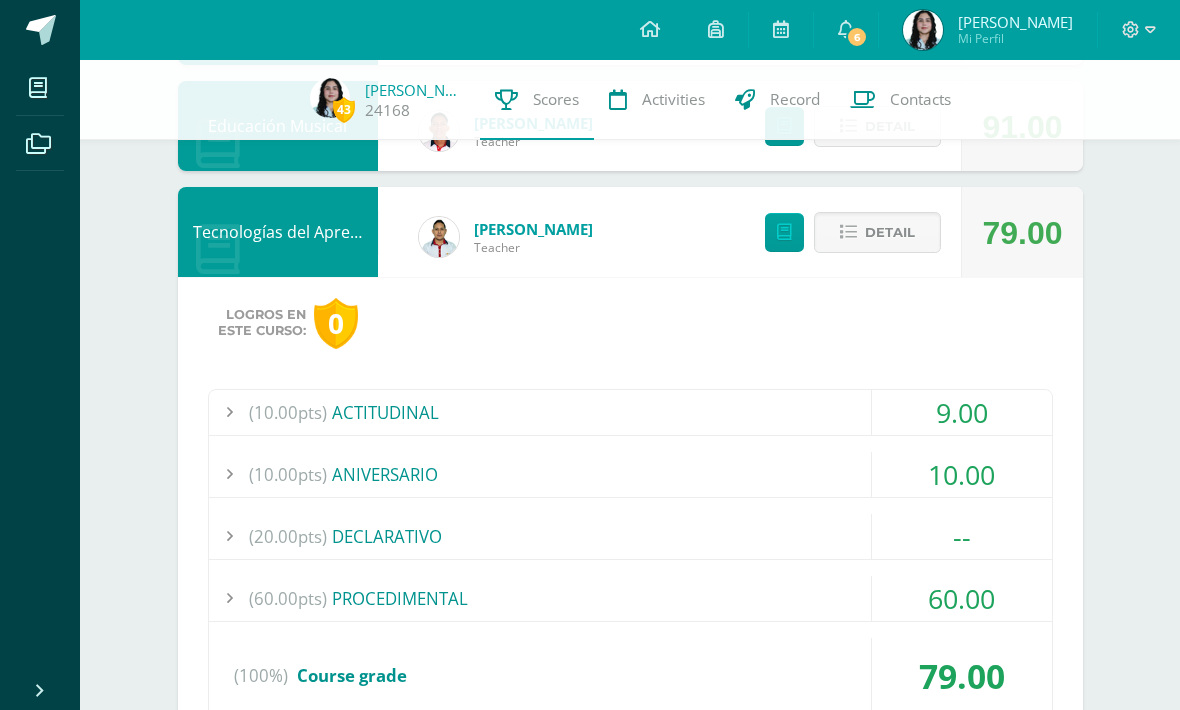 scroll, scrollTop: 1099, scrollLeft: 0, axis: vertical 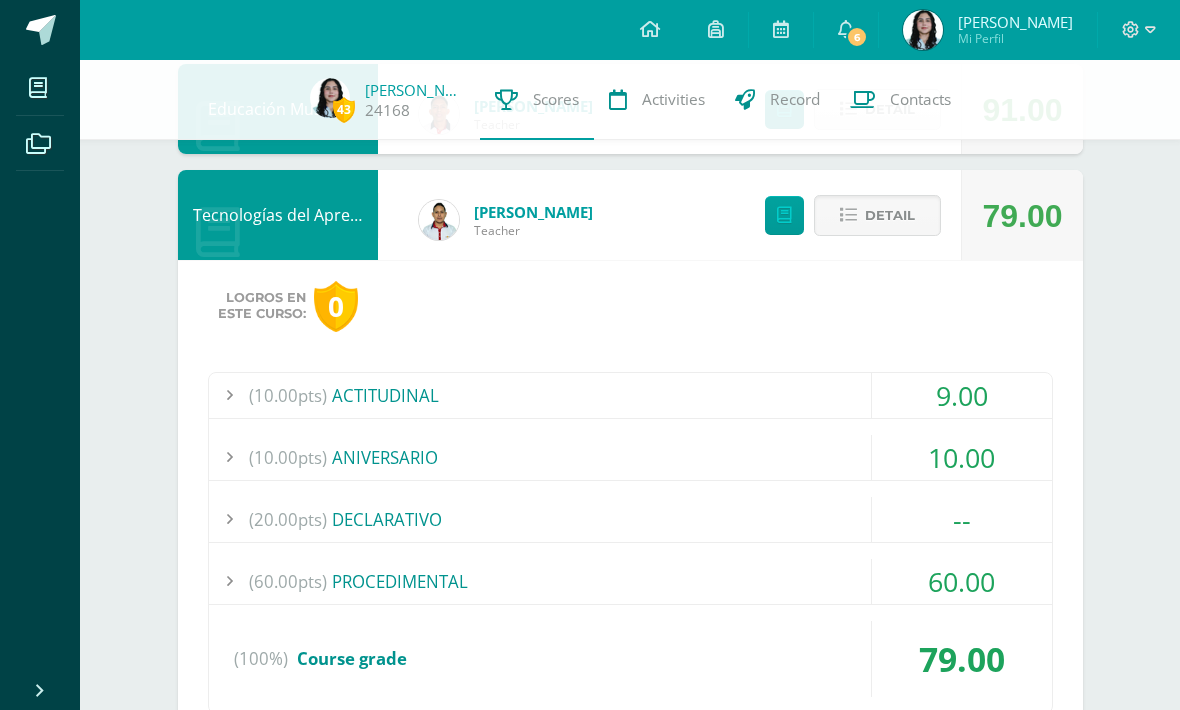 click on "Detail" at bounding box center [877, 215] 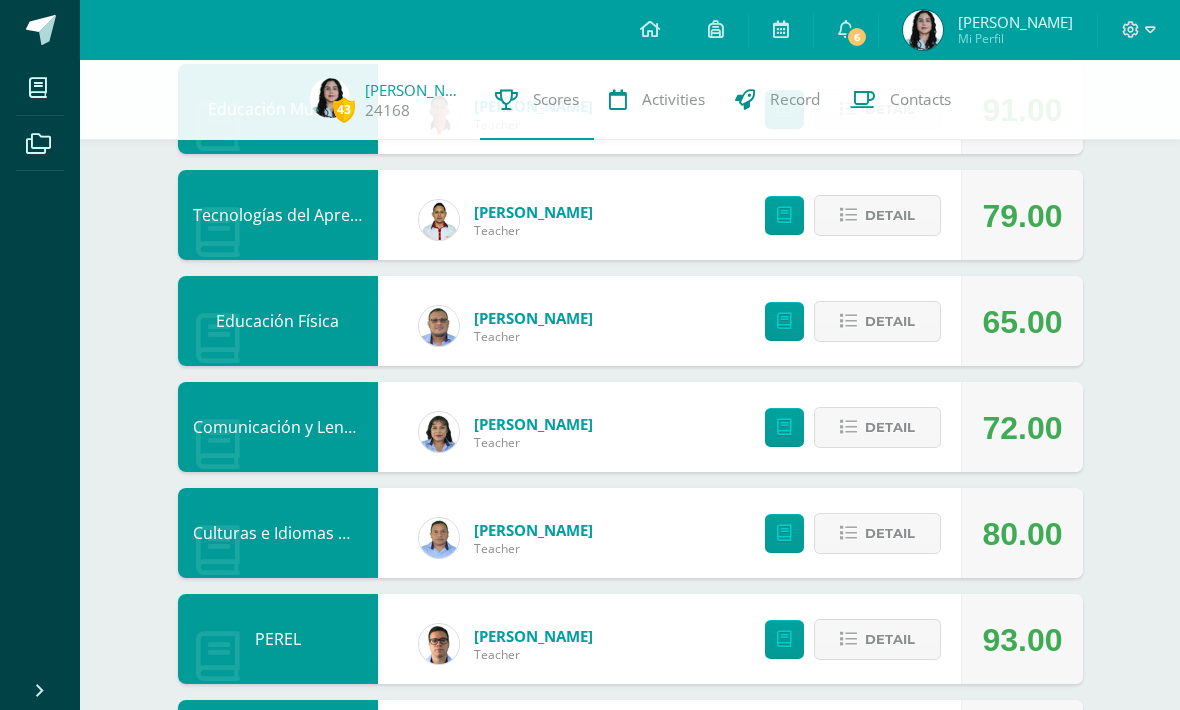 click on "Detail" at bounding box center (877, 321) 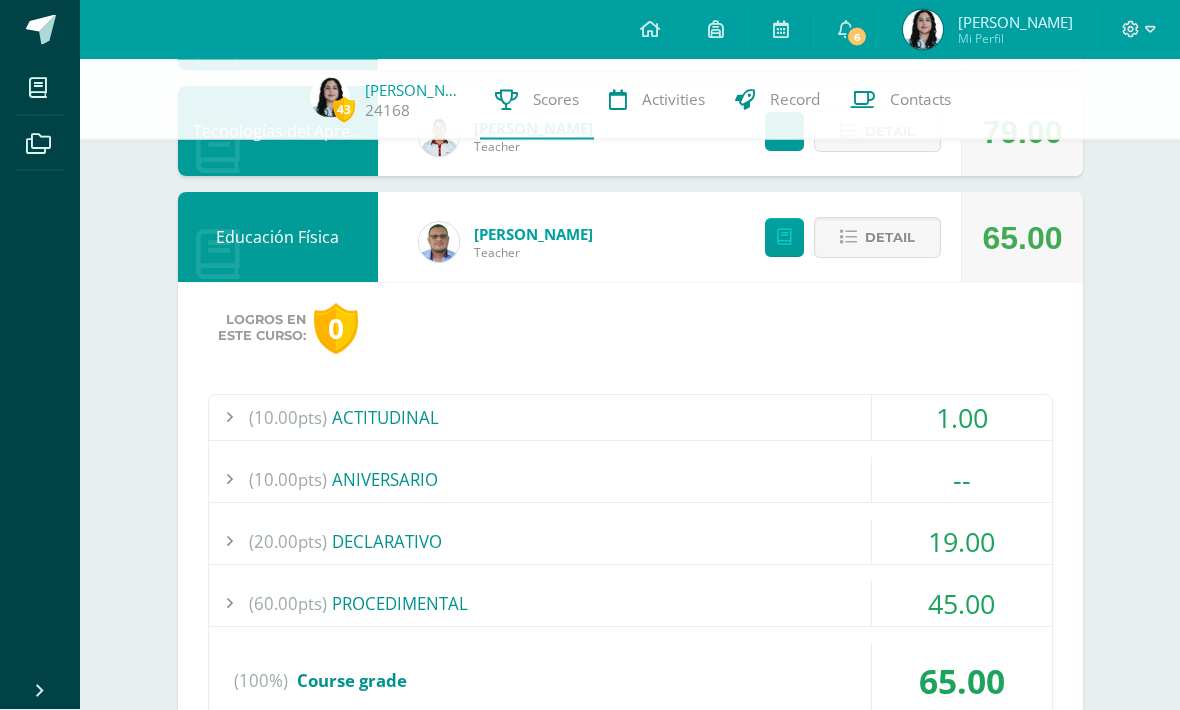 scroll, scrollTop: 1190, scrollLeft: 0, axis: vertical 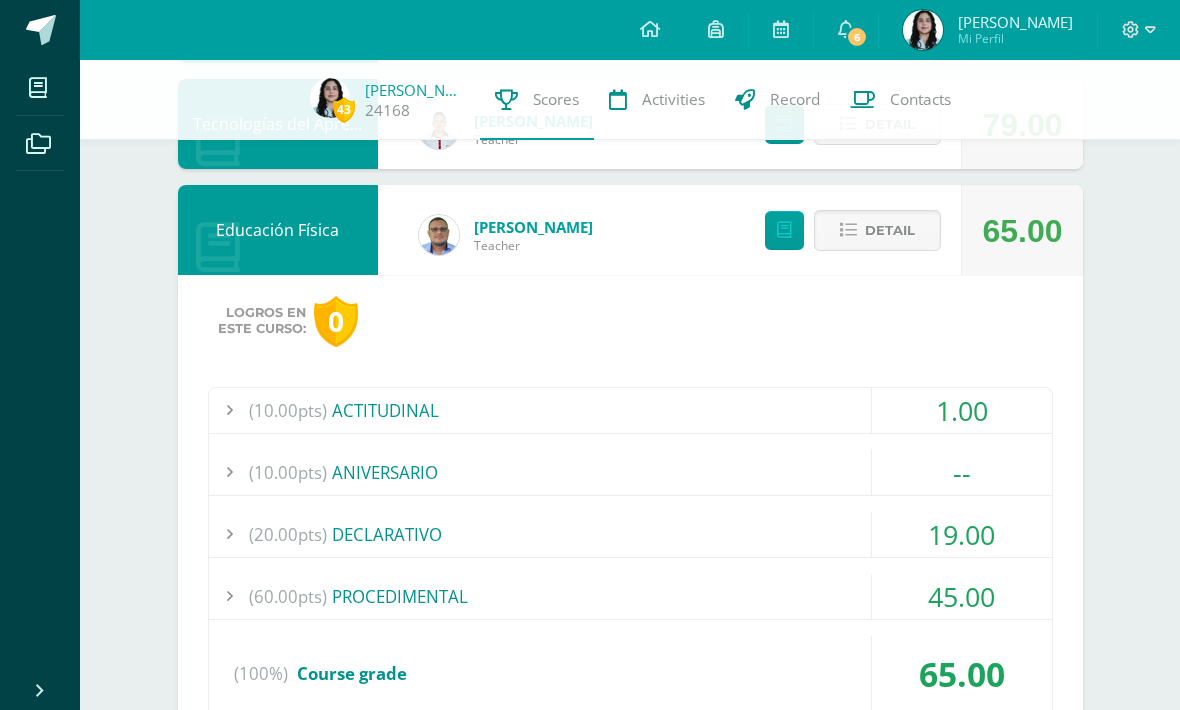click on "Detail" at bounding box center [877, 230] 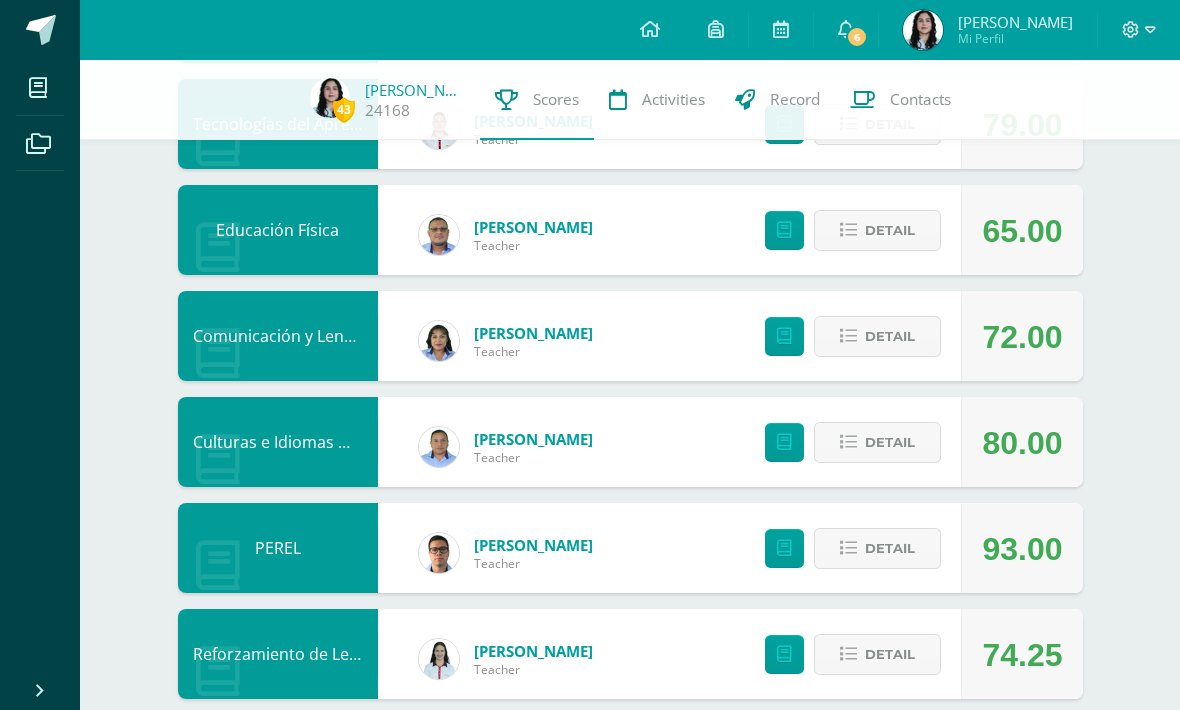 click at bounding box center (848, 336) 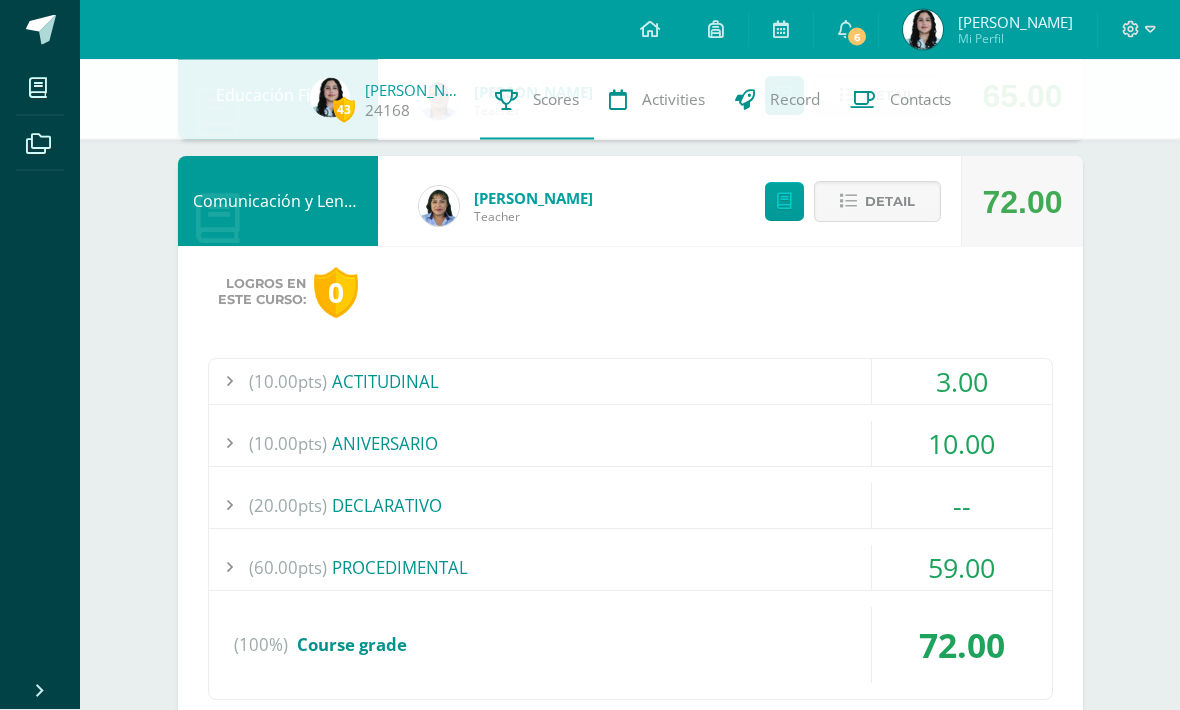 scroll, scrollTop: 1360, scrollLeft: 0, axis: vertical 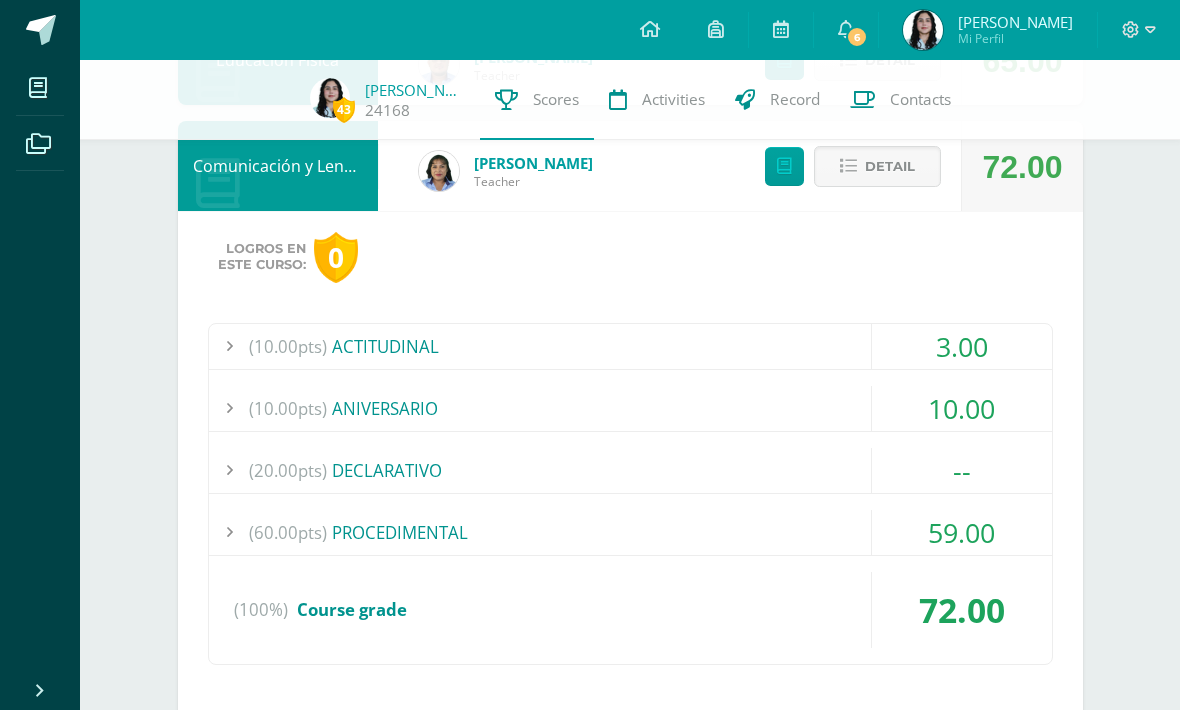 click on "59.00" at bounding box center (962, 532) 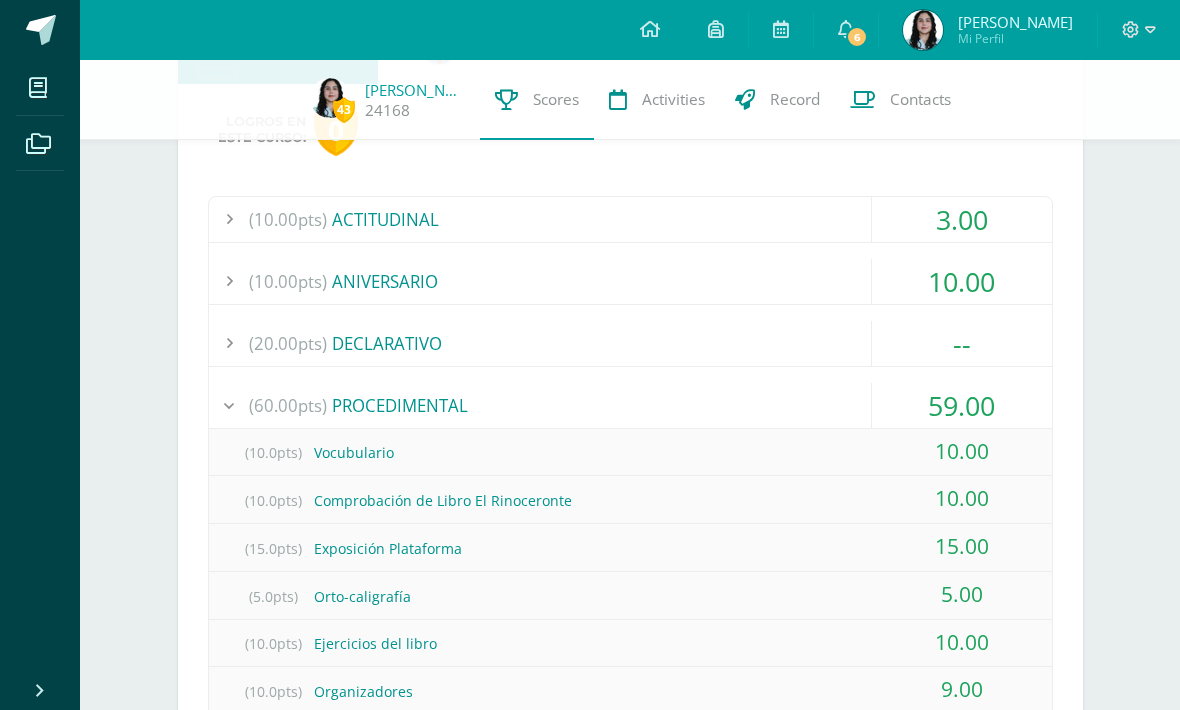 scroll, scrollTop: 1488, scrollLeft: 0, axis: vertical 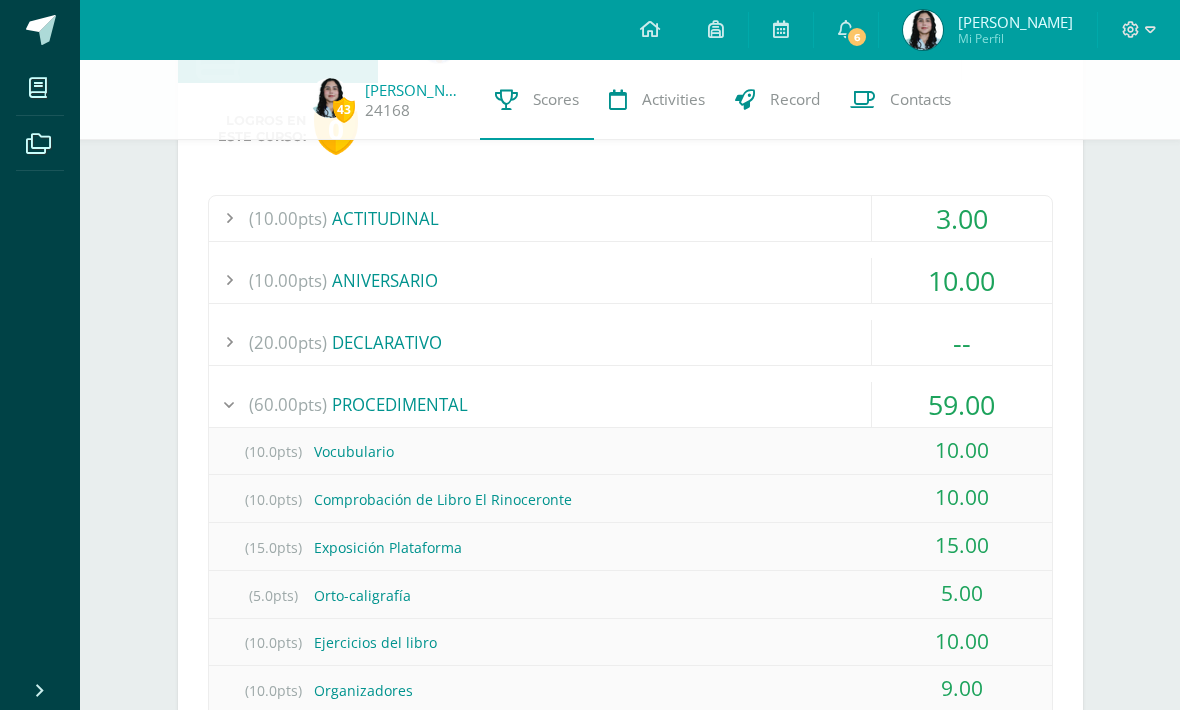 click on "(60.00pts)
PROCEDIMENTAL" at bounding box center (630, 404) 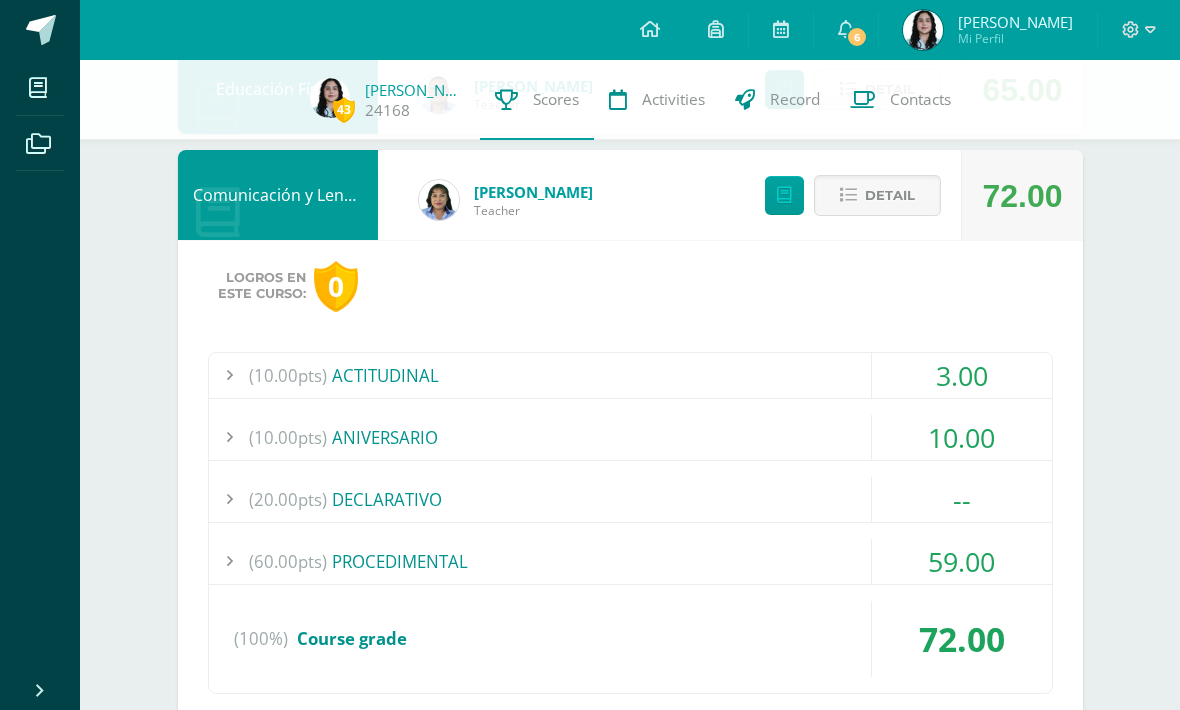 scroll, scrollTop: 1329, scrollLeft: 0, axis: vertical 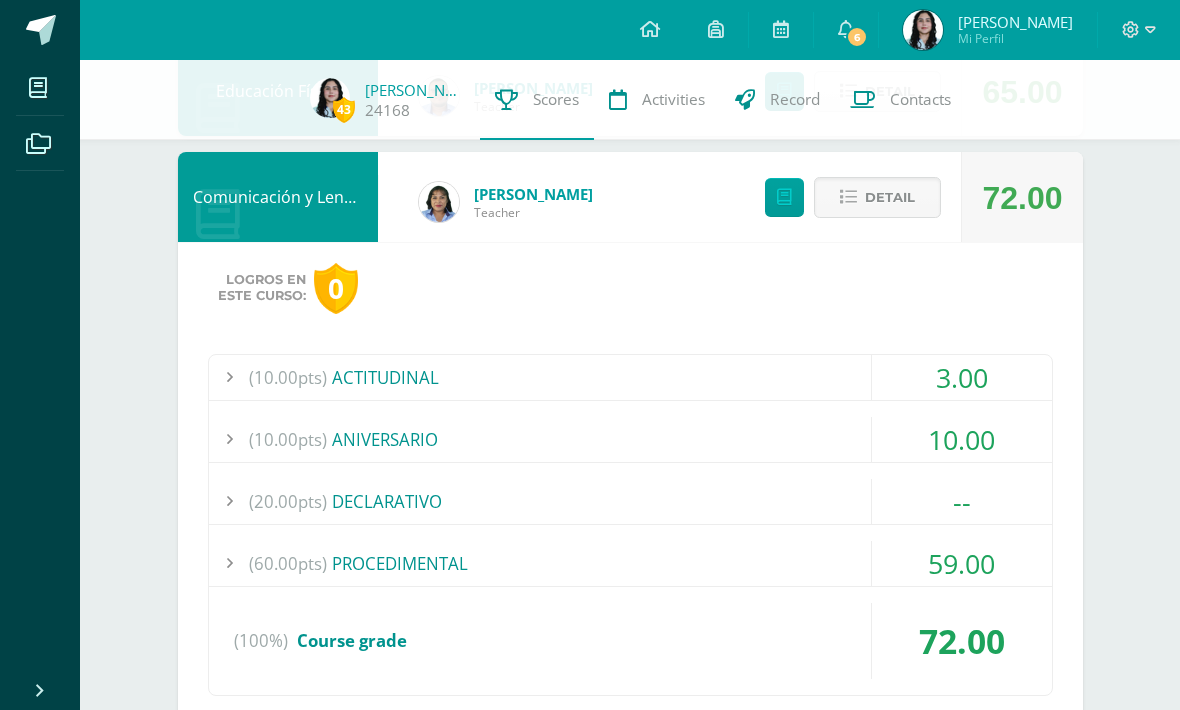 click on "Detail" at bounding box center [877, 197] 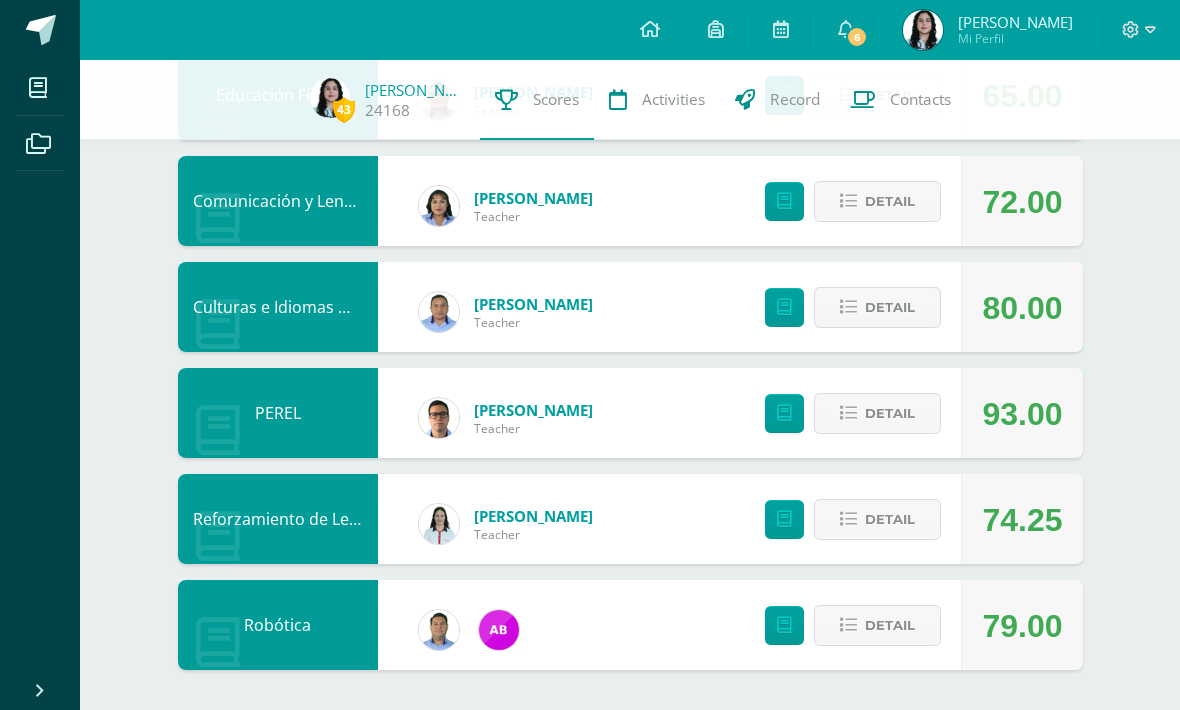 scroll, scrollTop: 1328, scrollLeft: 0, axis: vertical 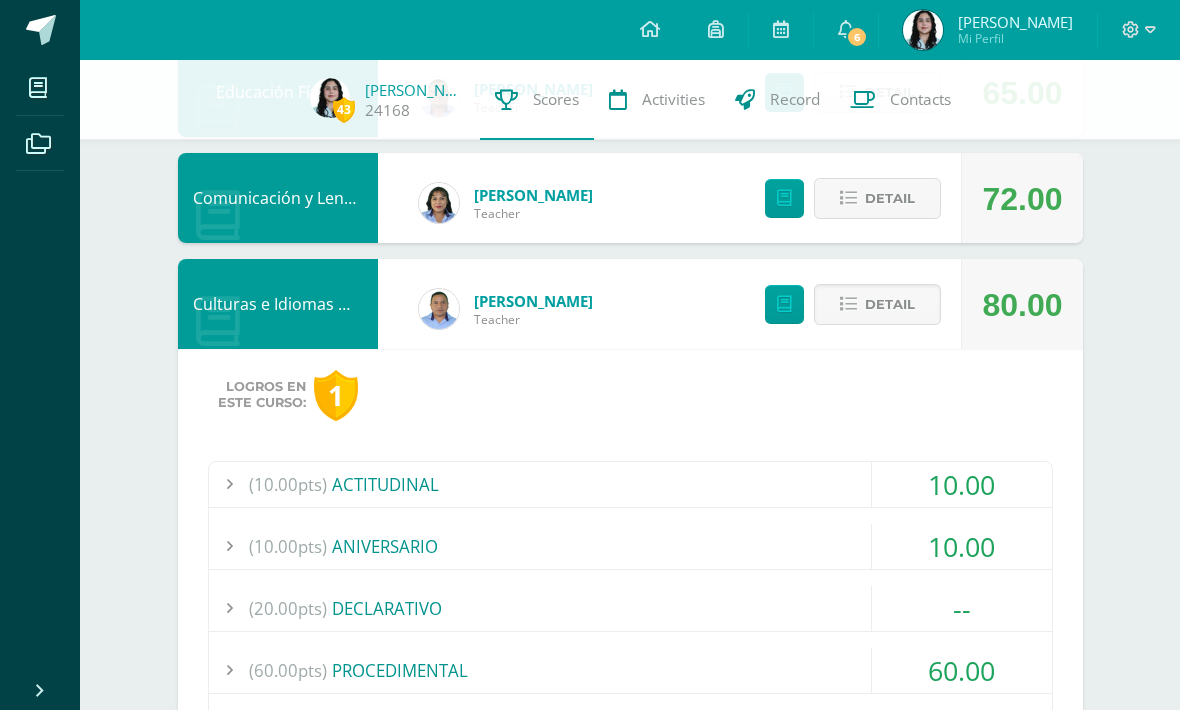 click on "Detail" at bounding box center (877, 304) 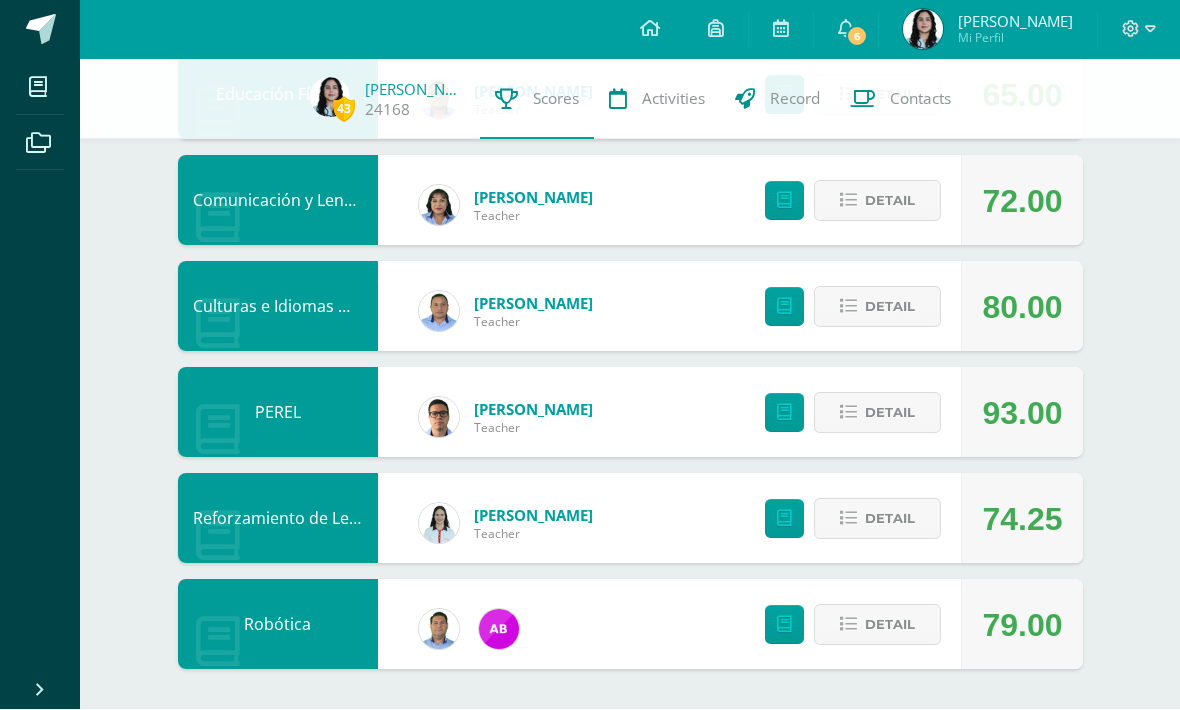 click on "Detail" at bounding box center [877, 519] 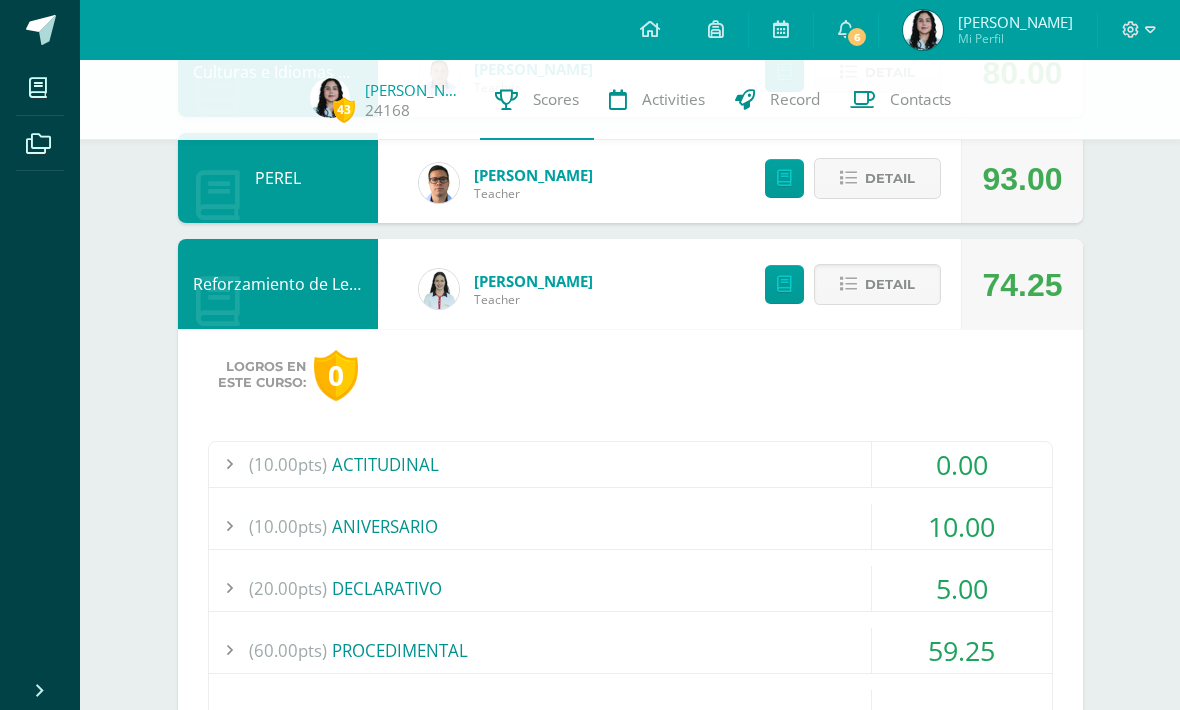 scroll, scrollTop: 1568, scrollLeft: 0, axis: vertical 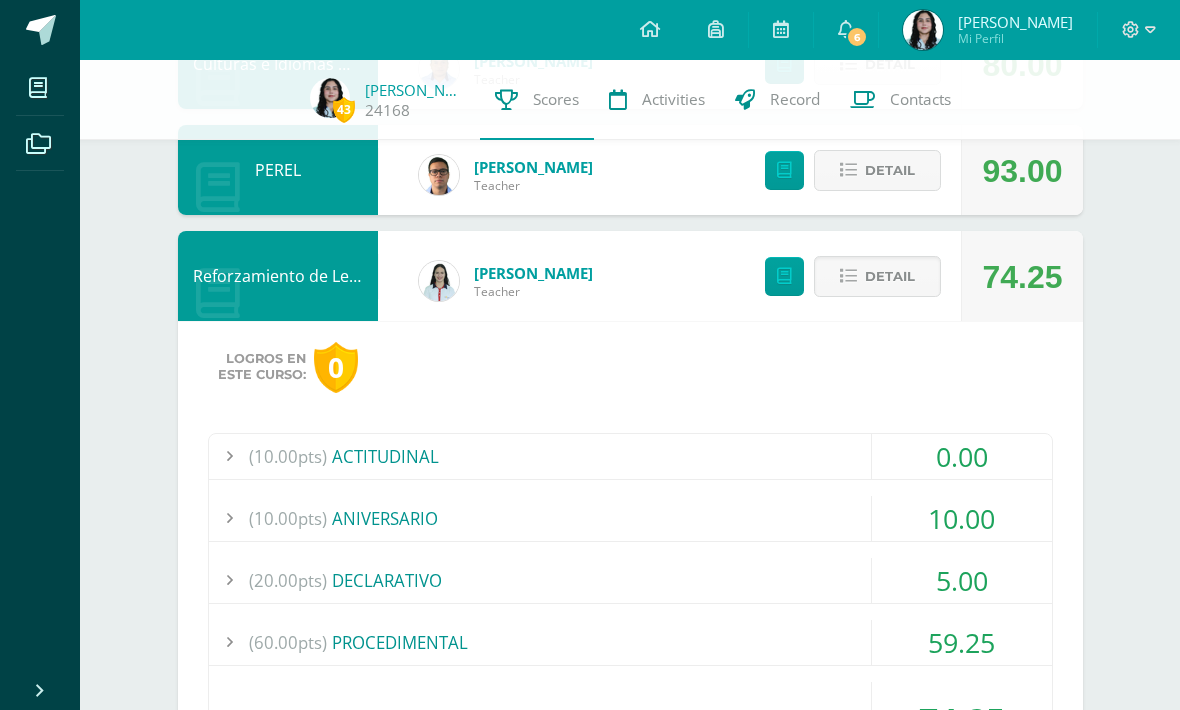 click on "Detail" at bounding box center (877, 276) 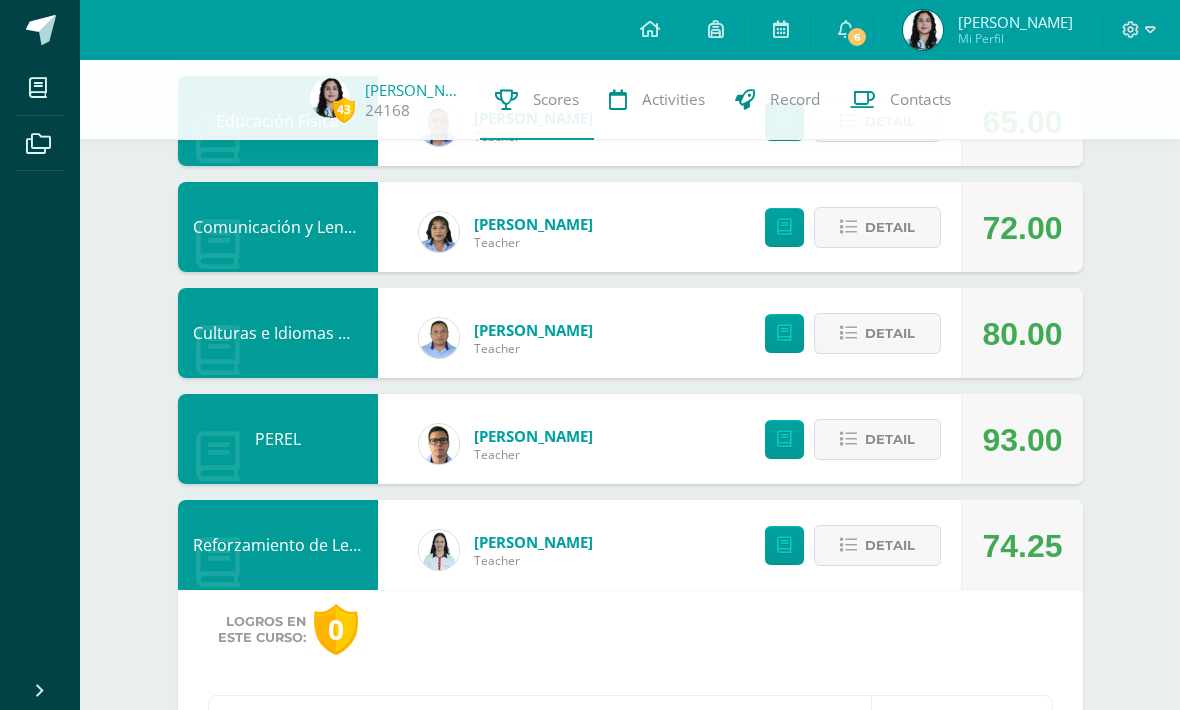 scroll, scrollTop: 1262, scrollLeft: 0, axis: vertical 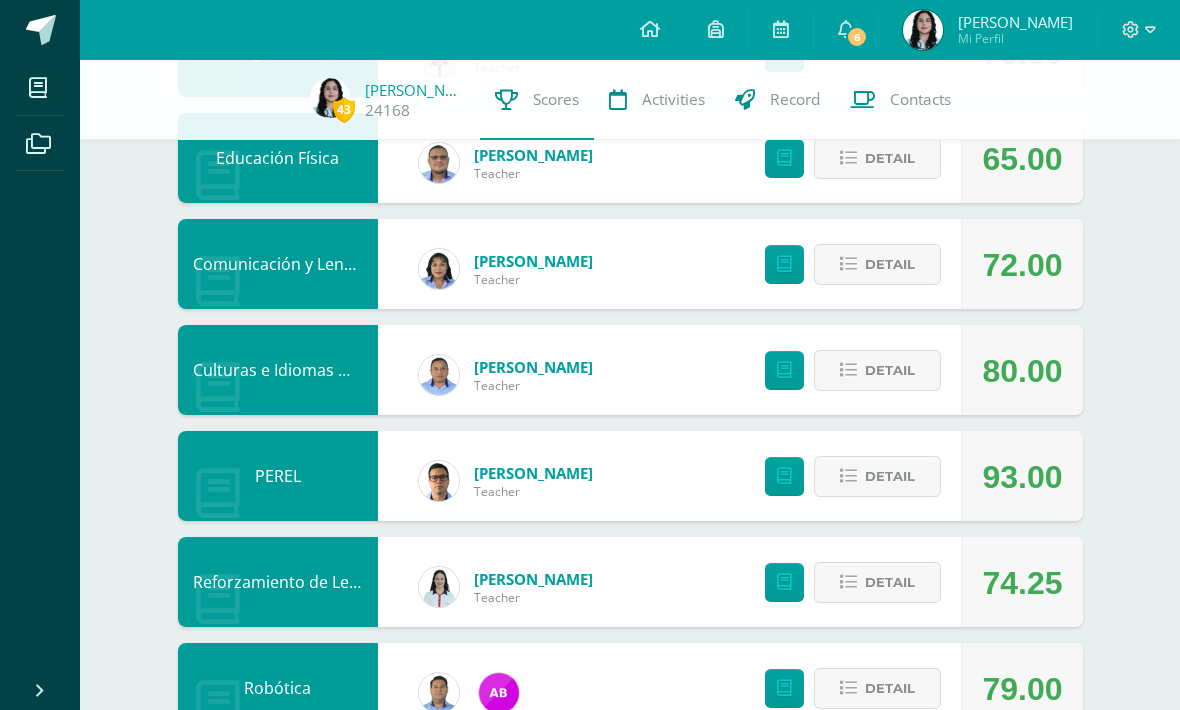 click on "Detail" at bounding box center (877, 688) 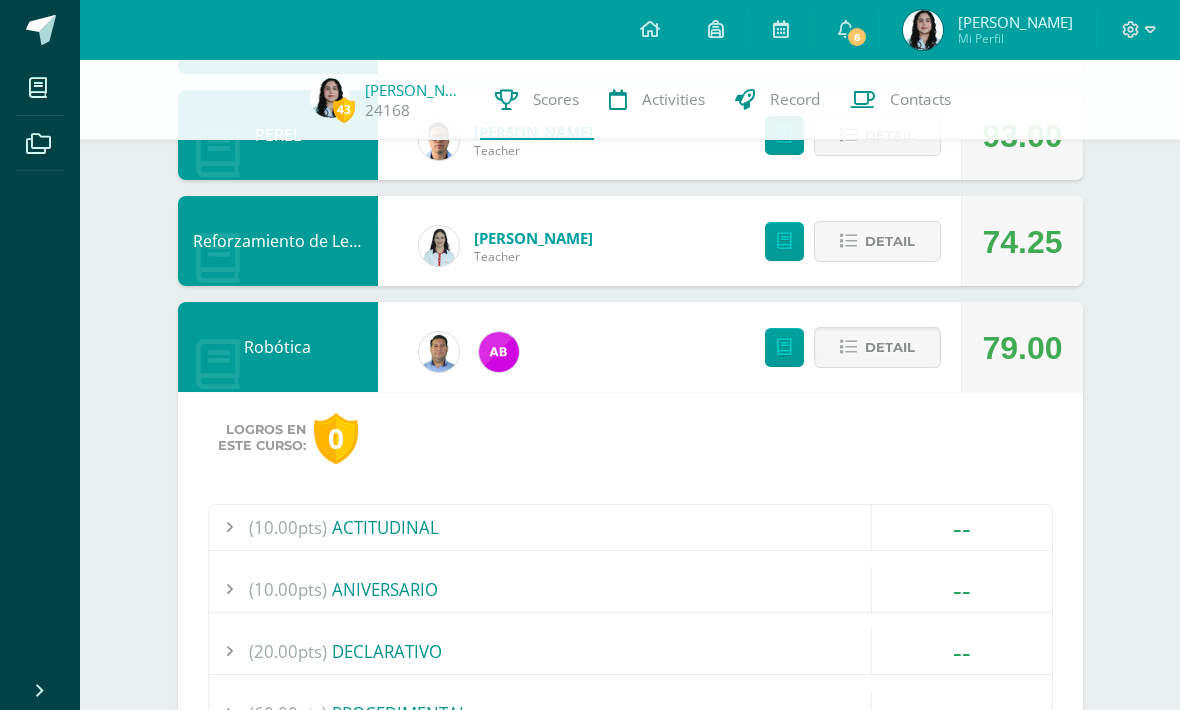 scroll, scrollTop: 1663, scrollLeft: 0, axis: vertical 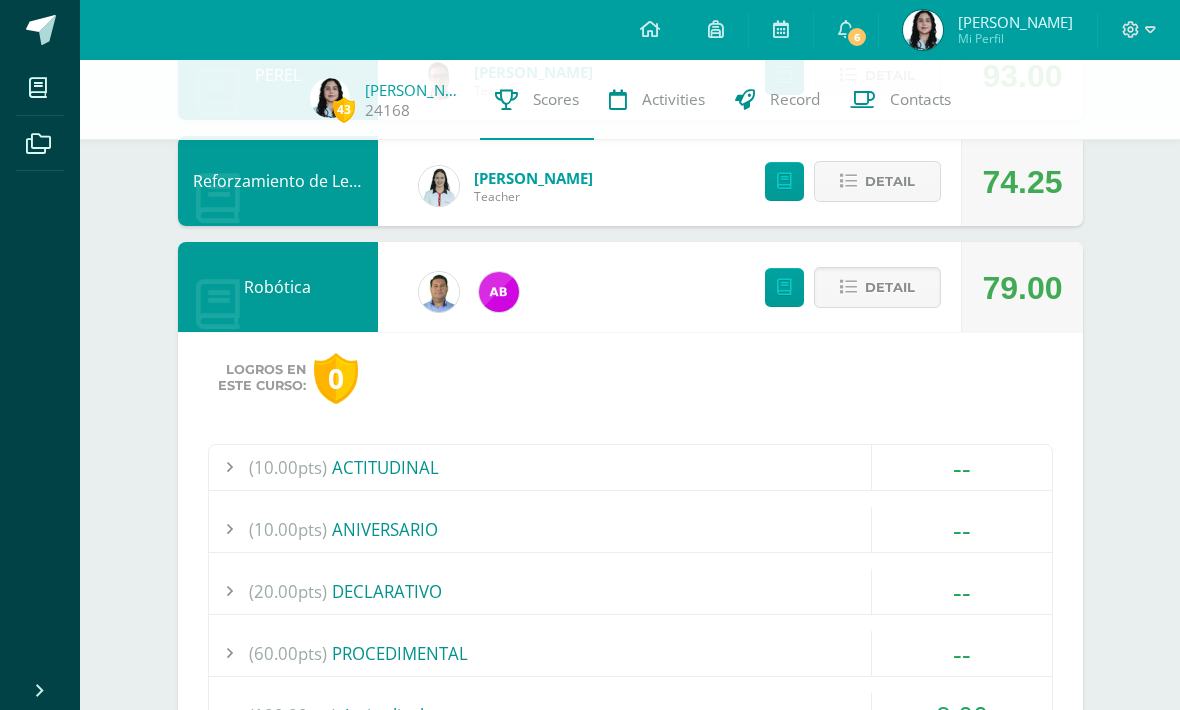 click on "(10.00pts)
ACTITUDINAL" at bounding box center [630, 467] 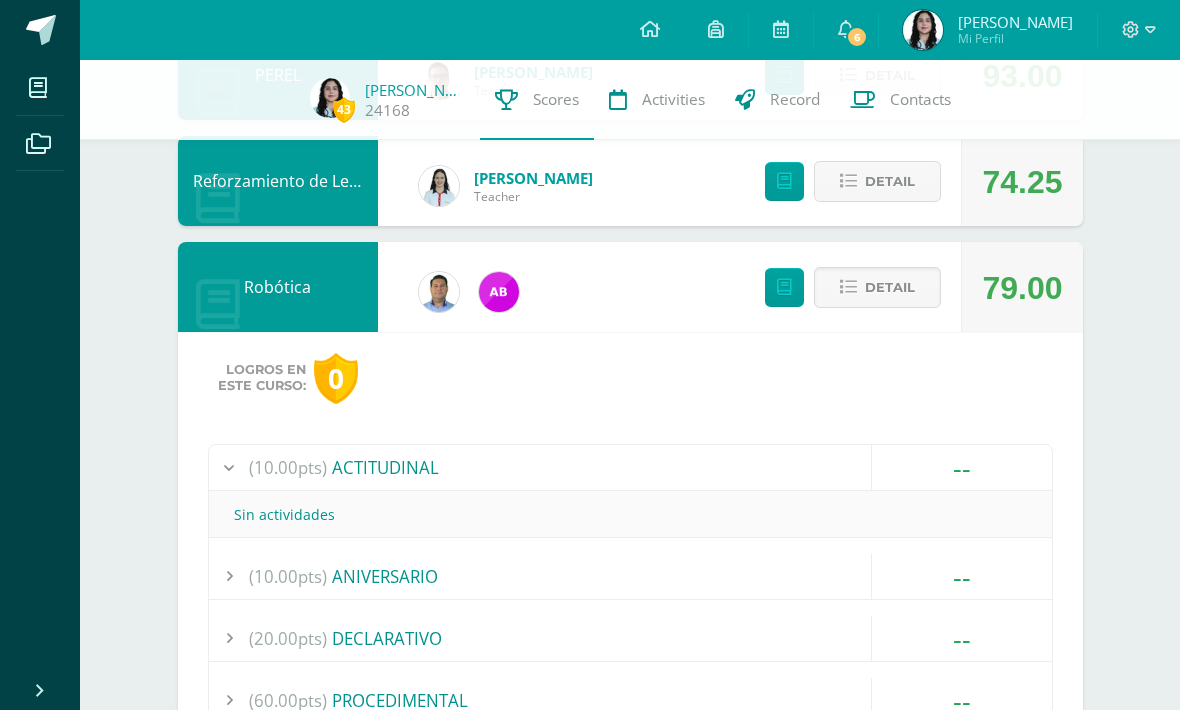 click on "(10.00pts)
ACTITUDINAL" at bounding box center (630, 467) 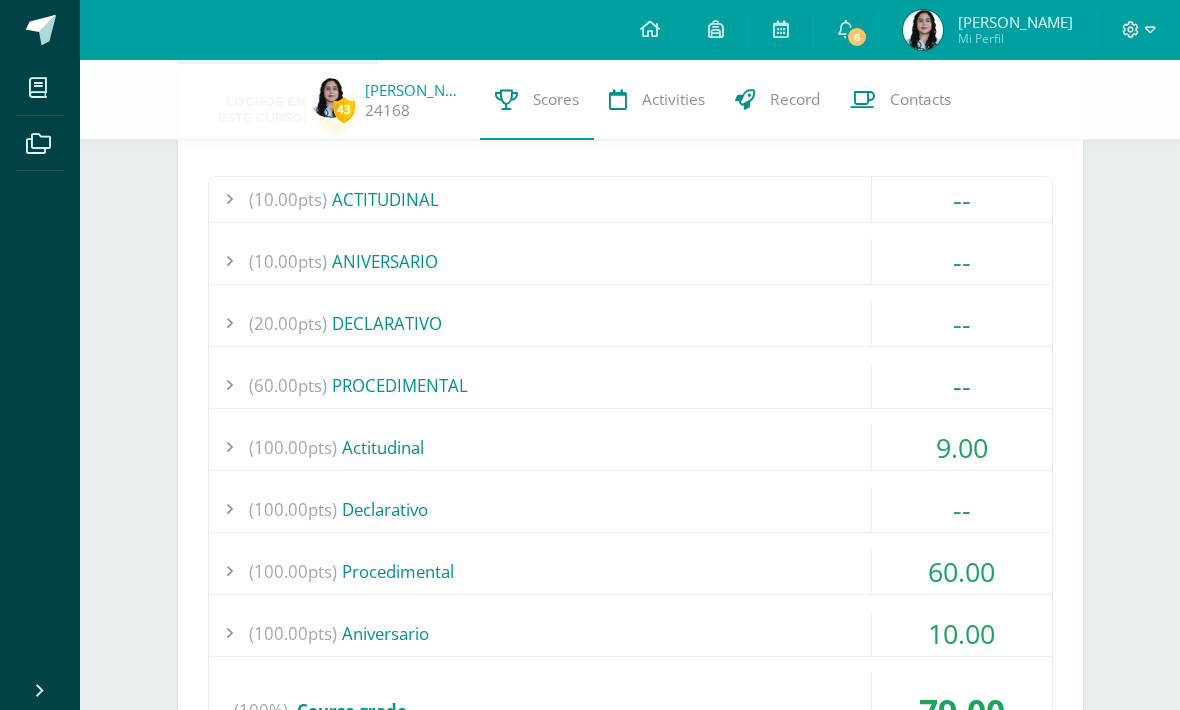 scroll, scrollTop: 1920, scrollLeft: 0, axis: vertical 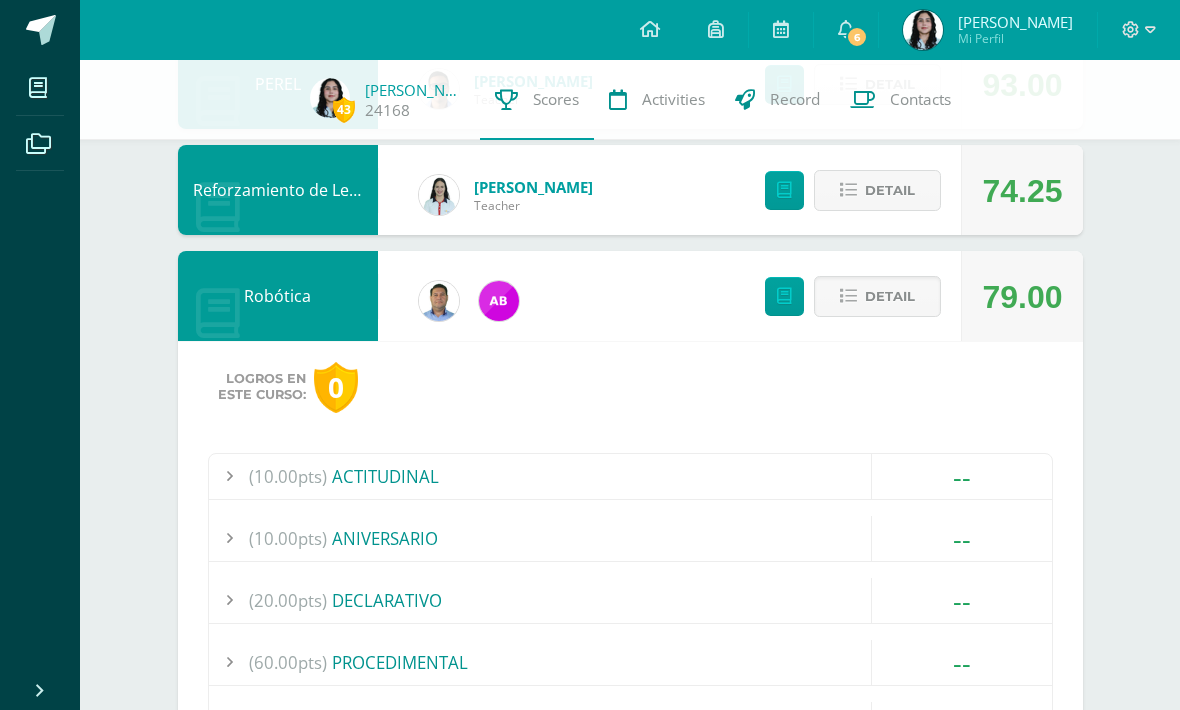 click at bounding box center (848, 296) 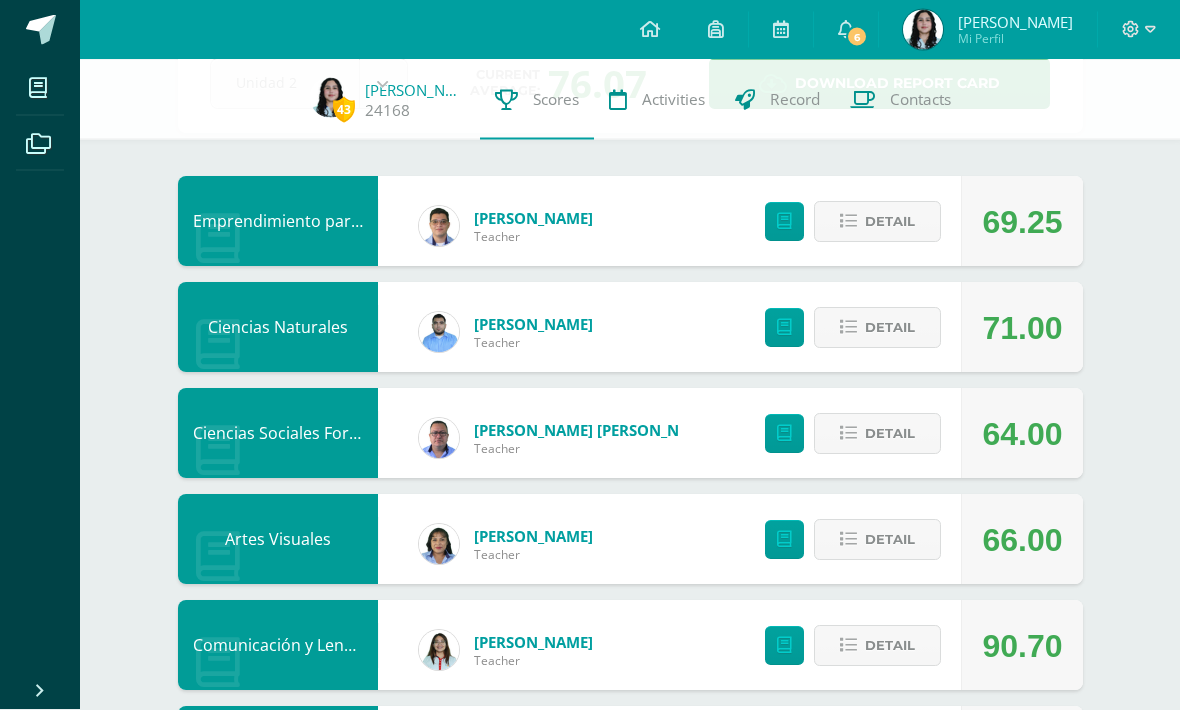 scroll, scrollTop: 0, scrollLeft: 0, axis: both 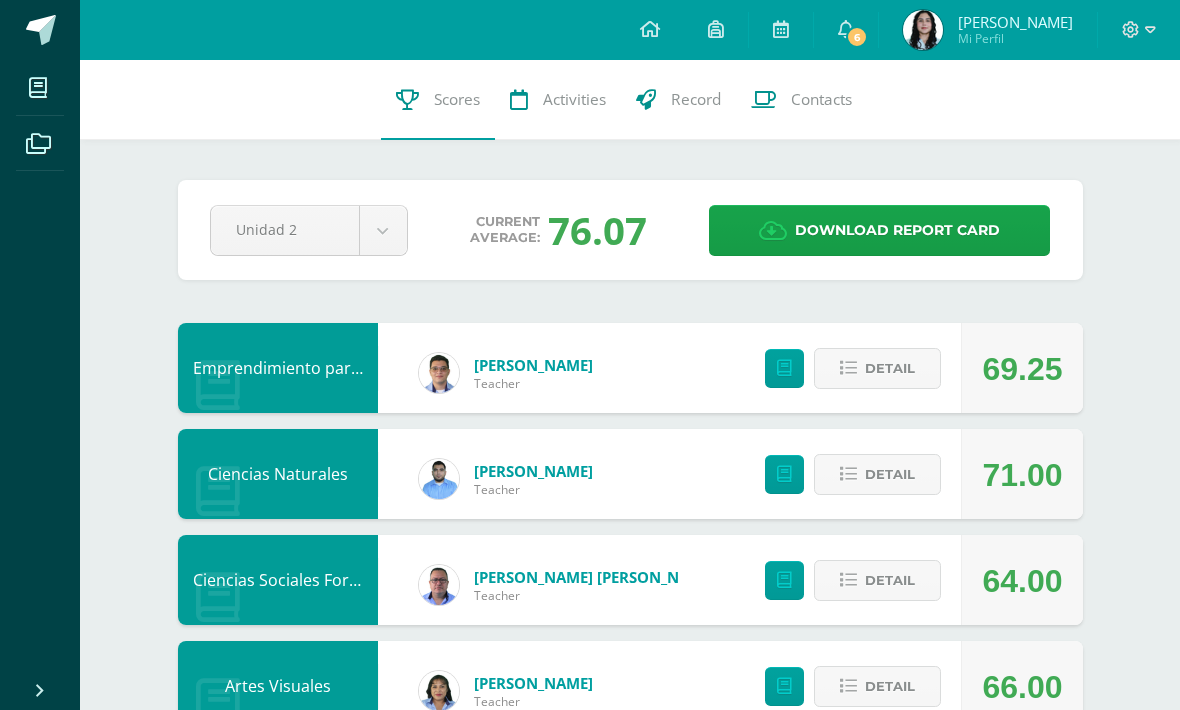 click at bounding box center [848, 368] 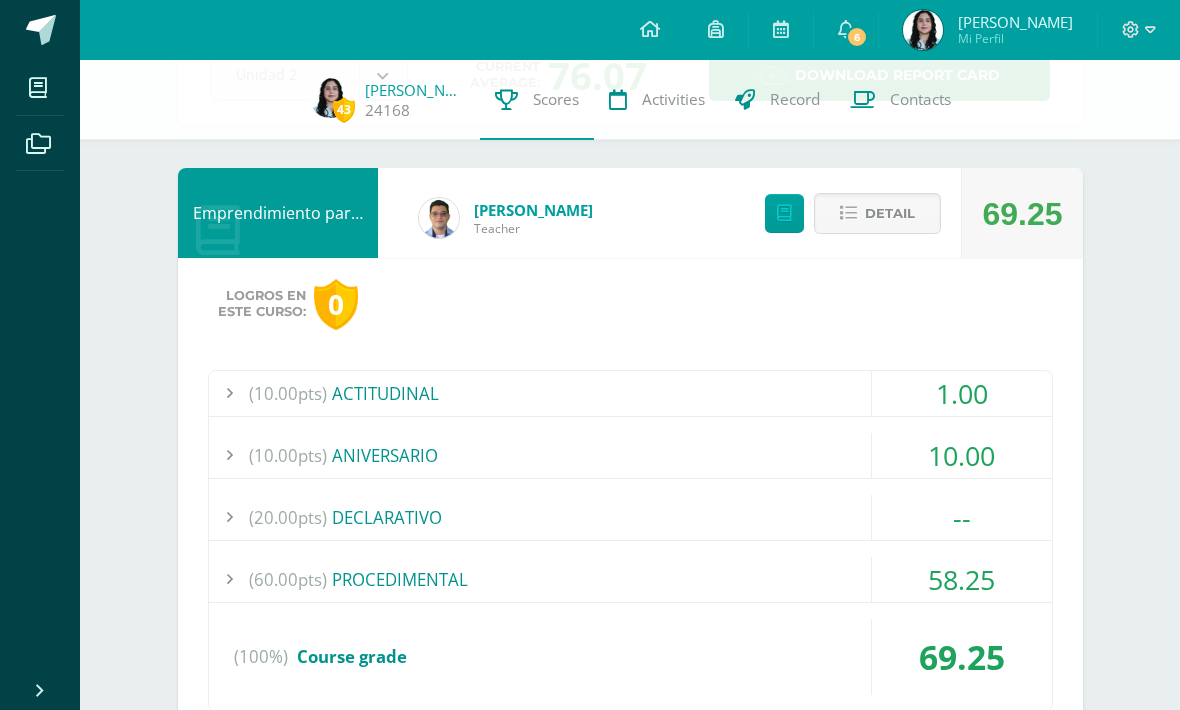 scroll, scrollTop: 144, scrollLeft: 0, axis: vertical 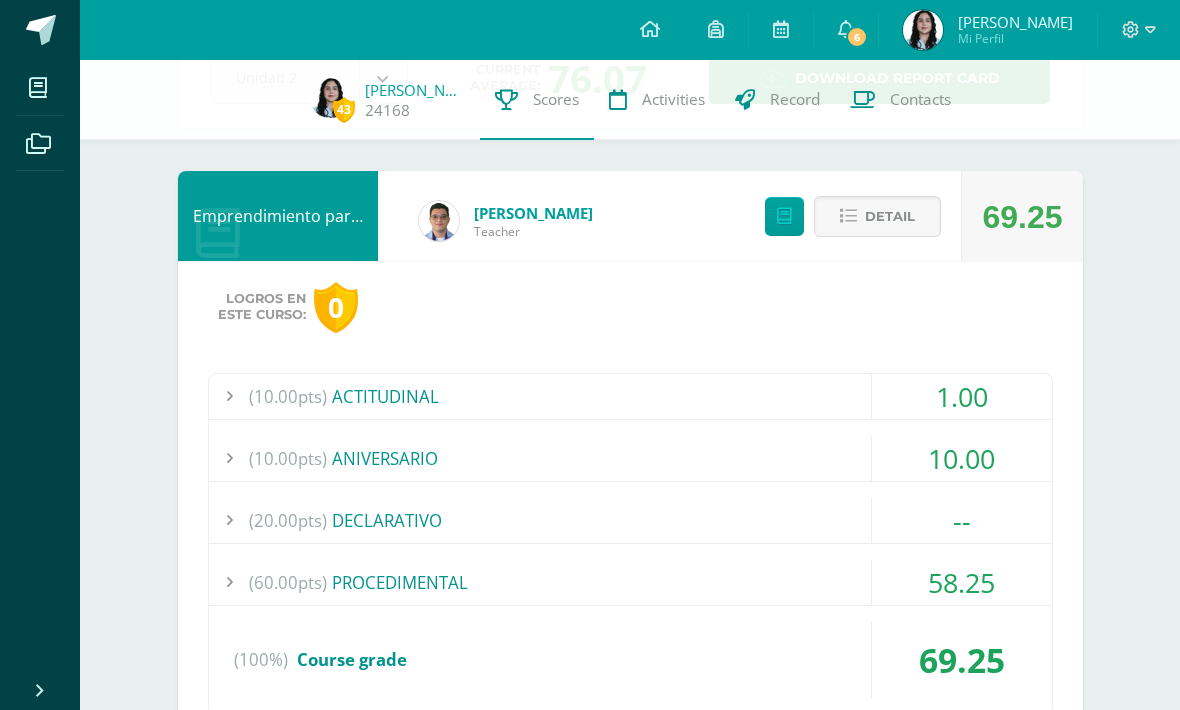click on "Detail" at bounding box center (890, 216) 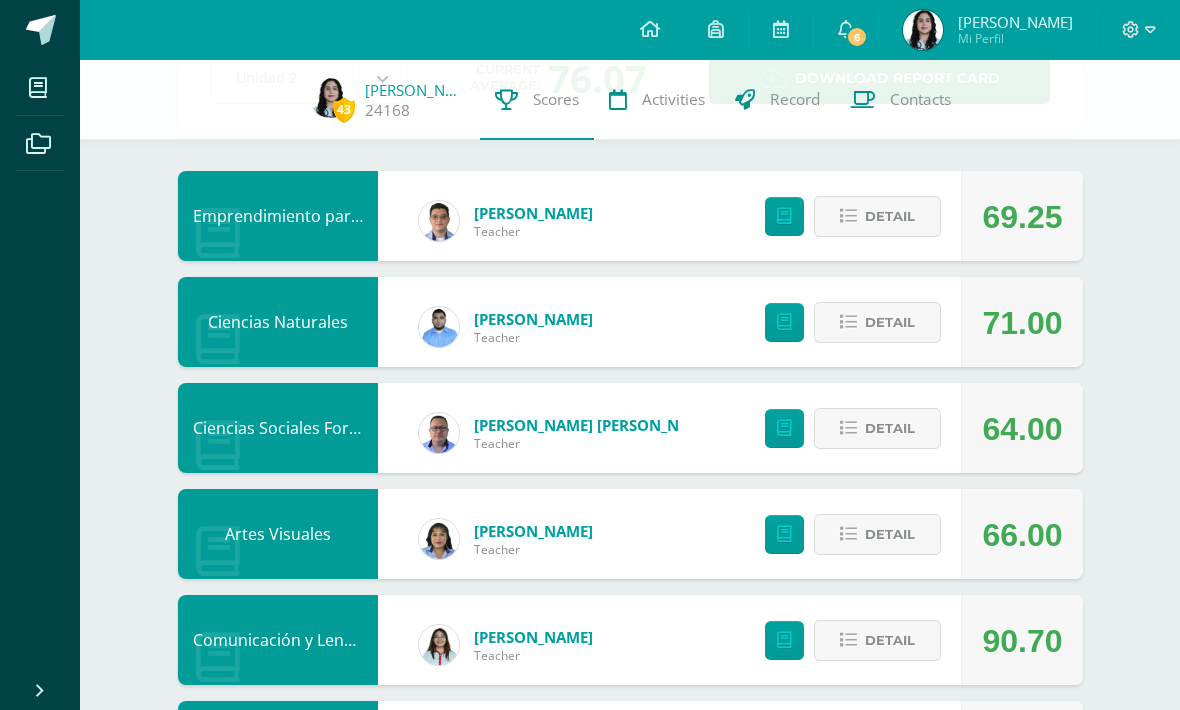 click at bounding box center [848, 322] 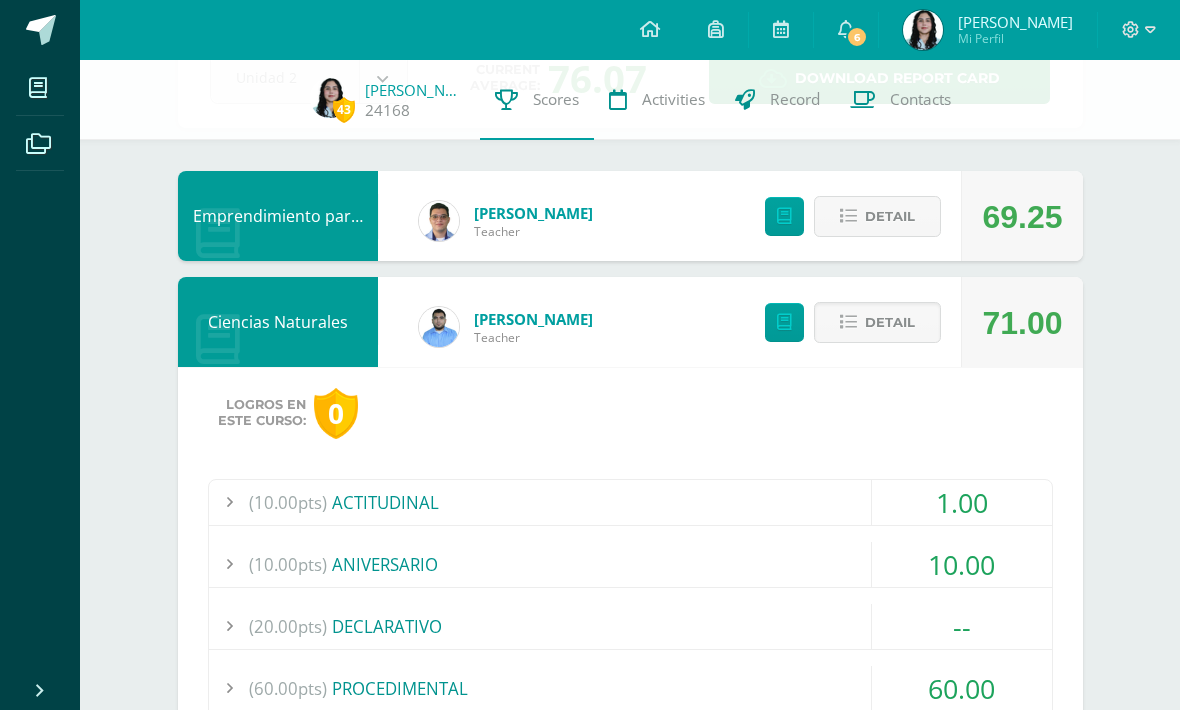 click on "Detail" at bounding box center [877, 322] 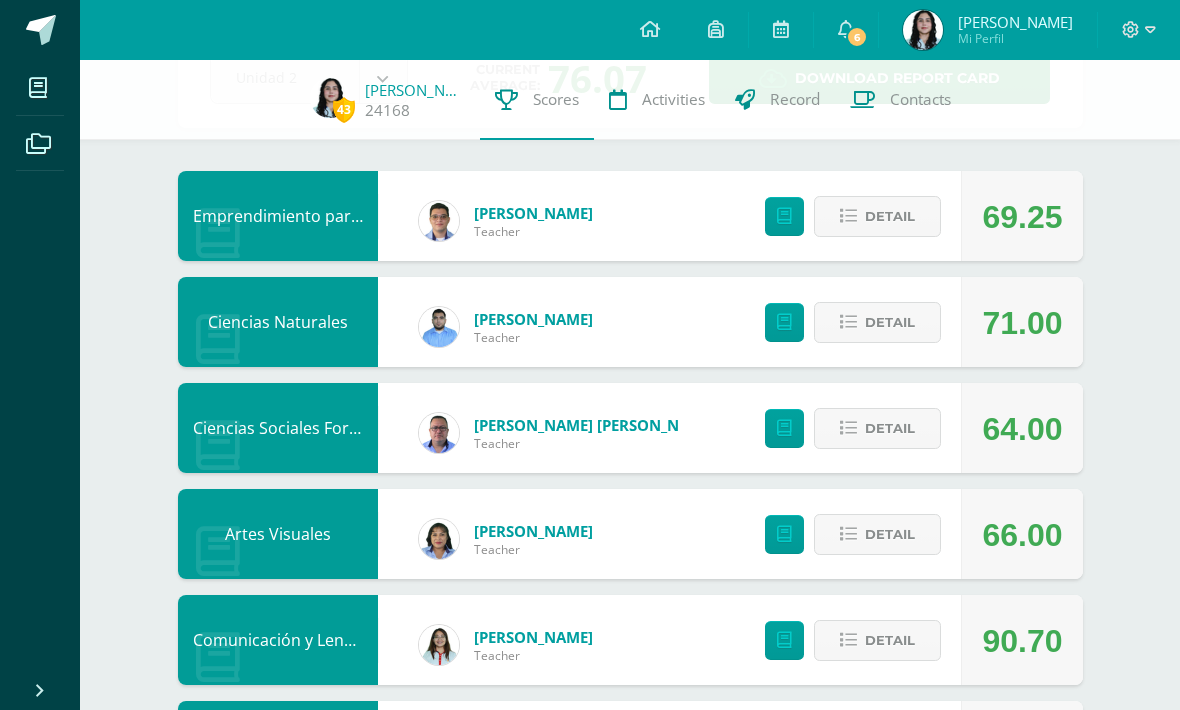 click on "Detail" at bounding box center [877, 428] 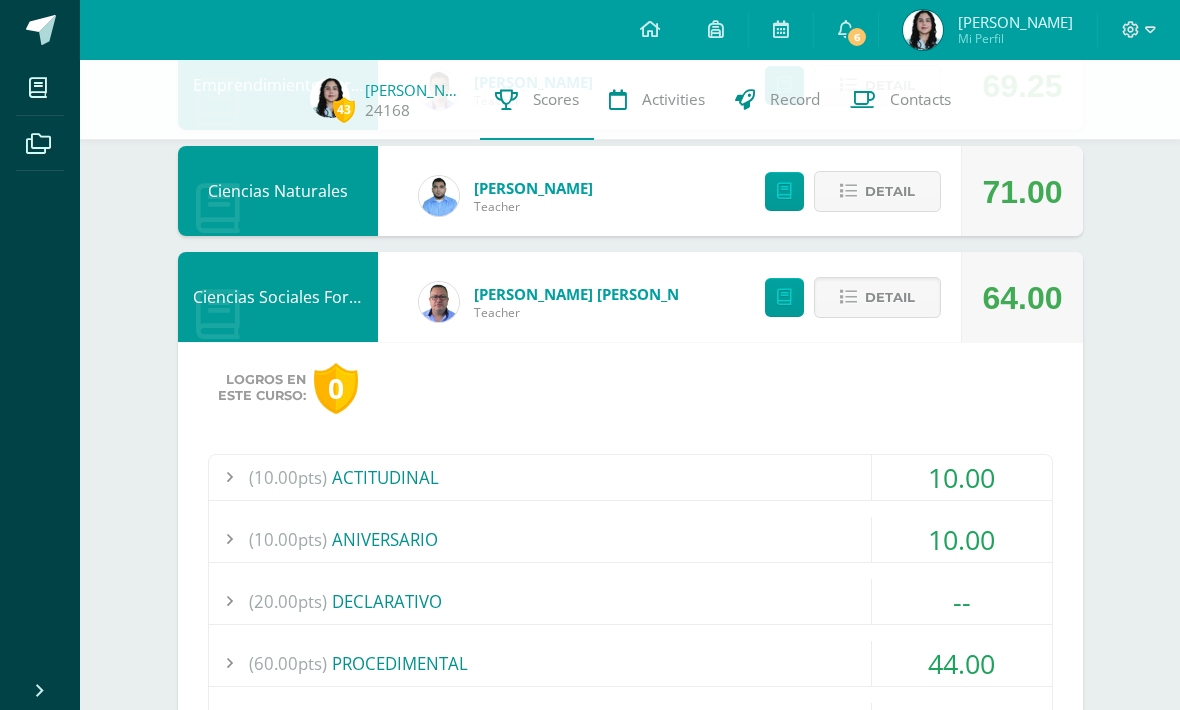 scroll, scrollTop: 282, scrollLeft: 0, axis: vertical 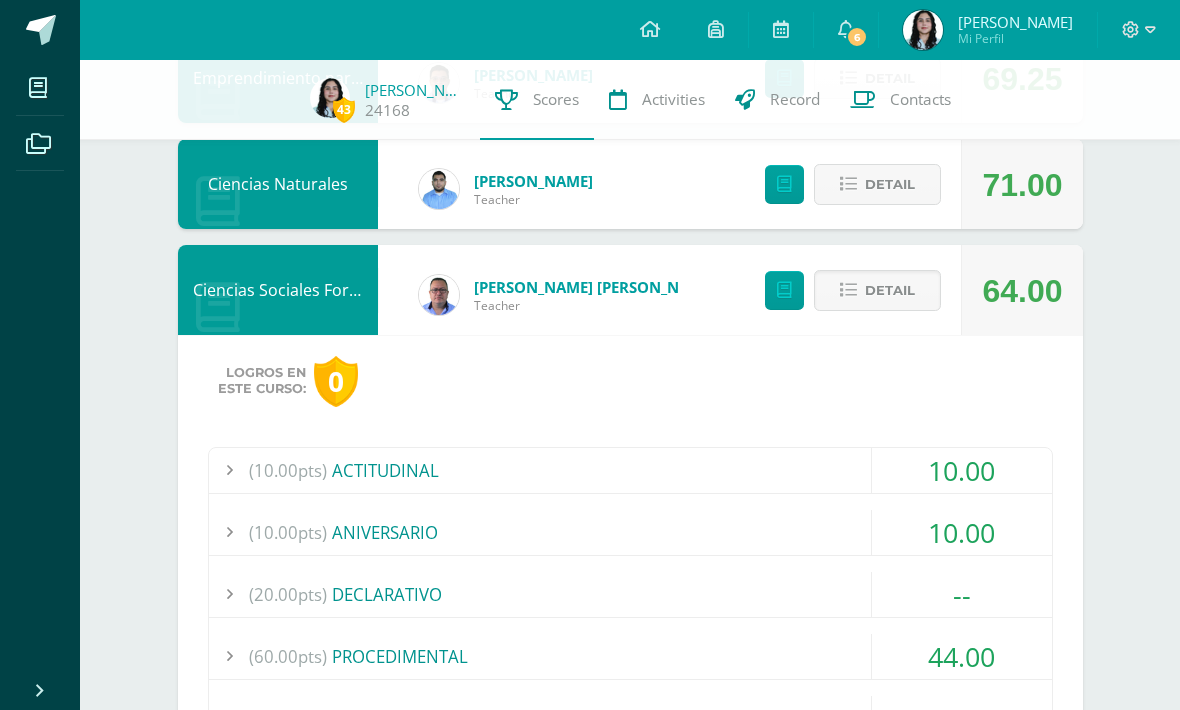 click at bounding box center (848, 290) 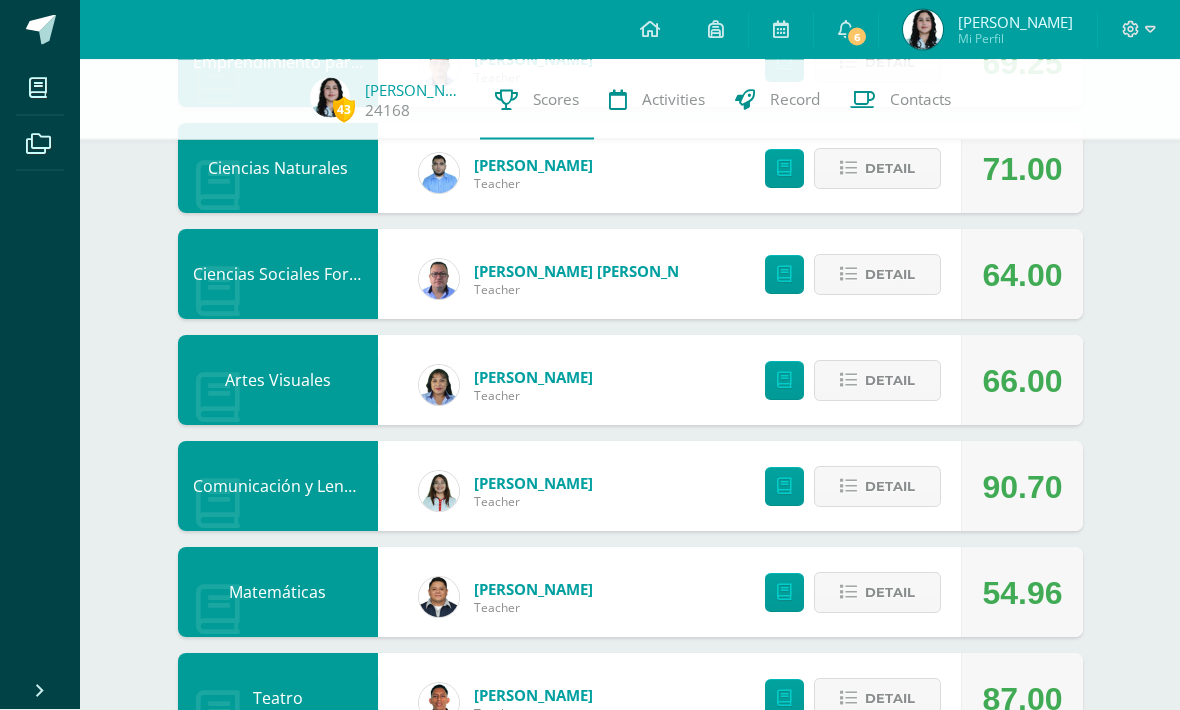 scroll, scrollTop: 326, scrollLeft: 0, axis: vertical 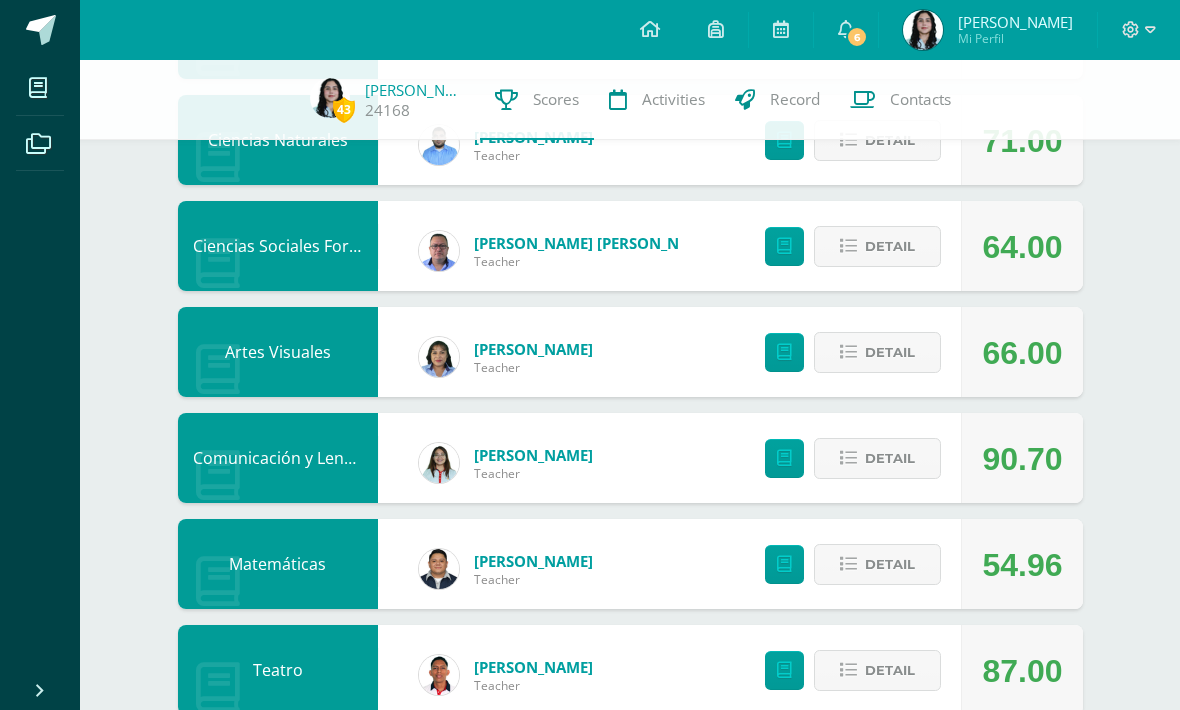 click at bounding box center (848, 352) 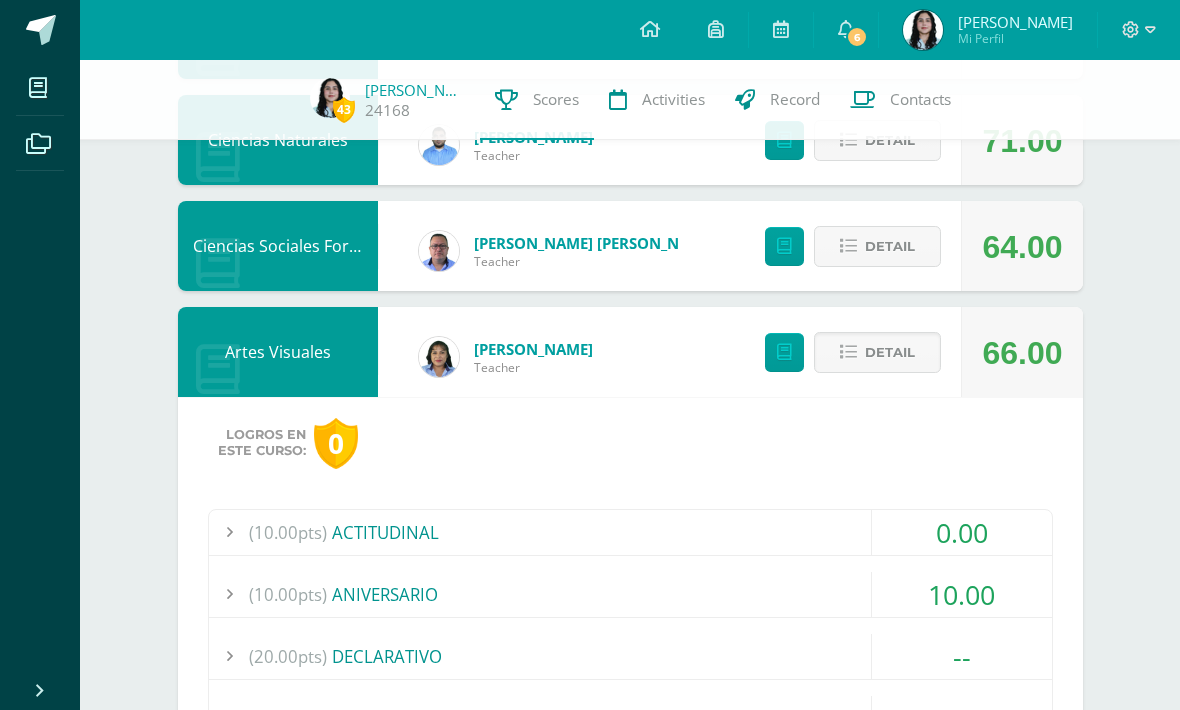click on "Detail" at bounding box center [890, 352] 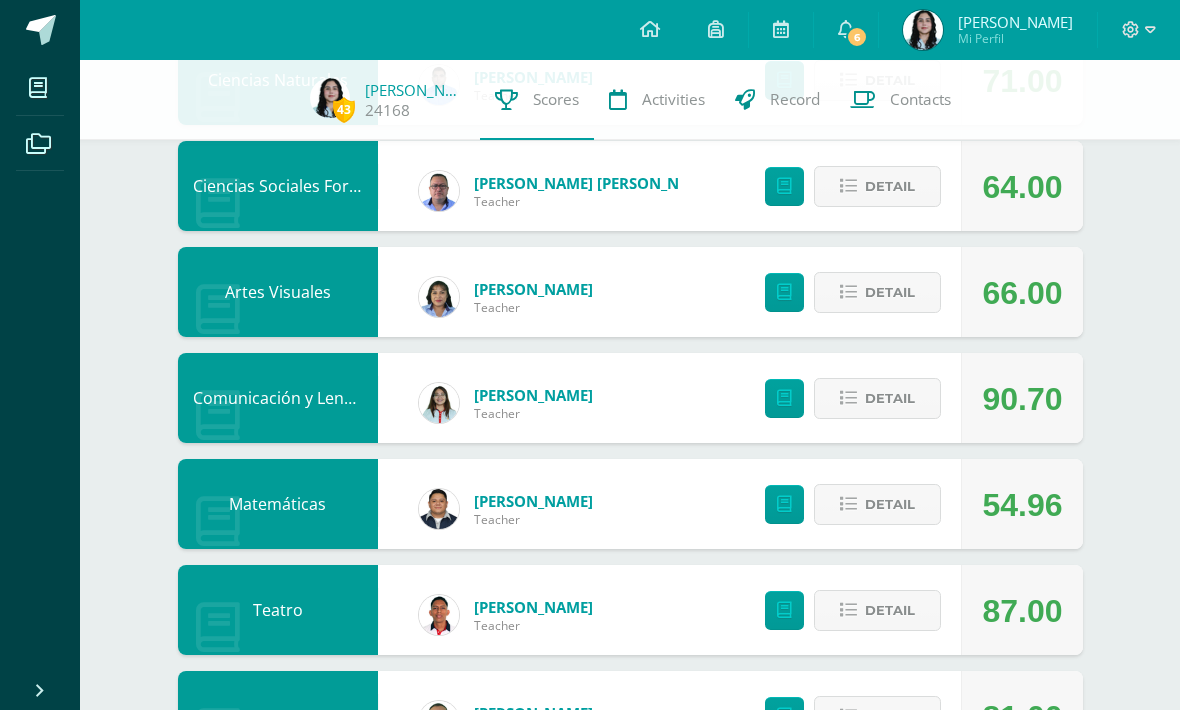 scroll, scrollTop: 381, scrollLeft: 0, axis: vertical 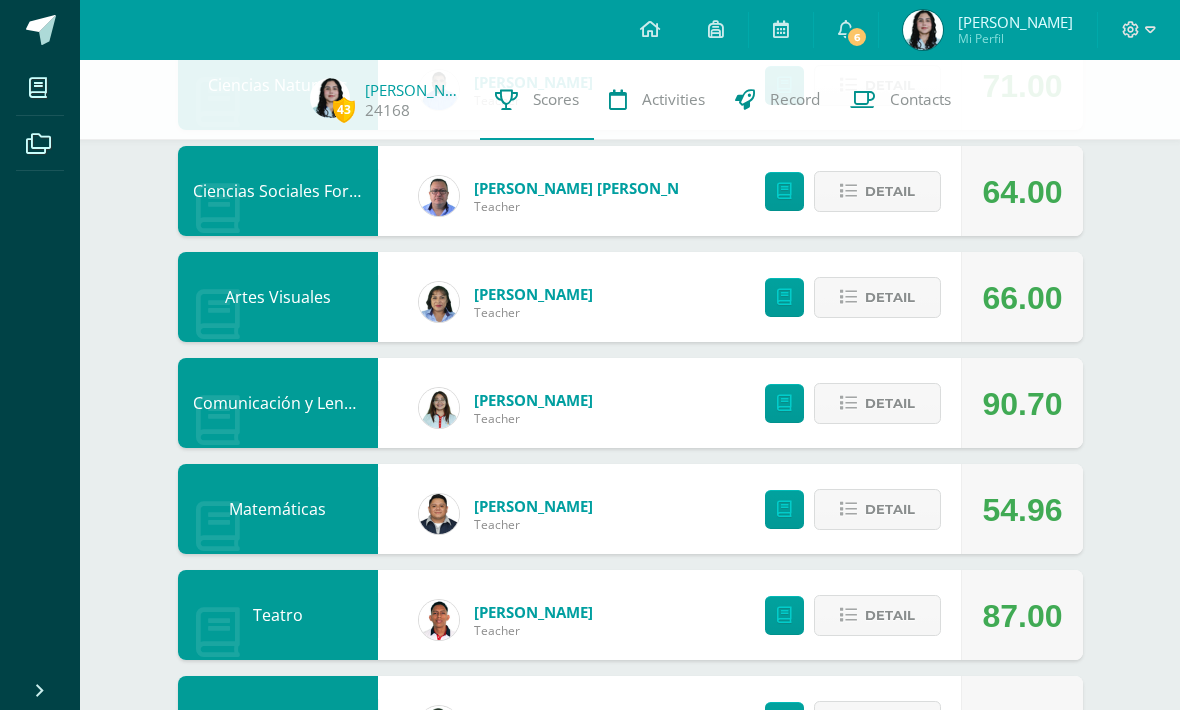 click at bounding box center (848, 403) 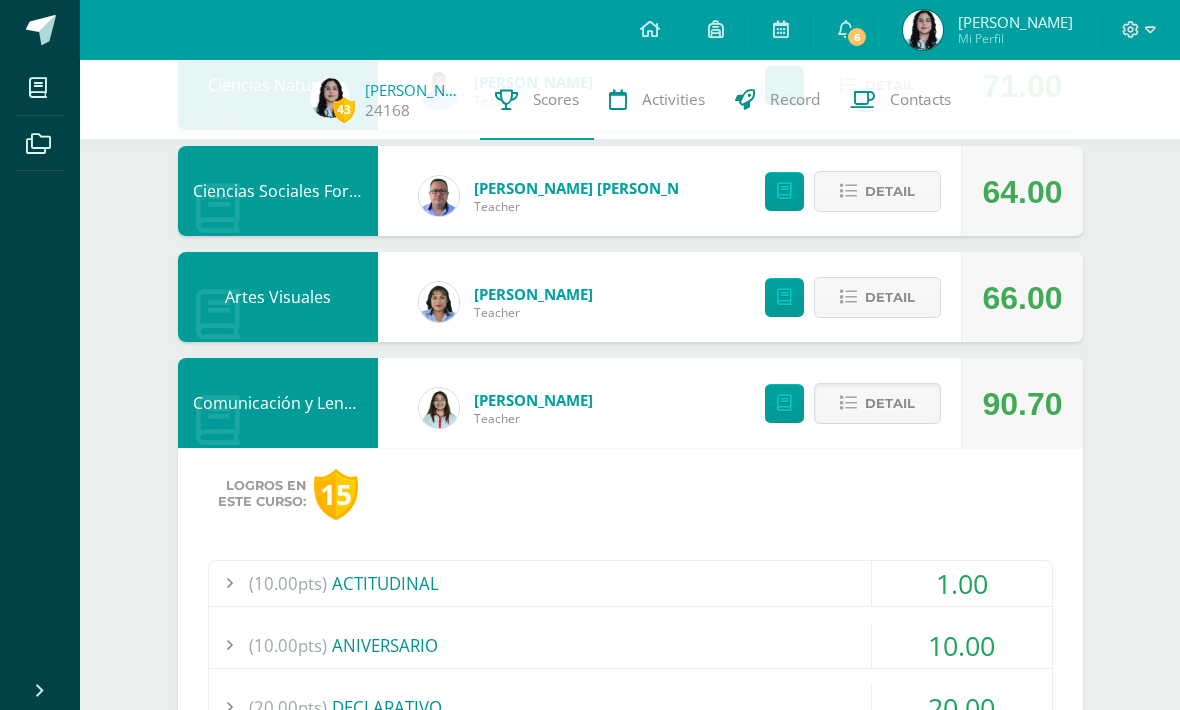 click at bounding box center [848, 403] 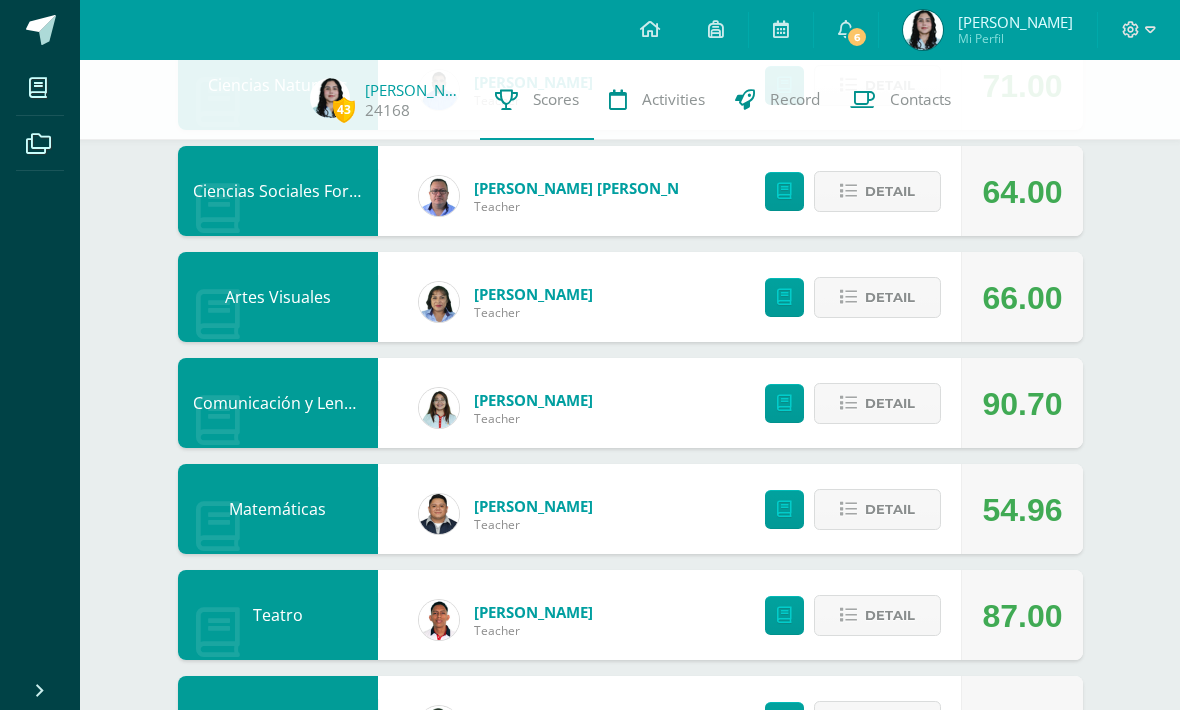 click at bounding box center [848, 509] 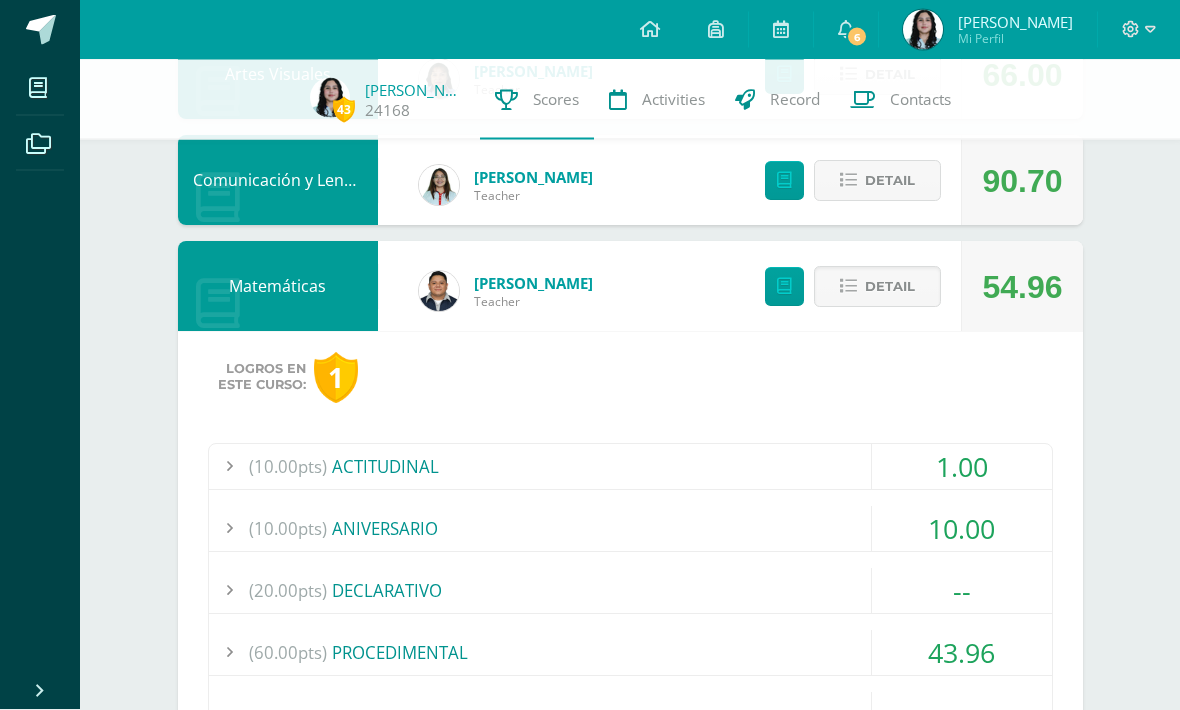 scroll, scrollTop: 605, scrollLeft: 0, axis: vertical 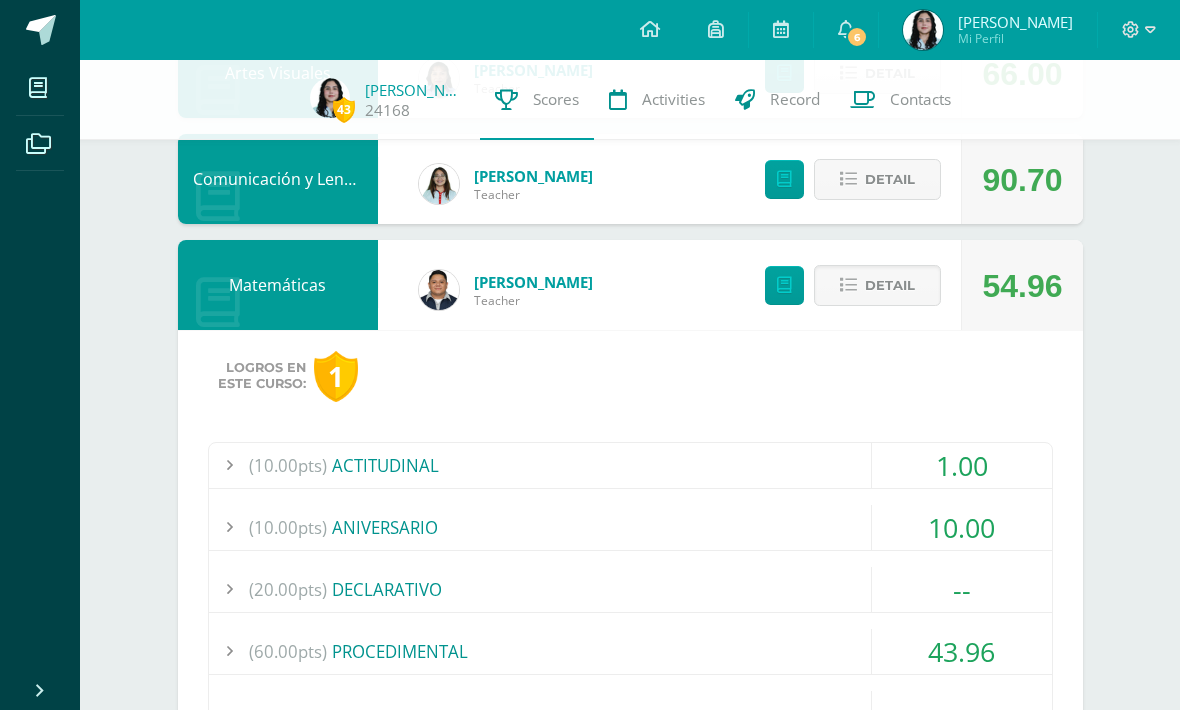 click on "Detail" at bounding box center (877, 285) 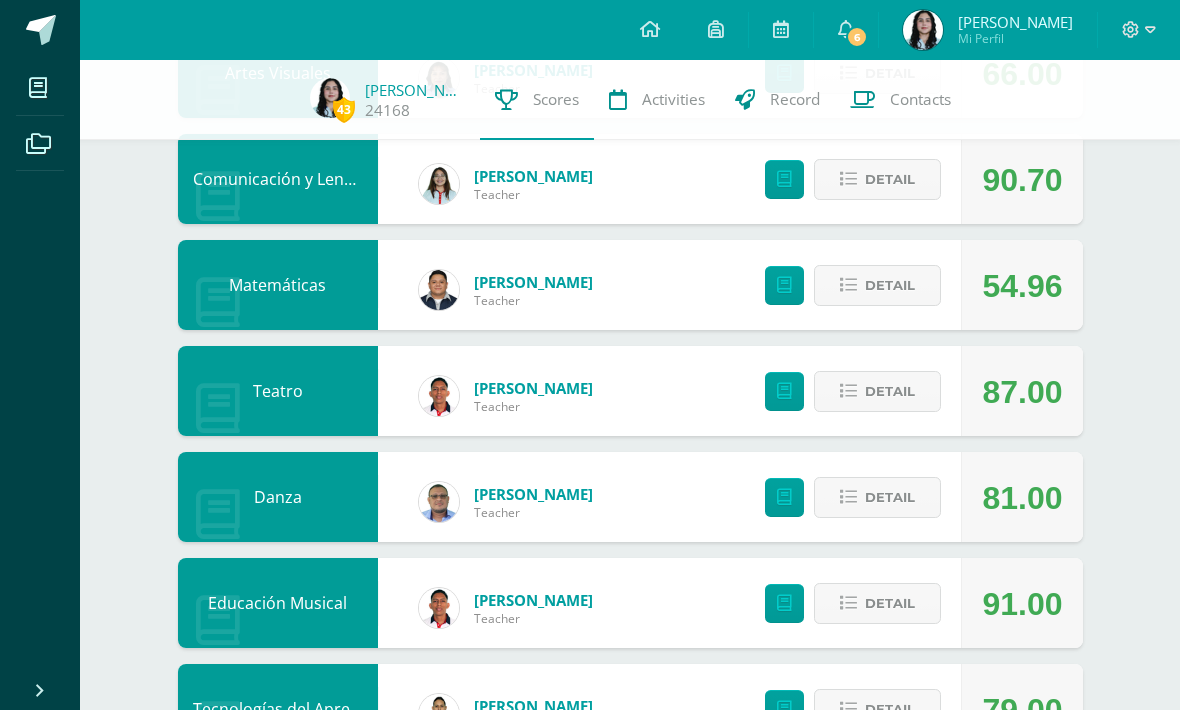 click on "Detail" at bounding box center (877, 391) 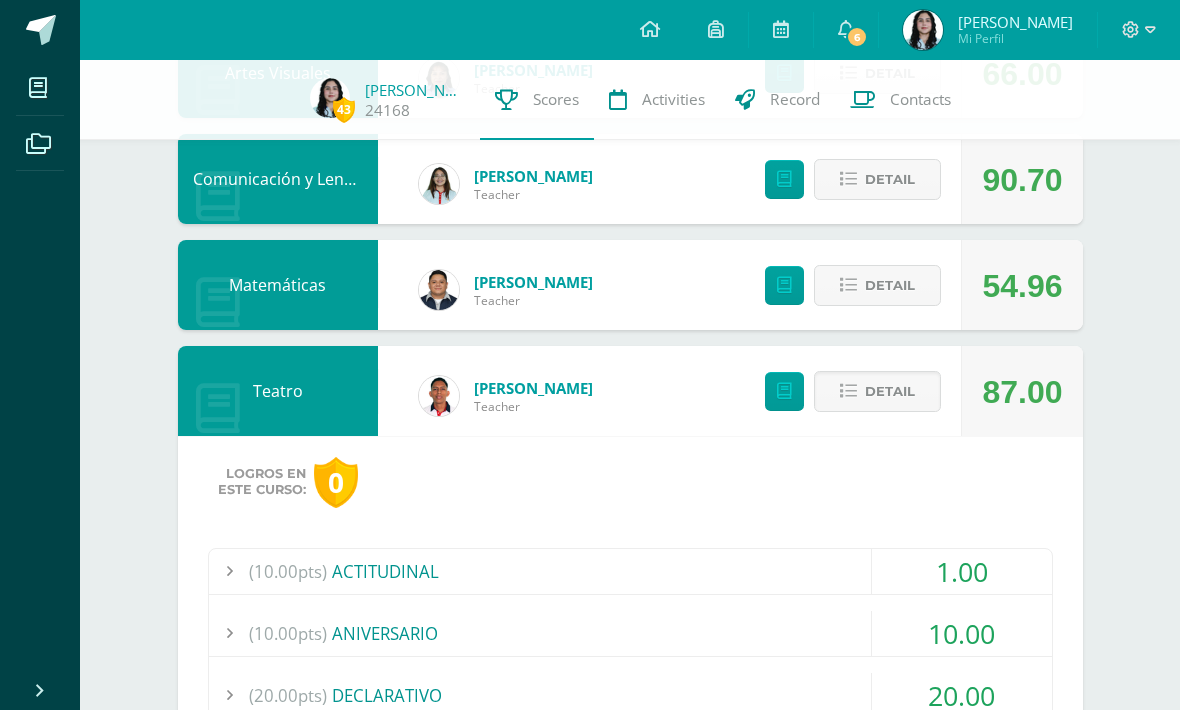 click at bounding box center (848, 391) 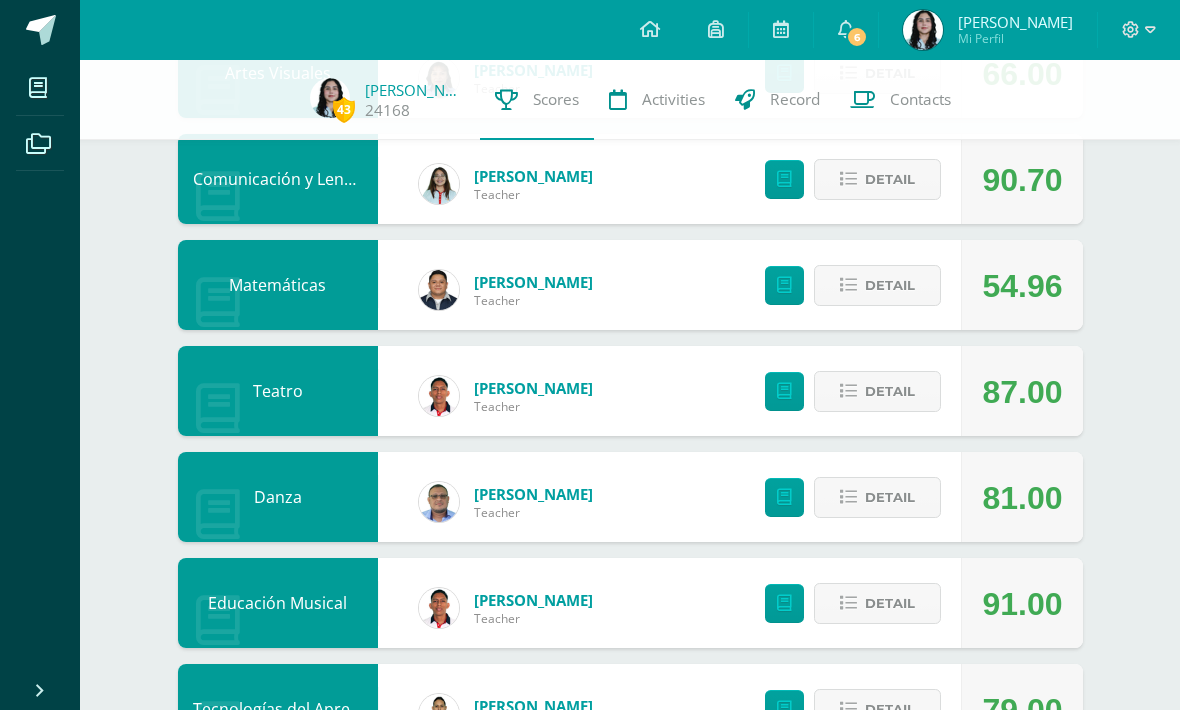 click at bounding box center [848, 285] 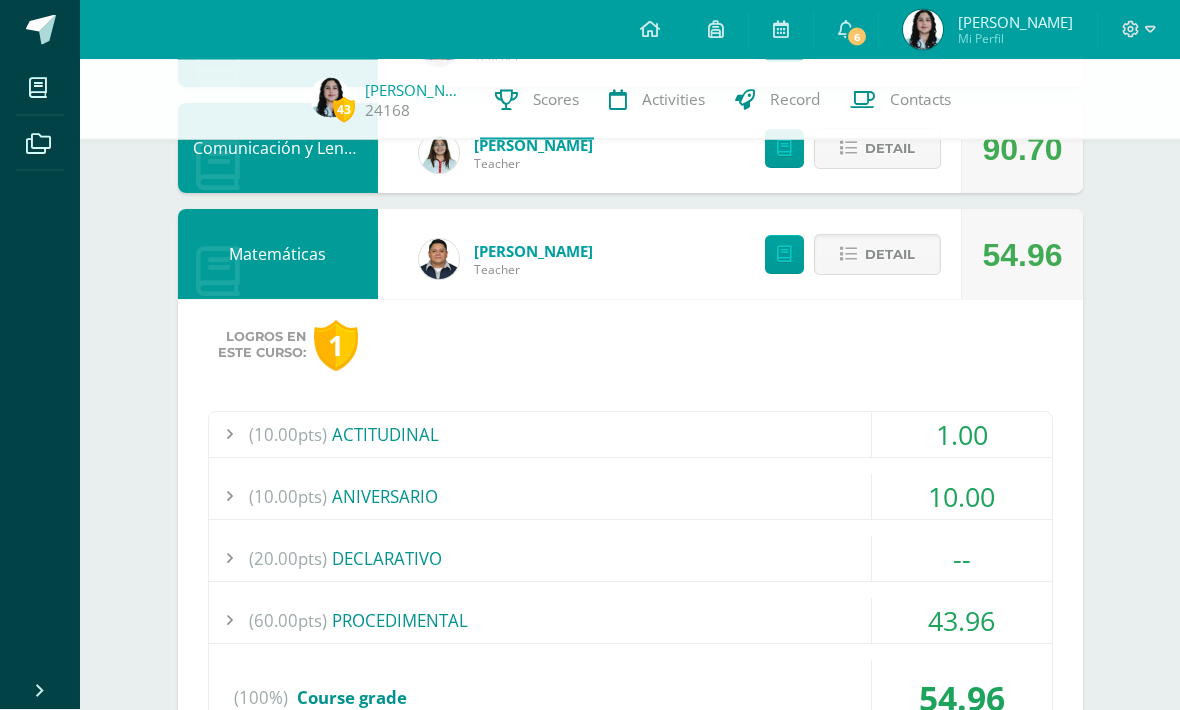 scroll, scrollTop: 690, scrollLeft: 0, axis: vertical 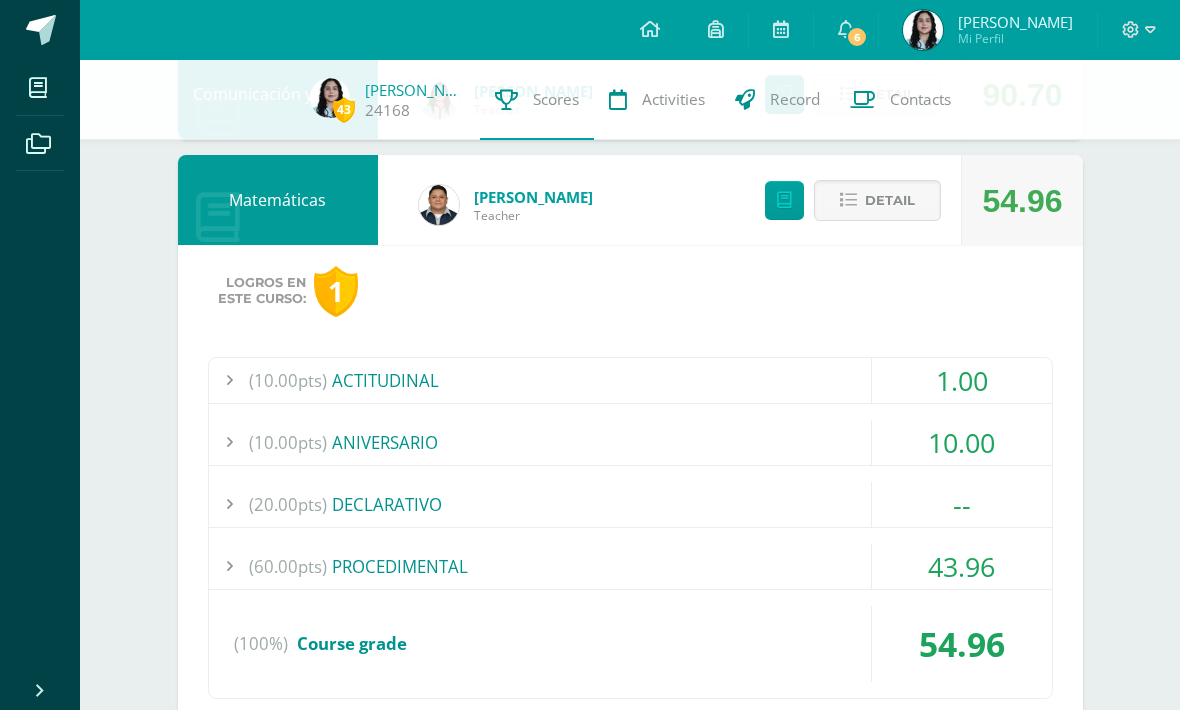 click on "Detail" at bounding box center (877, 200) 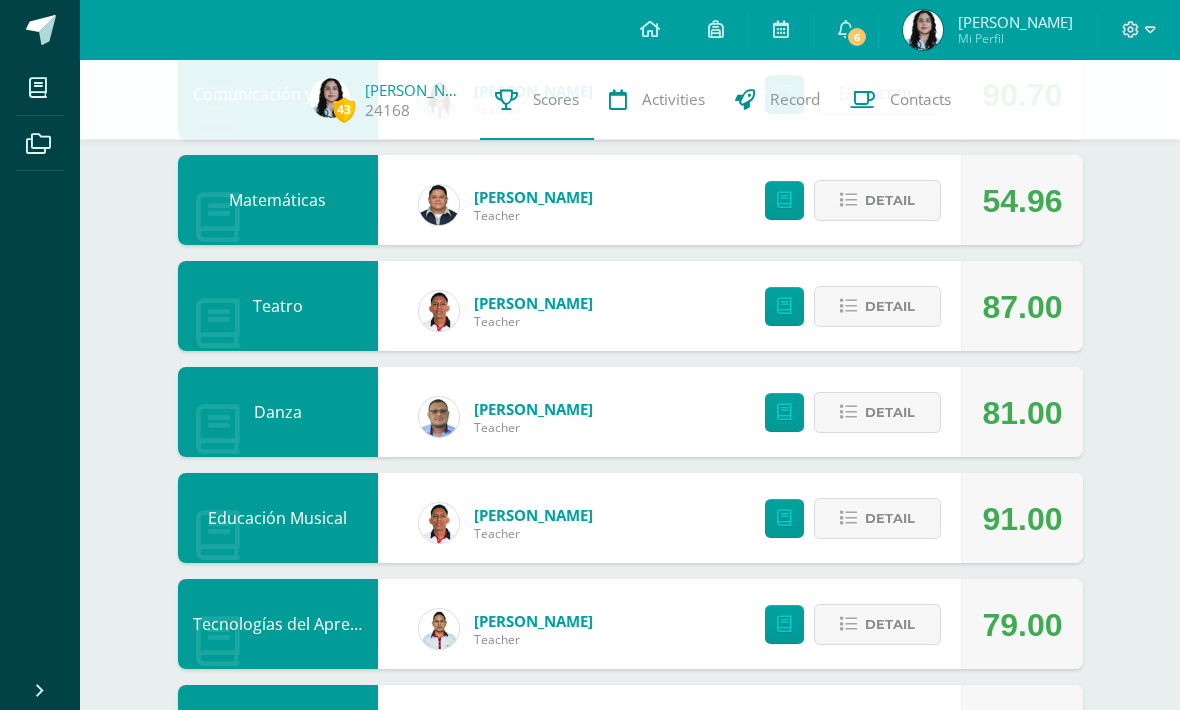 click at bounding box center [846, 29] 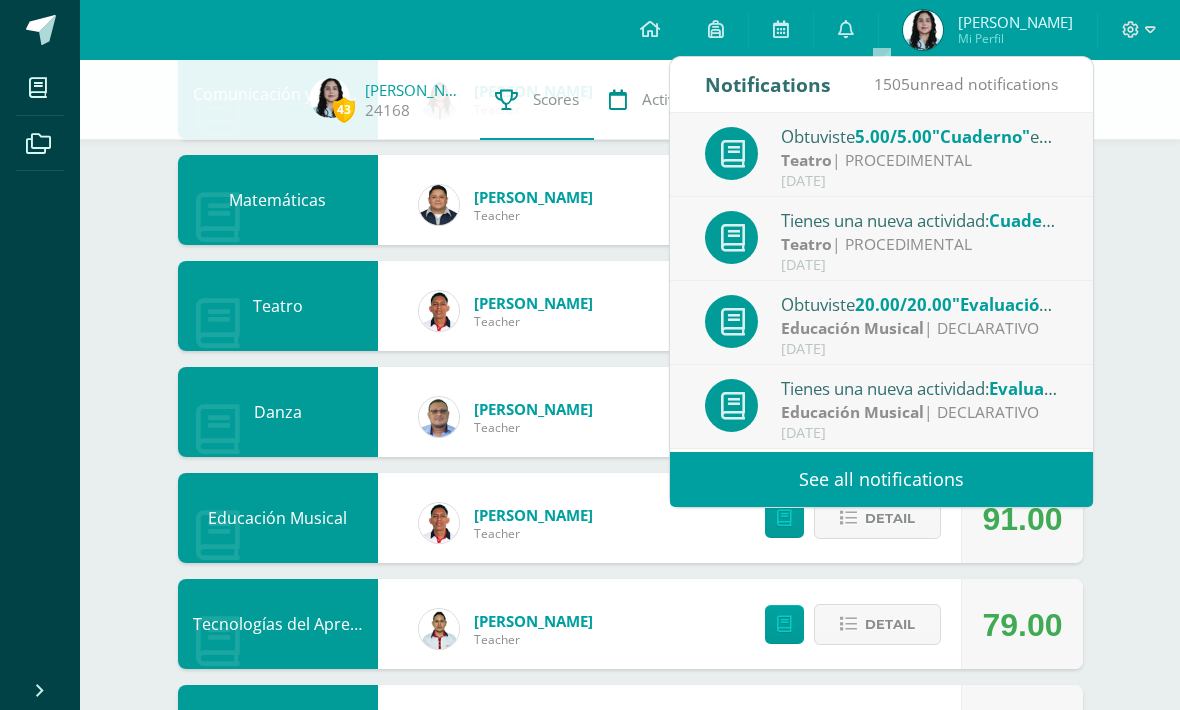 click on "See all notifications" at bounding box center (881, 479) 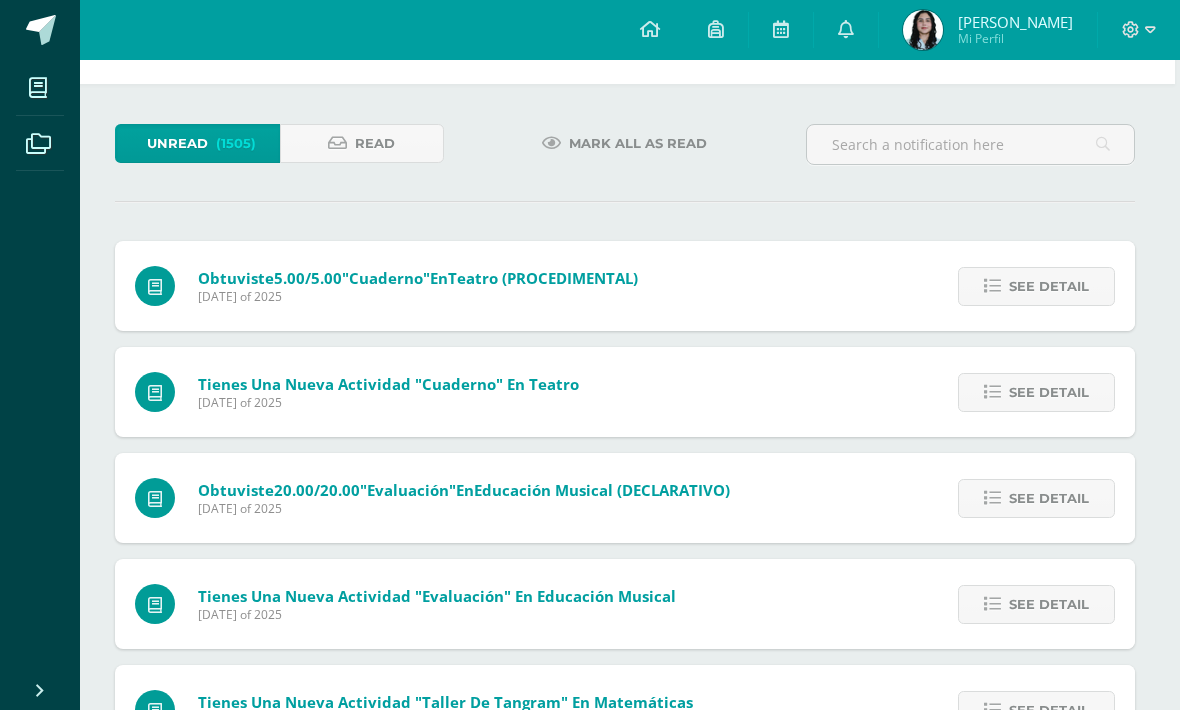 scroll, scrollTop: 0, scrollLeft: 5, axis: horizontal 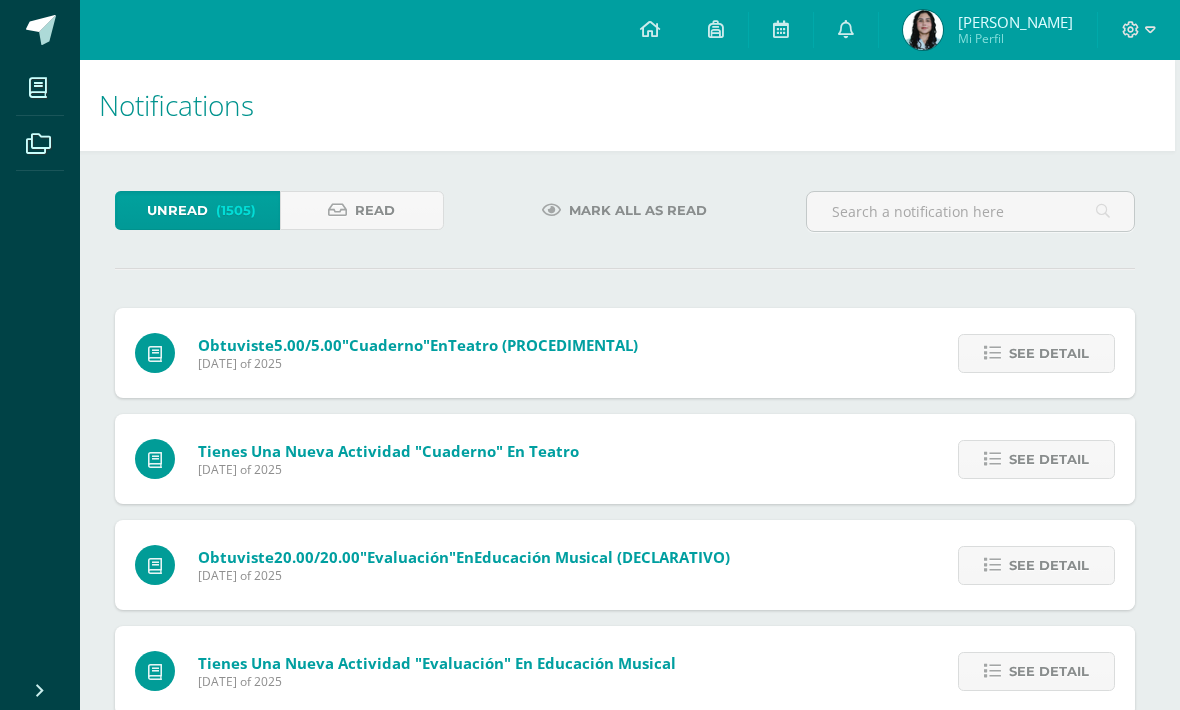 click at bounding box center [41, 30] 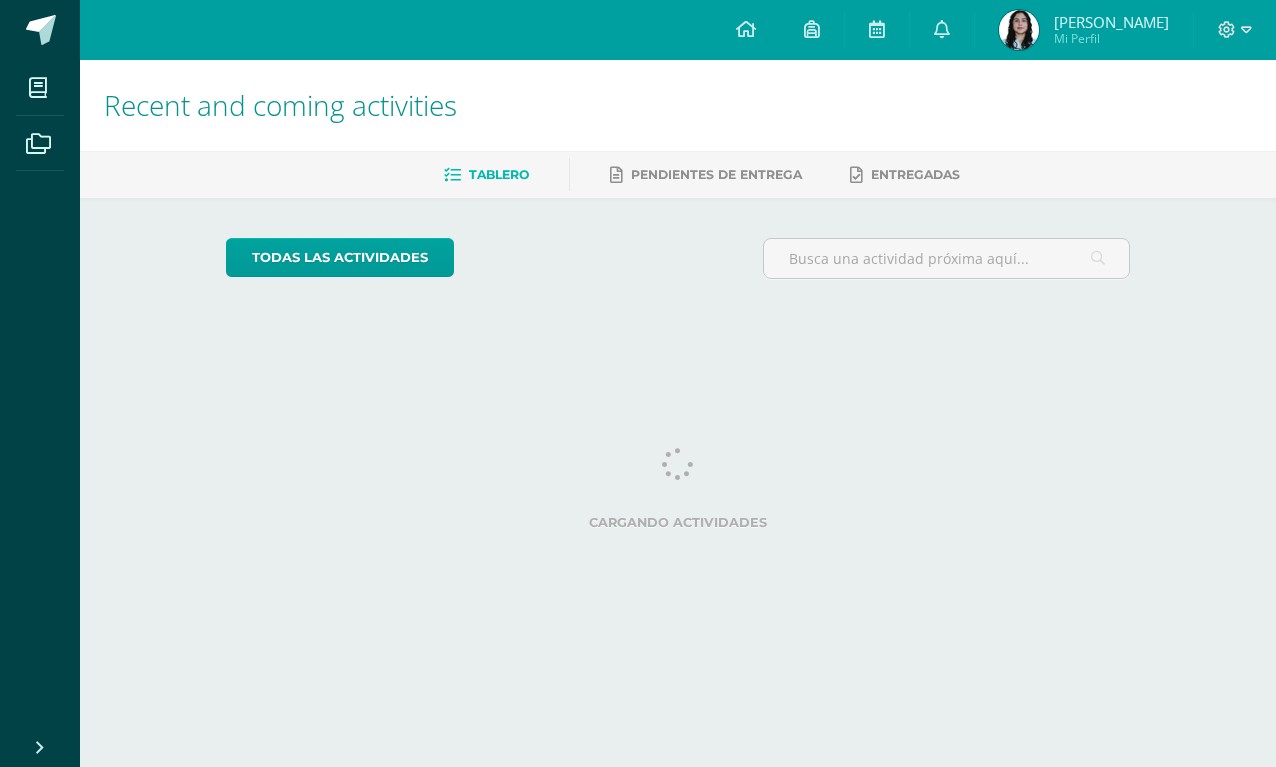 scroll, scrollTop: 0, scrollLeft: 0, axis: both 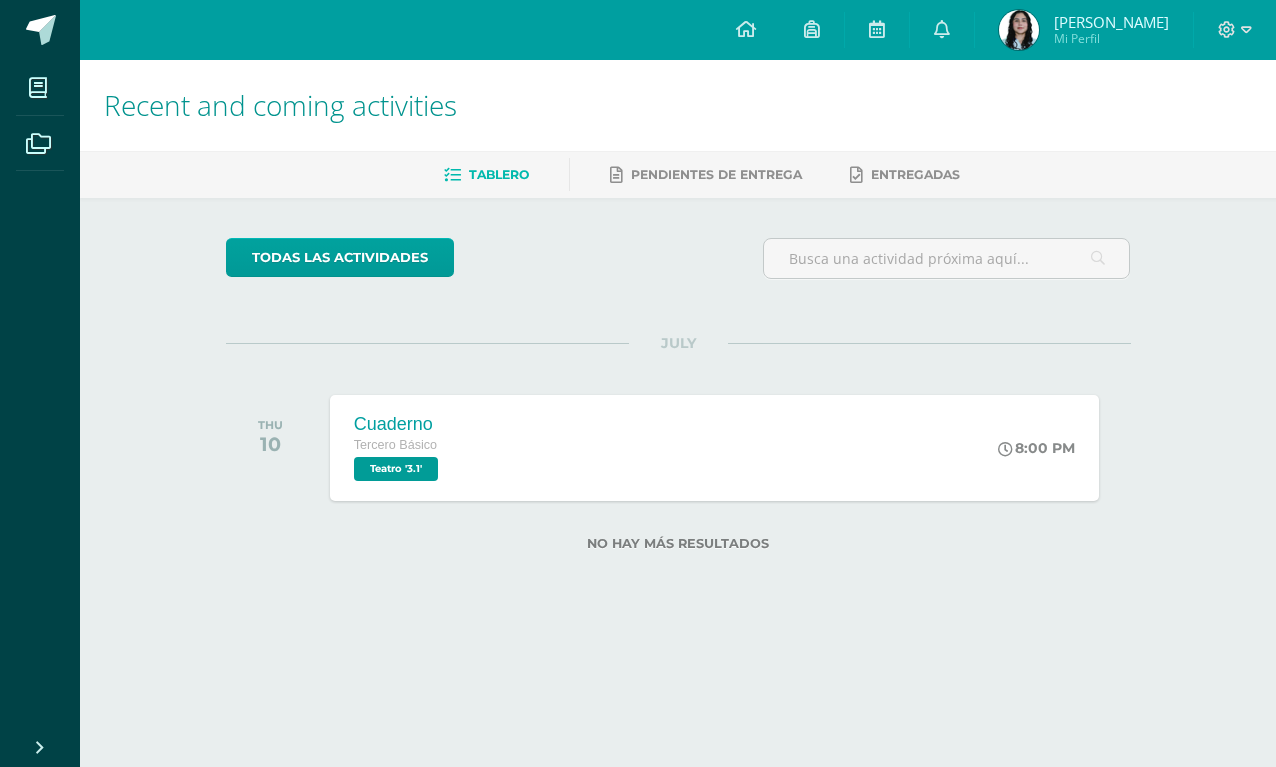 click on "Keren Saraí
Mi Perfil" at bounding box center [1084, 30] 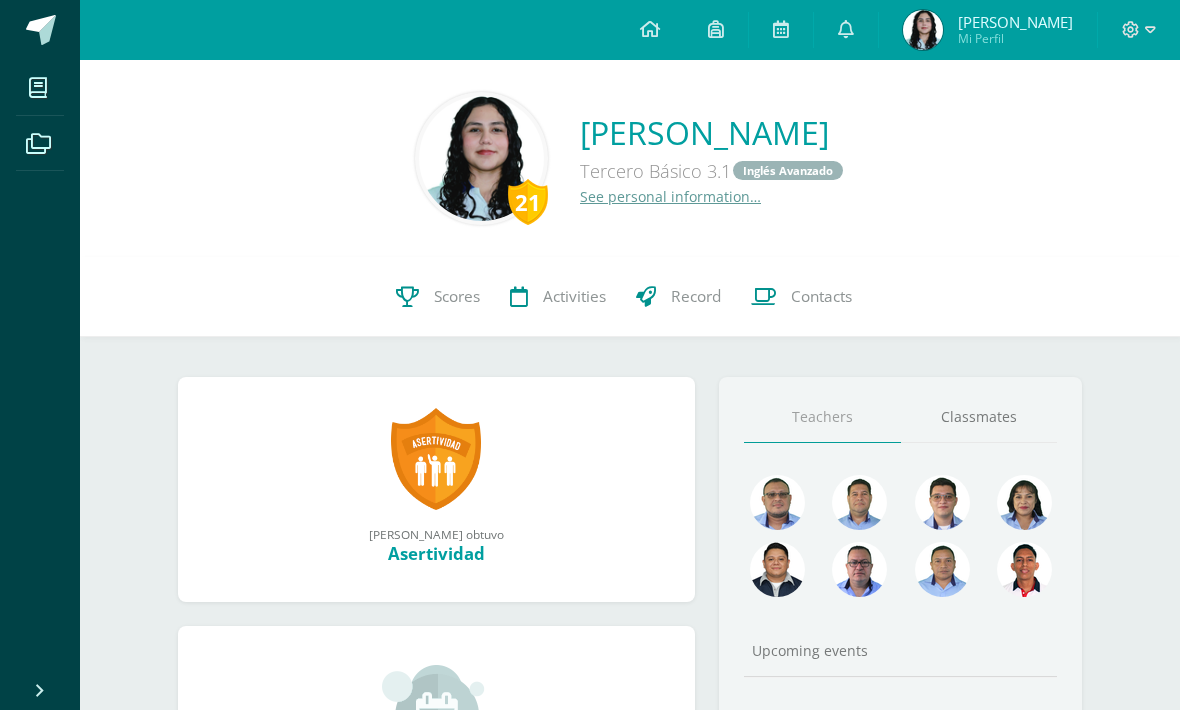 scroll, scrollTop: 0, scrollLeft: 0, axis: both 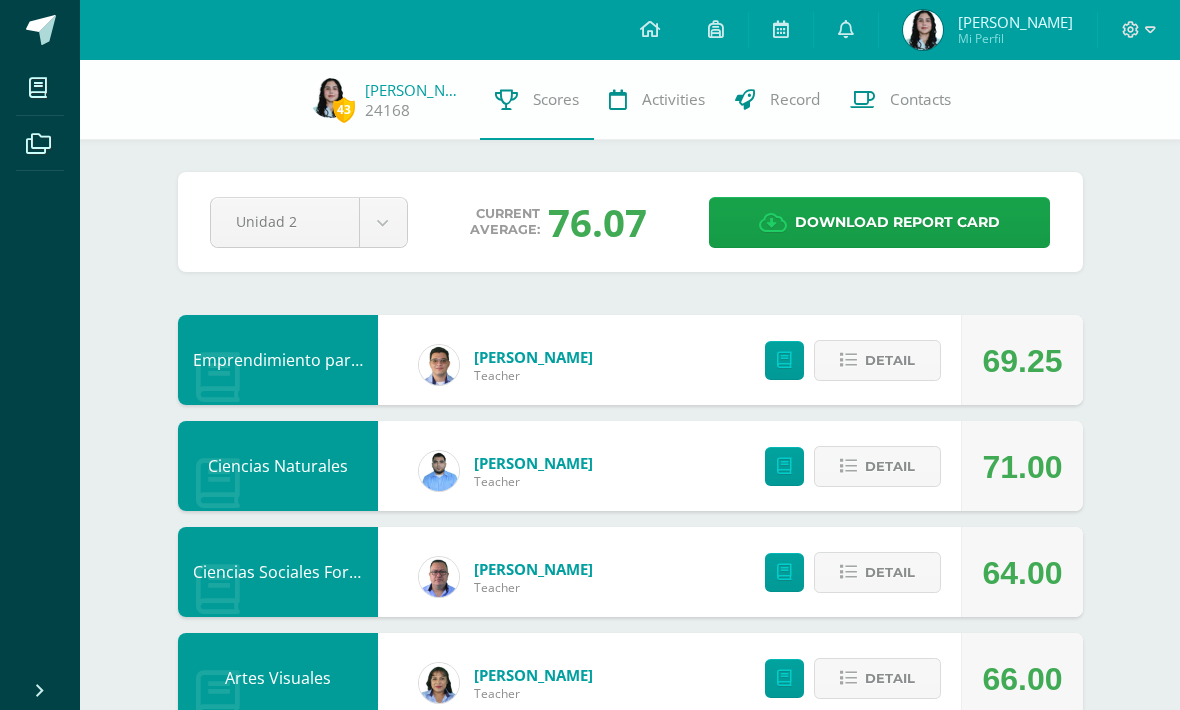 click at bounding box center [848, 466] 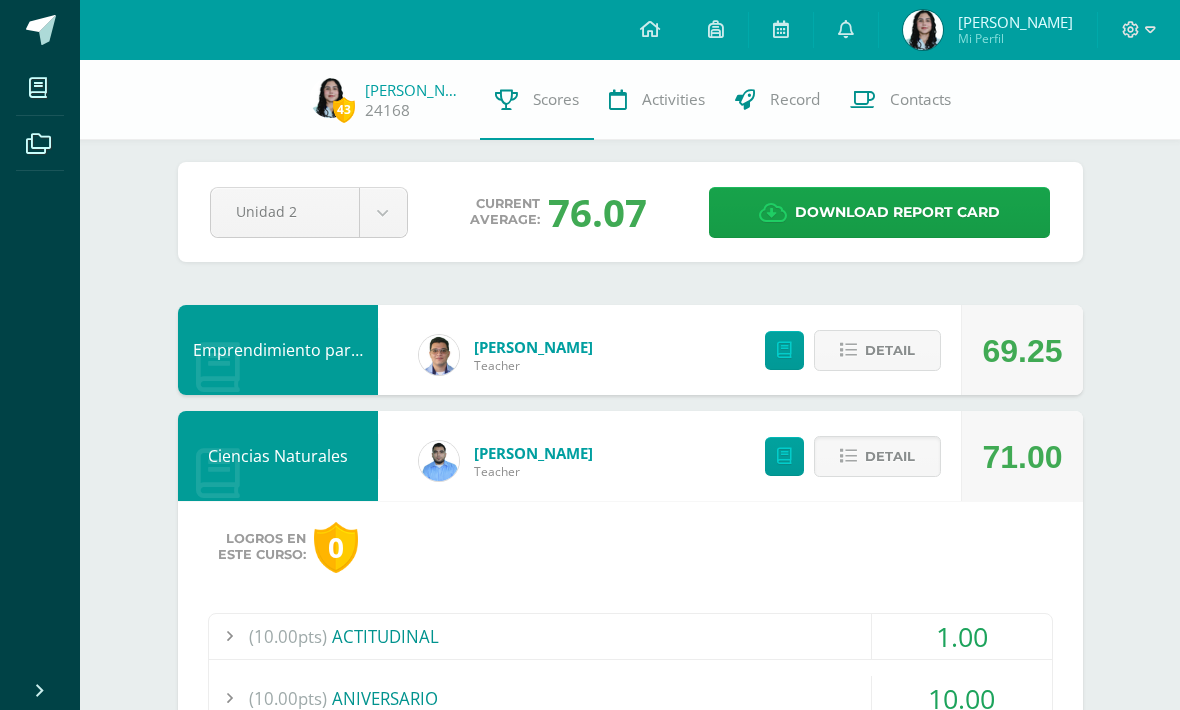 scroll, scrollTop: 12, scrollLeft: 0, axis: vertical 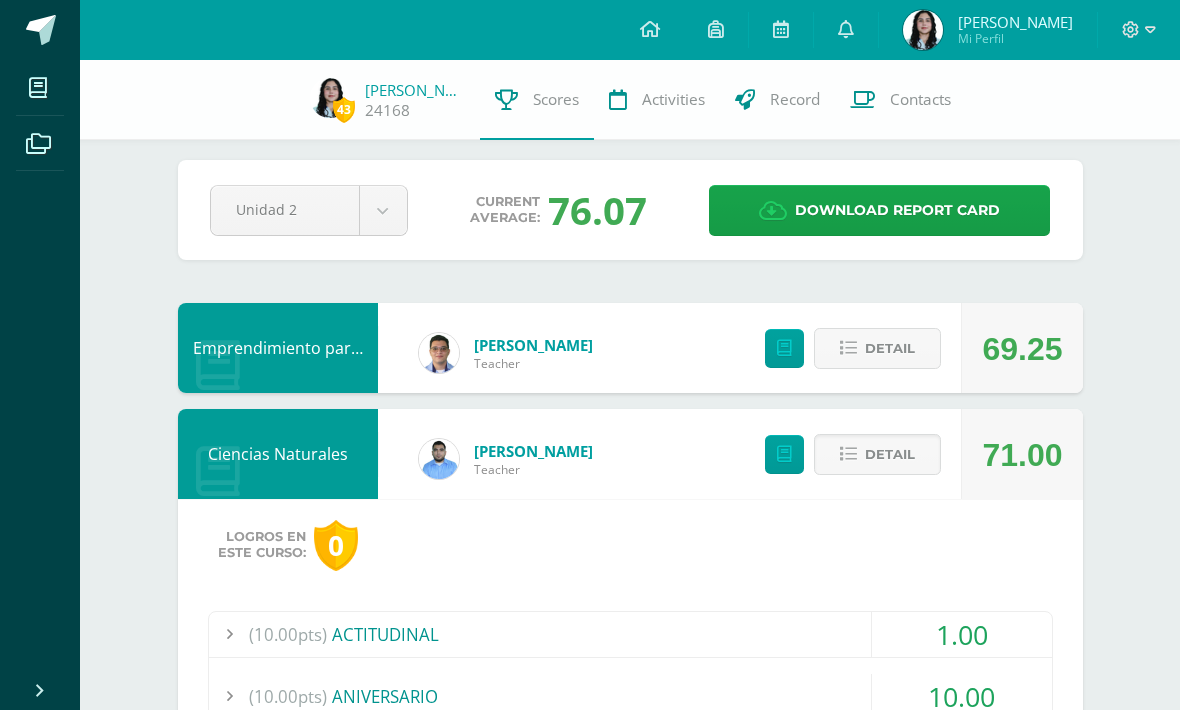 click on "Detail" at bounding box center (890, 454) 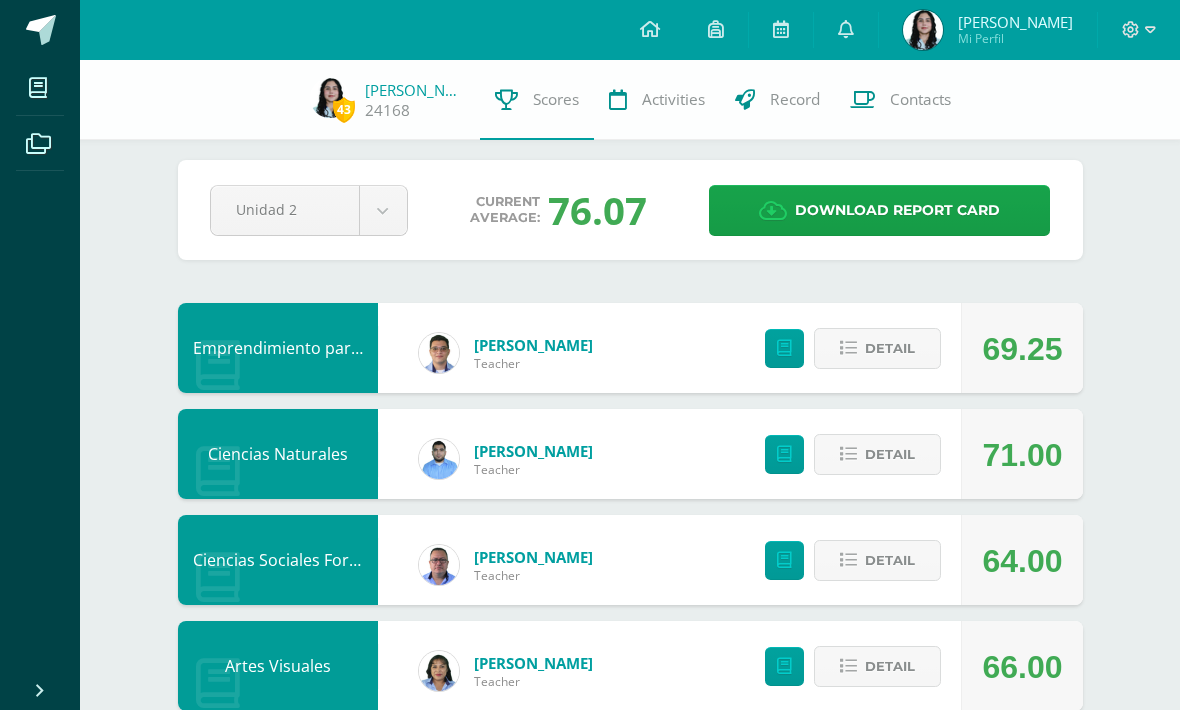 click on "Detail" at bounding box center [890, 560] 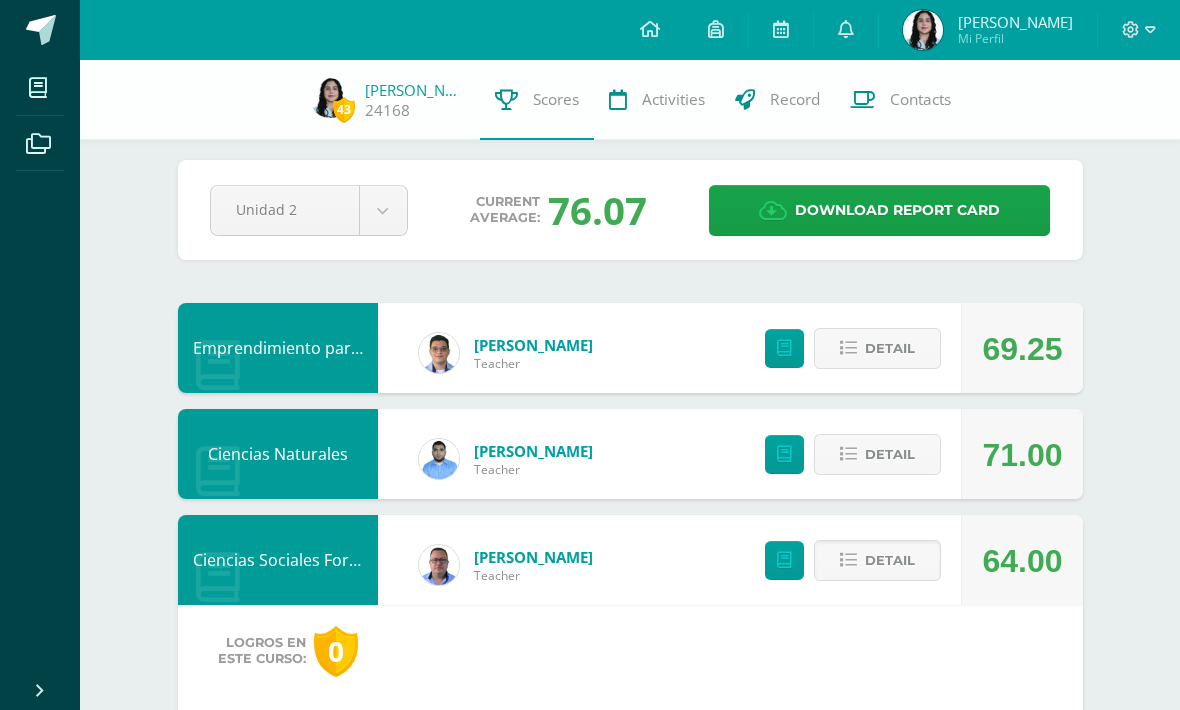 click on "Detail" at bounding box center (877, 560) 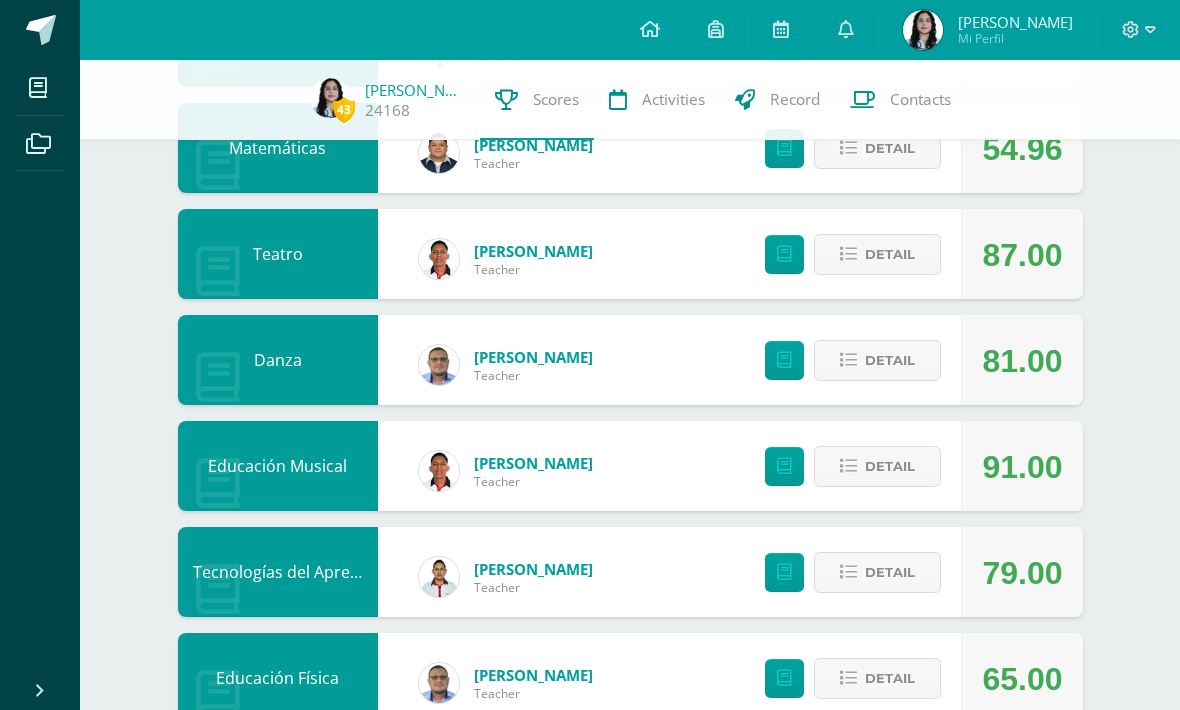 scroll, scrollTop: 743, scrollLeft: 0, axis: vertical 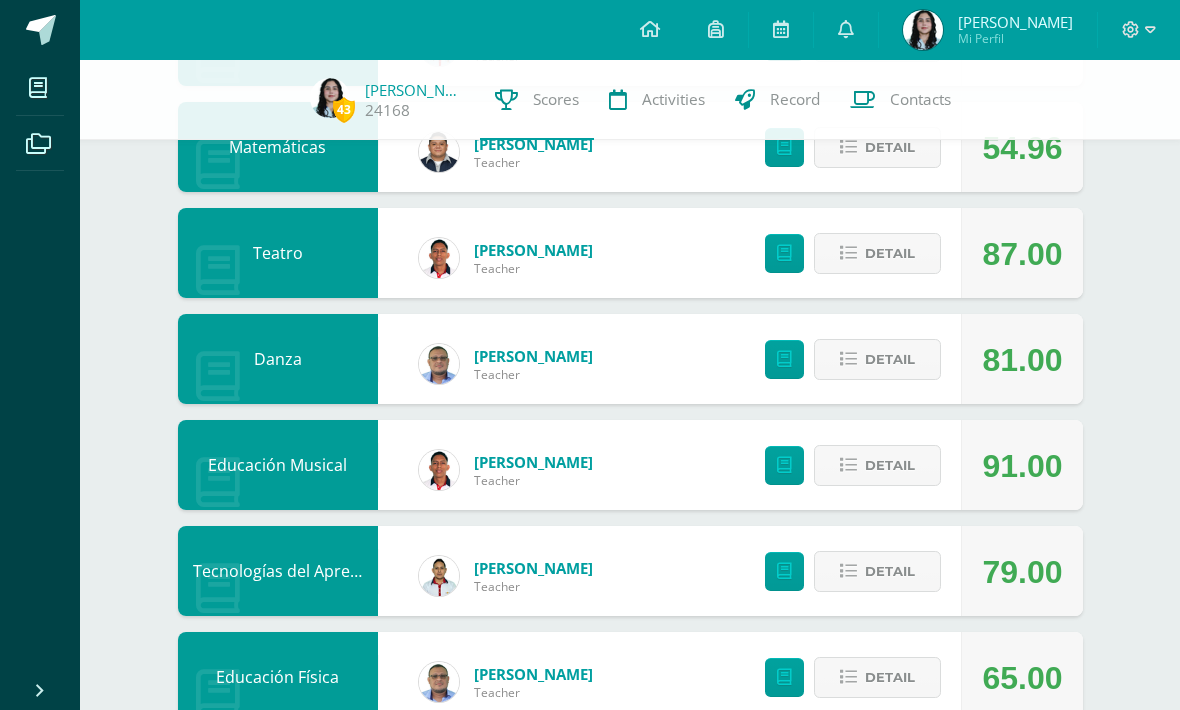 click on "Detail" at bounding box center (877, 677) 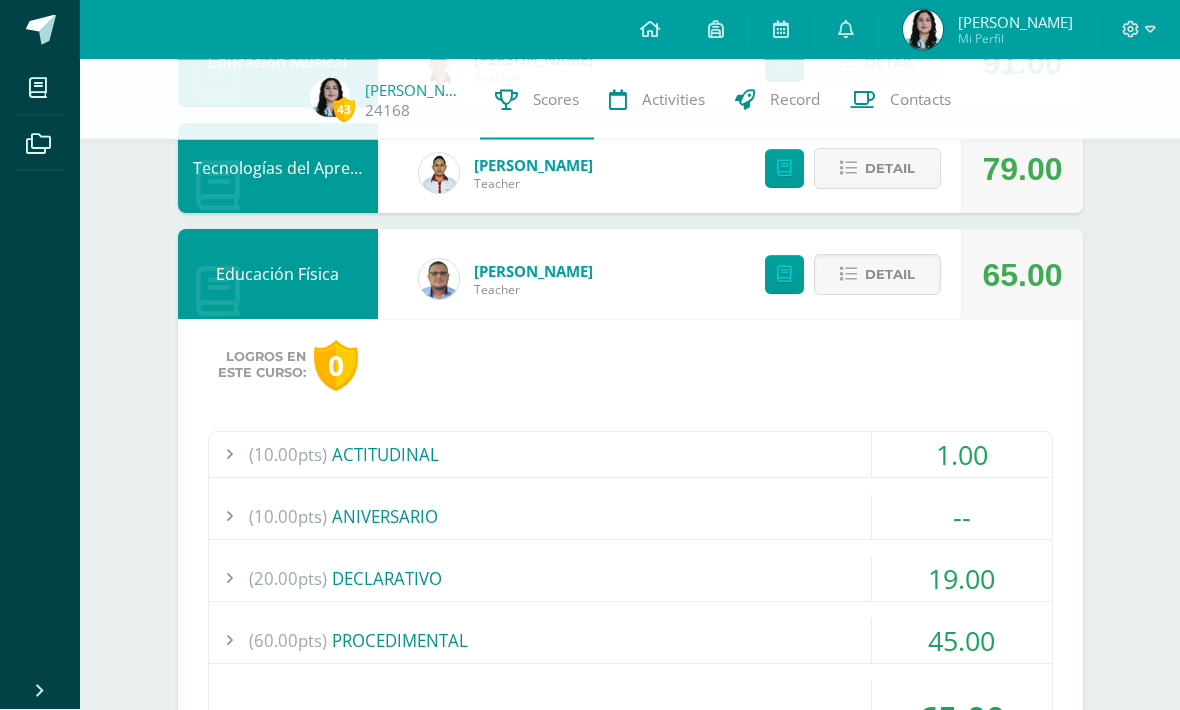 scroll, scrollTop: 1146, scrollLeft: 0, axis: vertical 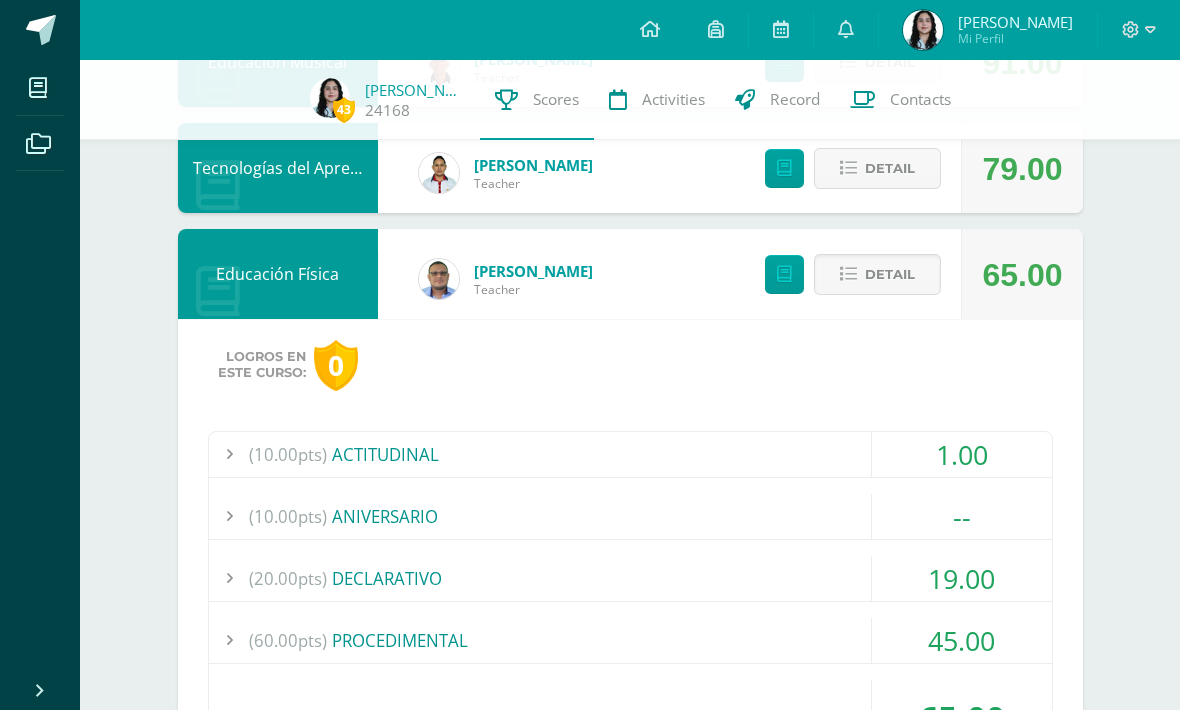 click on "(60.00pts)
PROCEDIMENTAL" at bounding box center [630, 640] 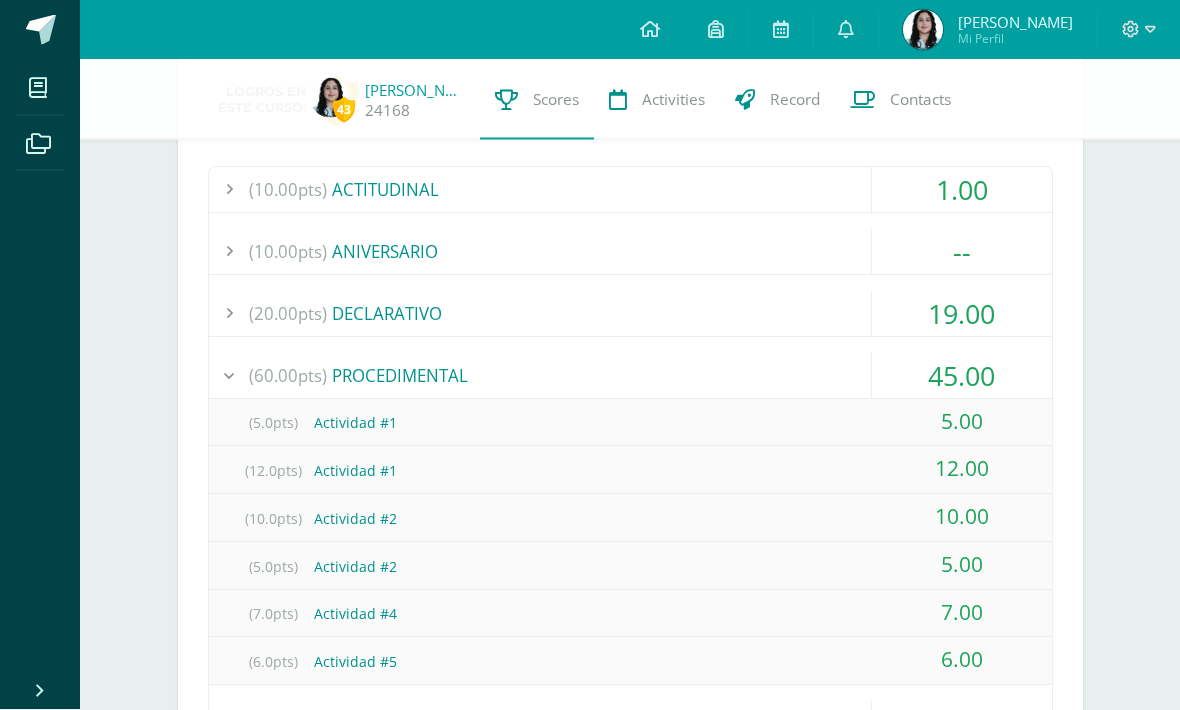scroll, scrollTop: 1409, scrollLeft: 0, axis: vertical 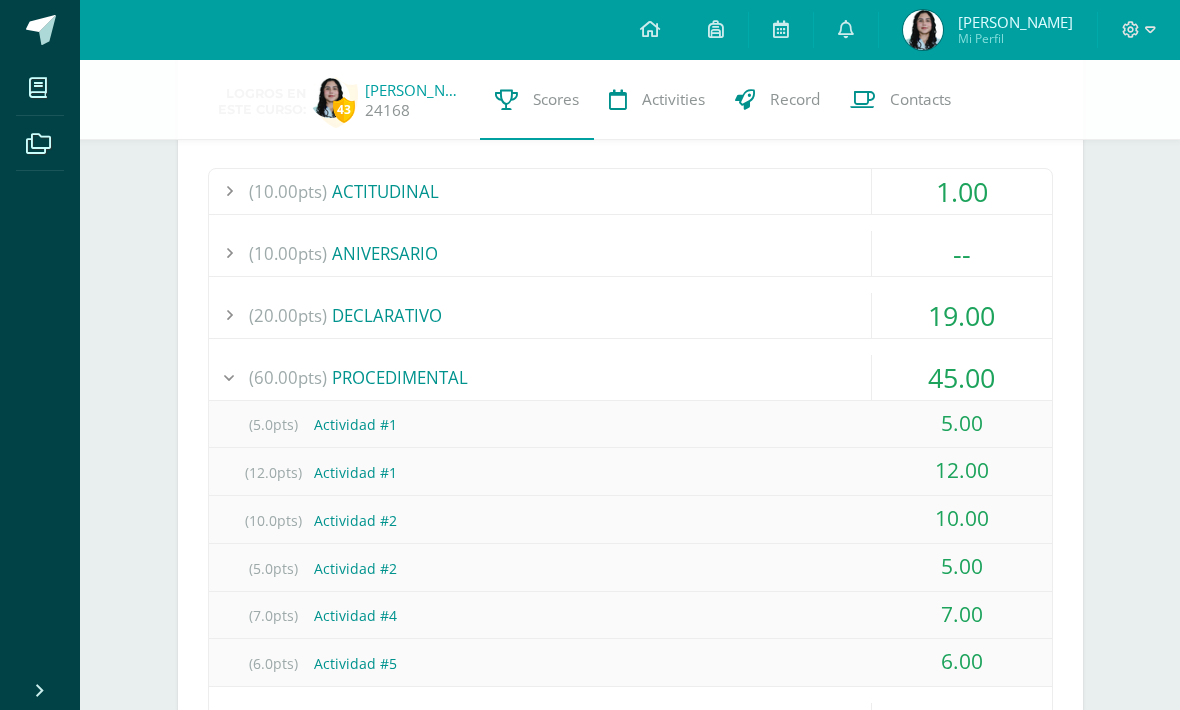 click on "(60.00pts)
PROCEDIMENTAL" at bounding box center (630, 377) 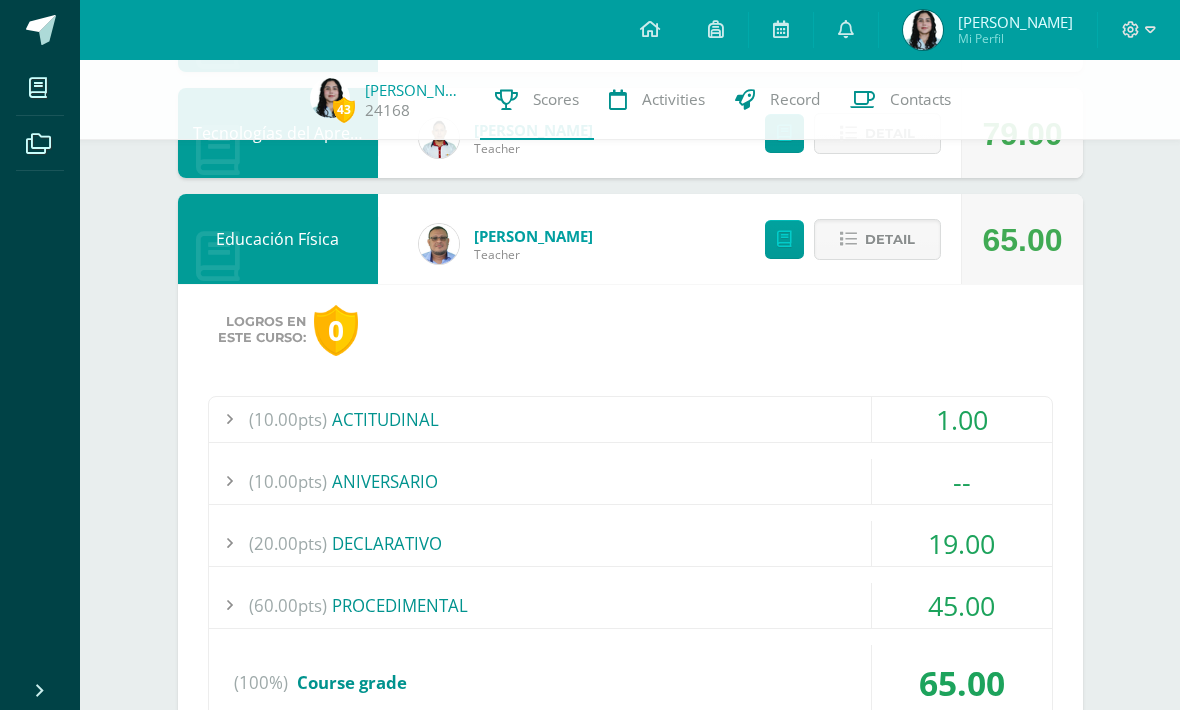 scroll, scrollTop: 1178, scrollLeft: 0, axis: vertical 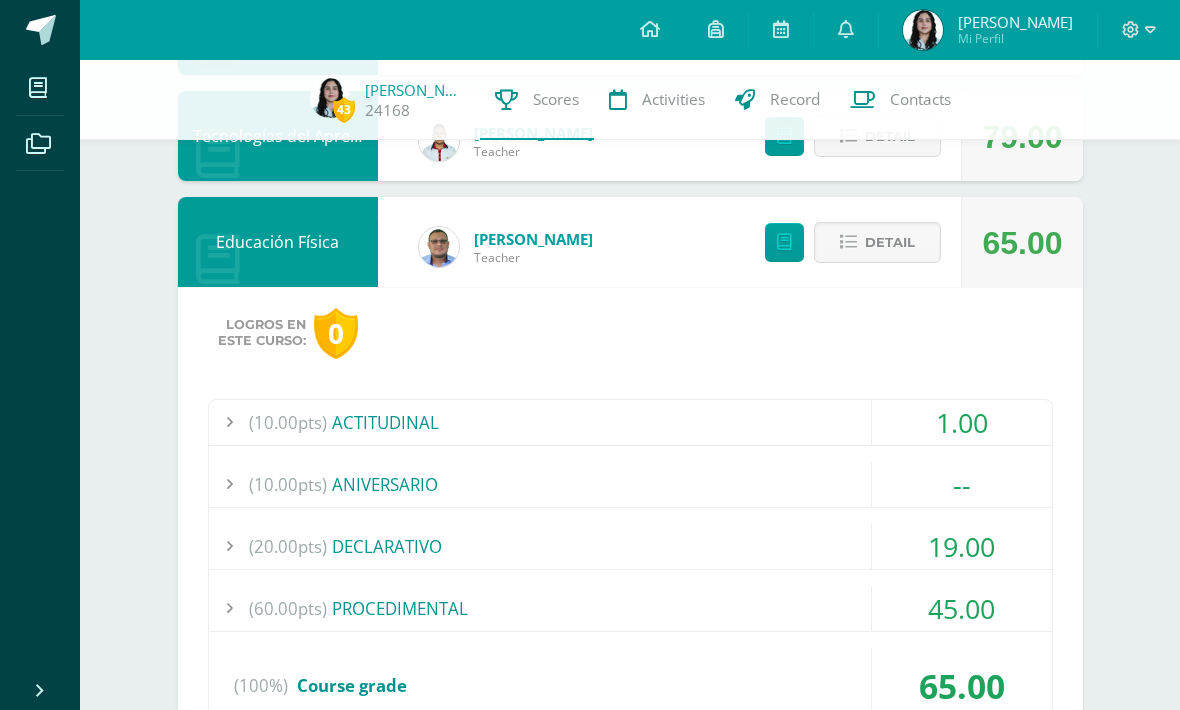 click on "Detail" at bounding box center [877, 242] 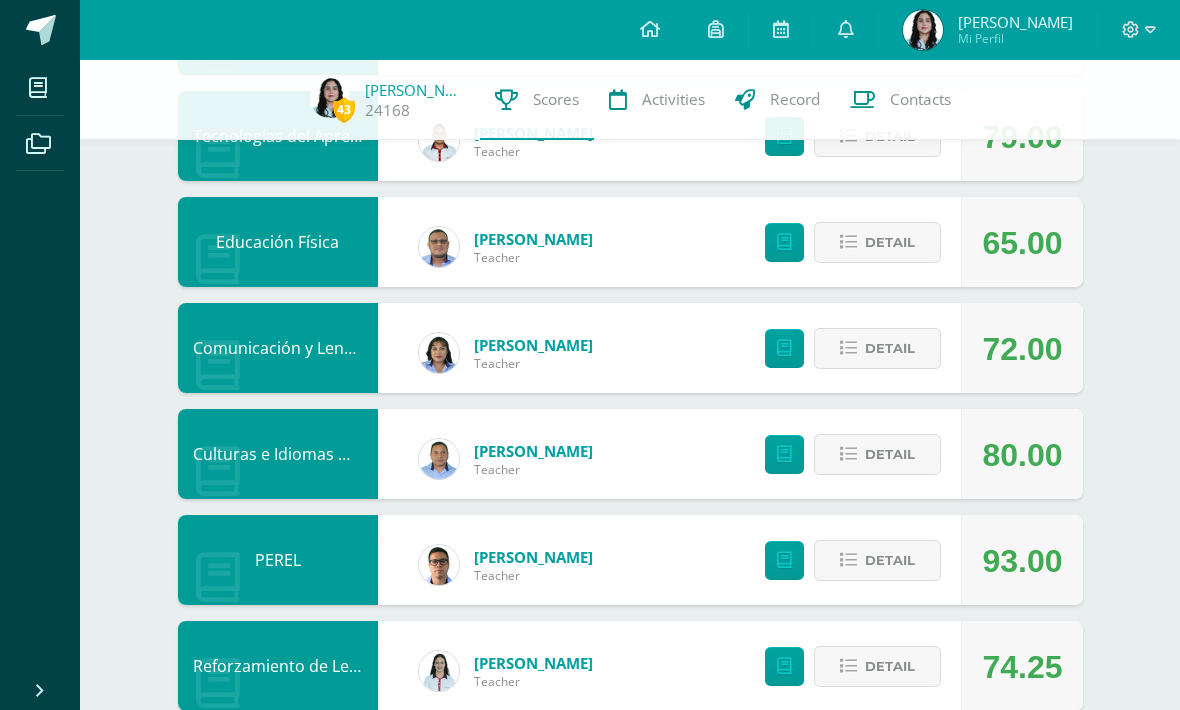 click on "Detail" at bounding box center [877, 348] 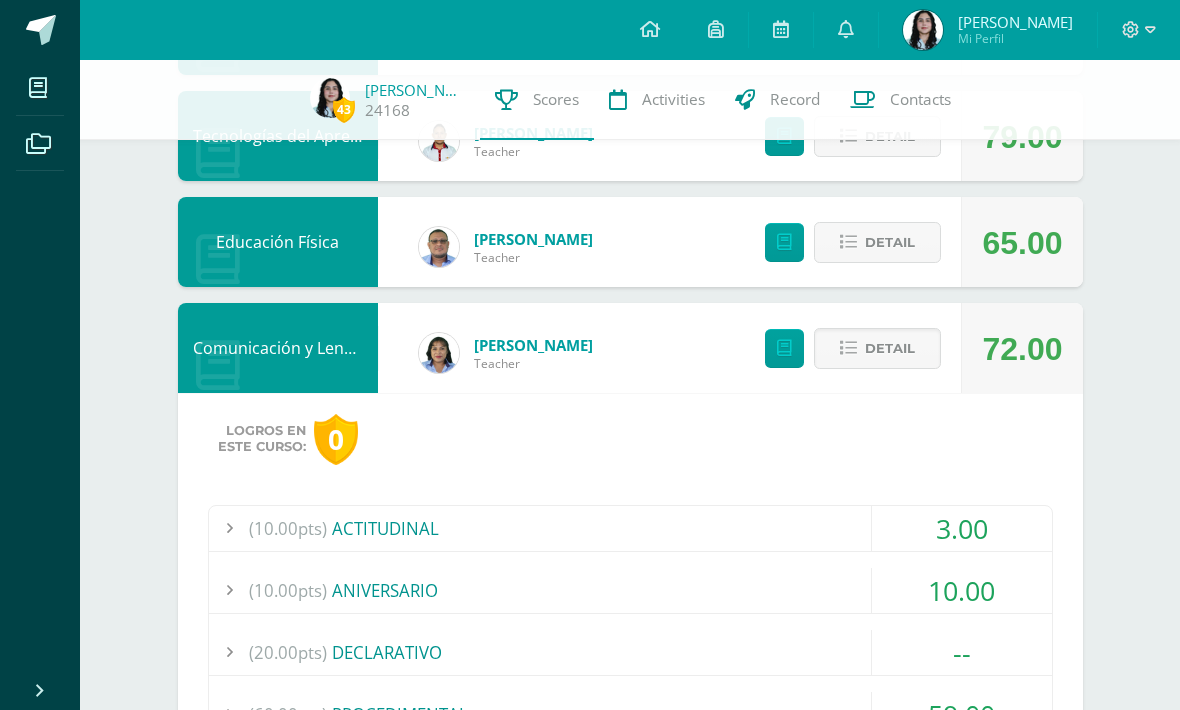 click on "Detail" at bounding box center [877, 348] 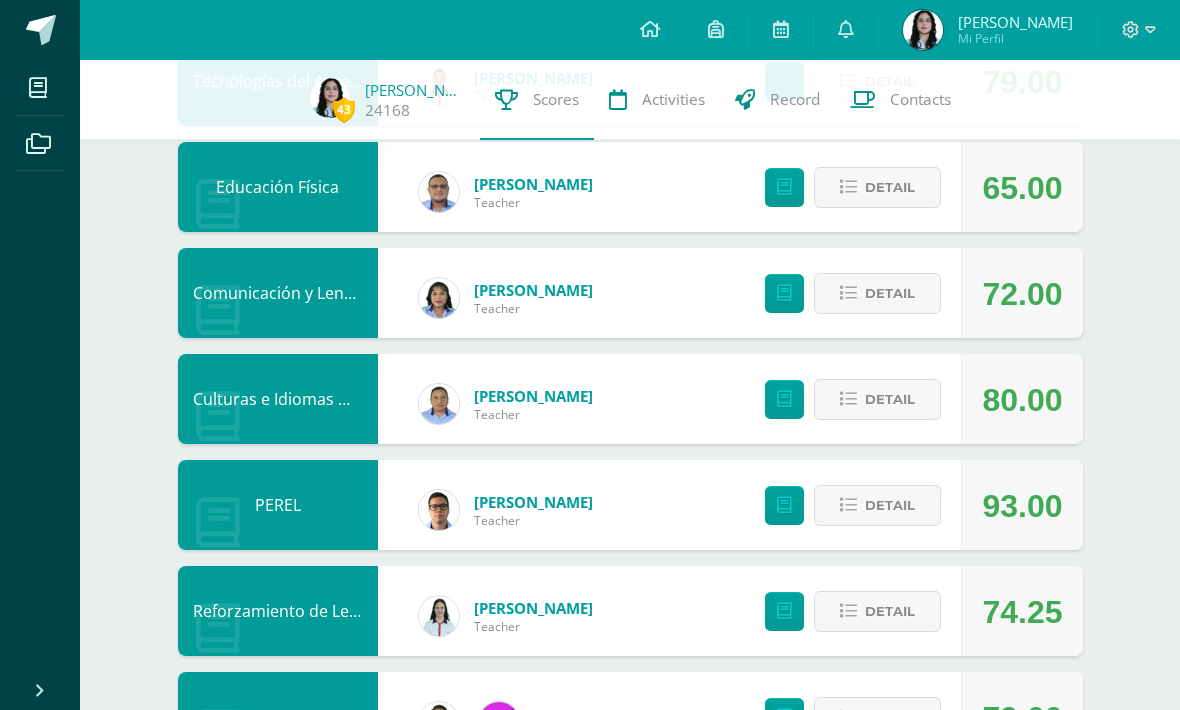 click on "Detail" at bounding box center [877, 611] 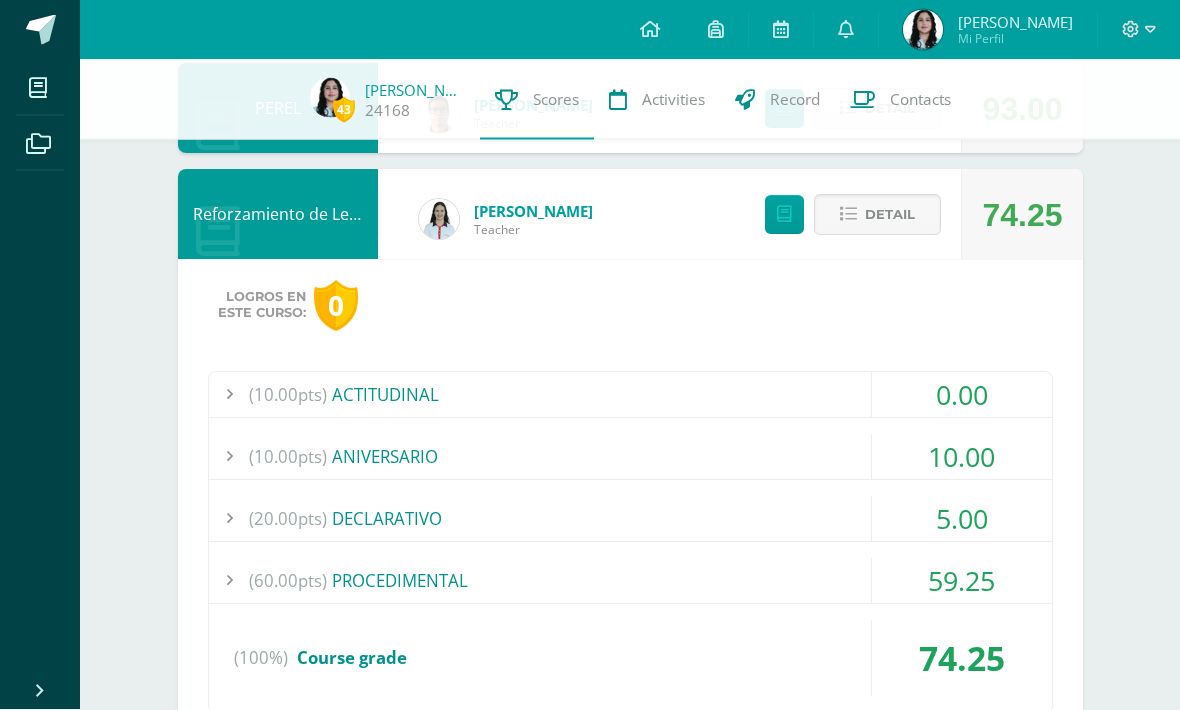 scroll, scrollTop: 1633, scrollLeft: 0, axis: vertical 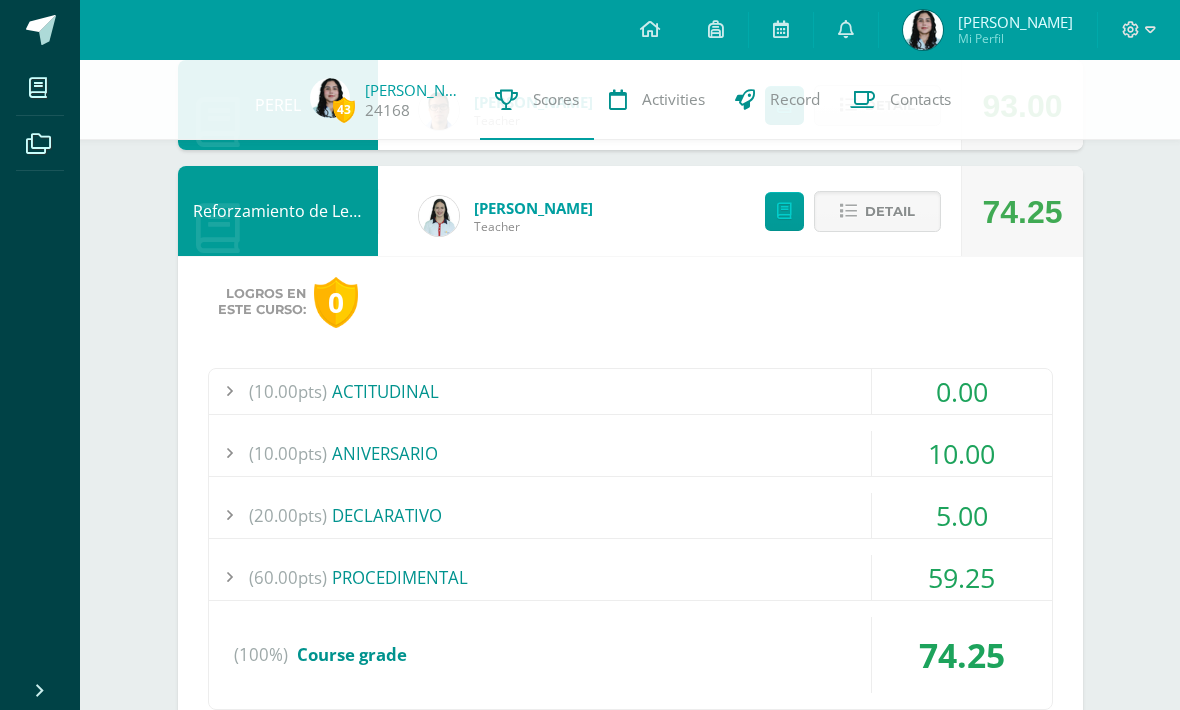 click at bounding box center [848, 211] 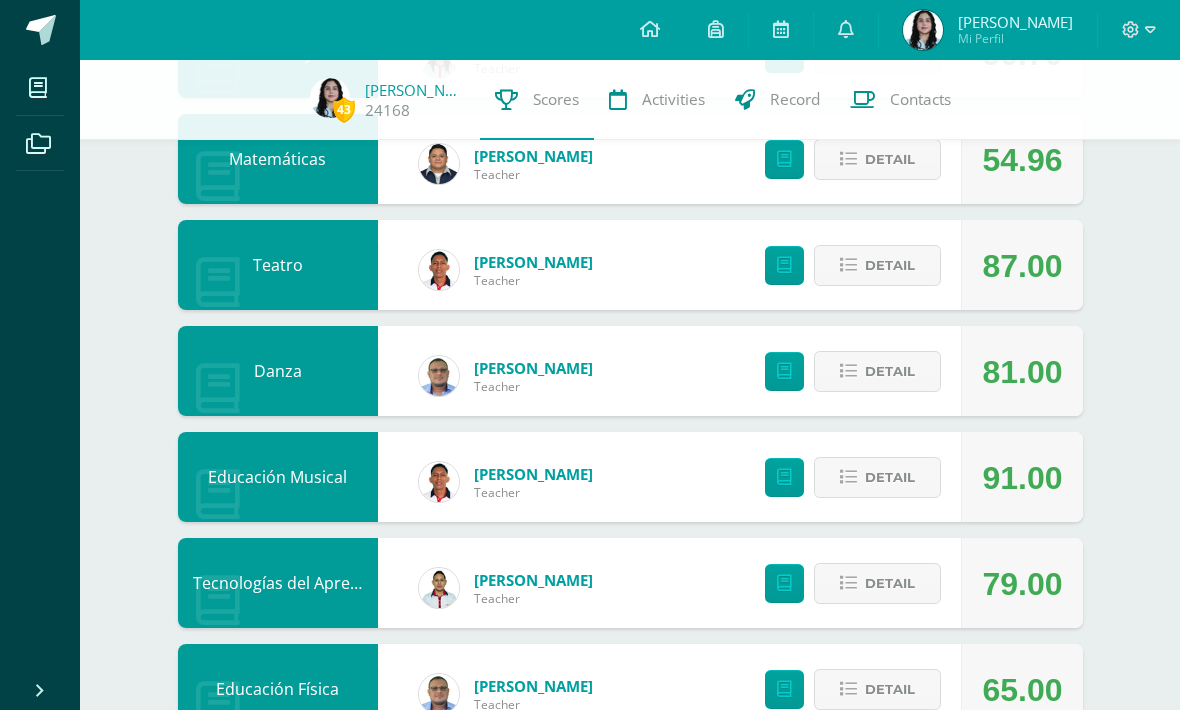 scroll, scrollTop: 736, scrollLeft: 0, axis: vertical 